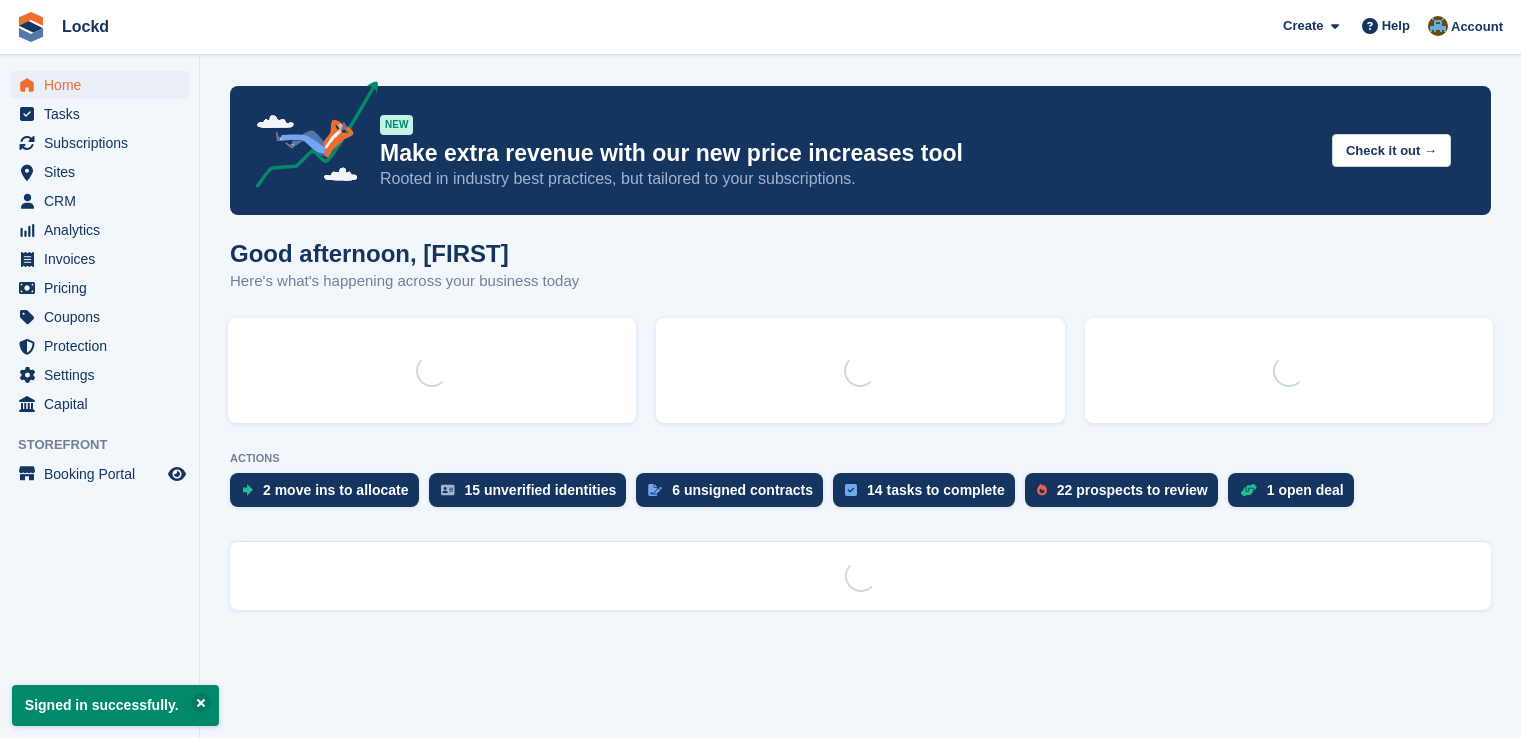 scroll, scrollTop: 0, scrollLeft: 0, axis: both 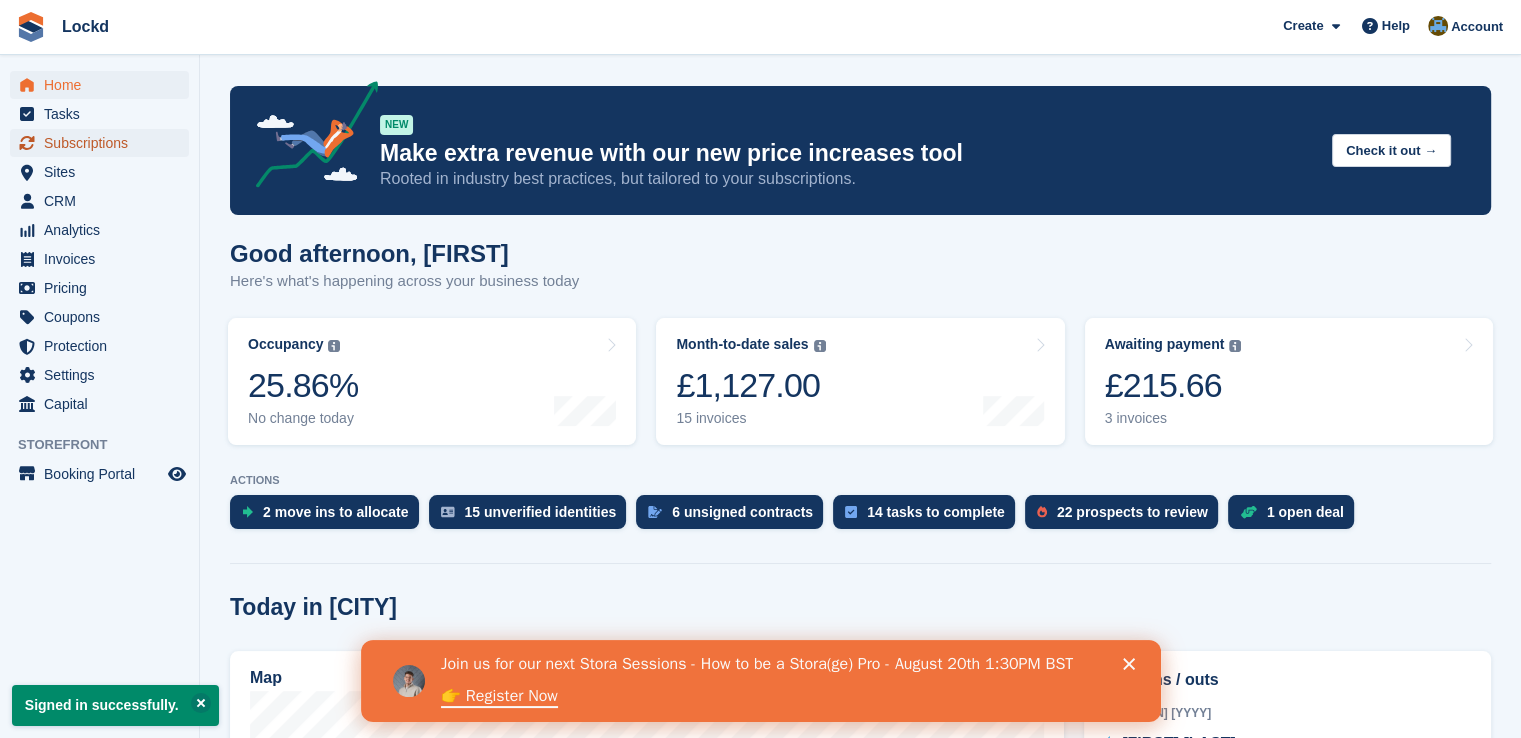 click on "Subscriptions" at bounding box center [104, 143] 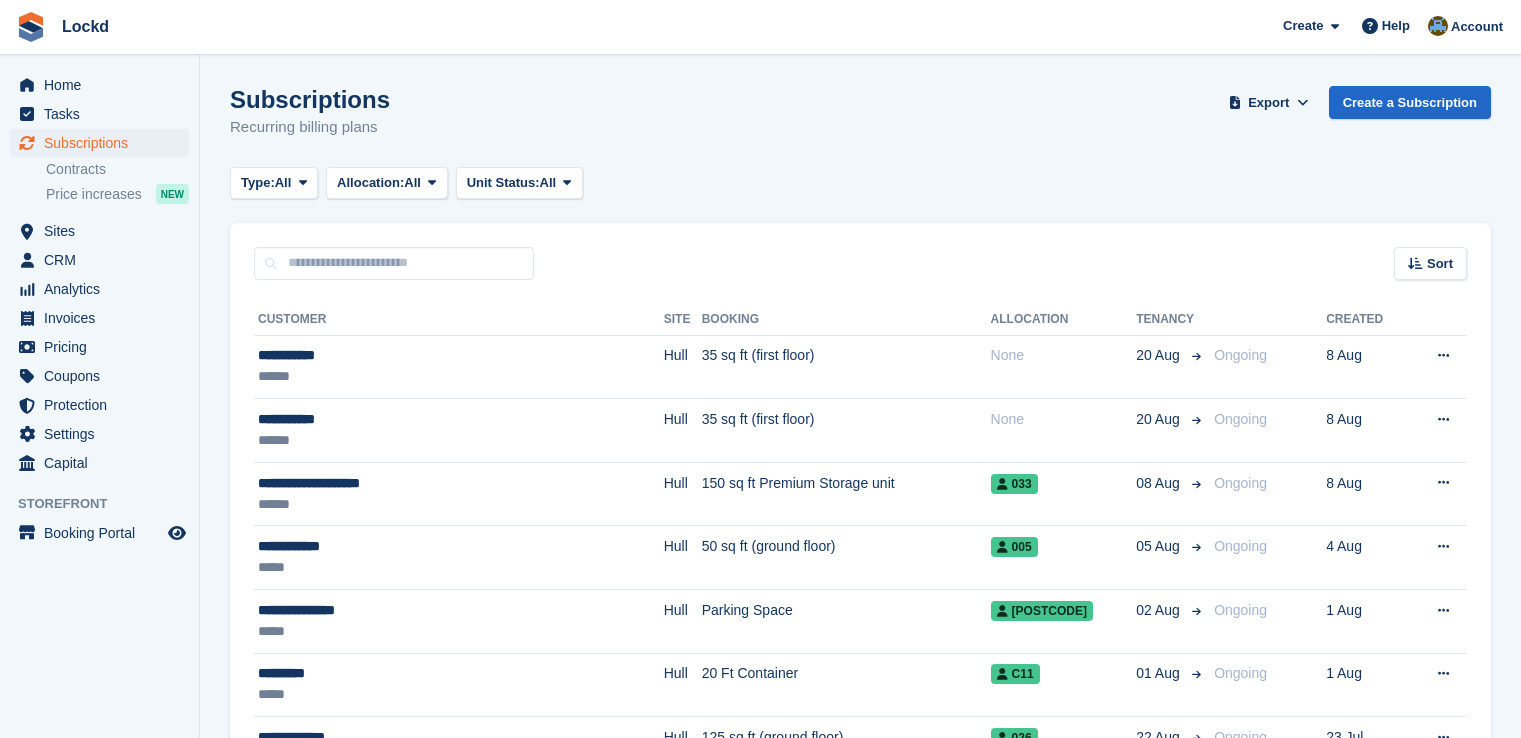 scroll, scrollTop: 0, scrollLeft: 0, axis: both 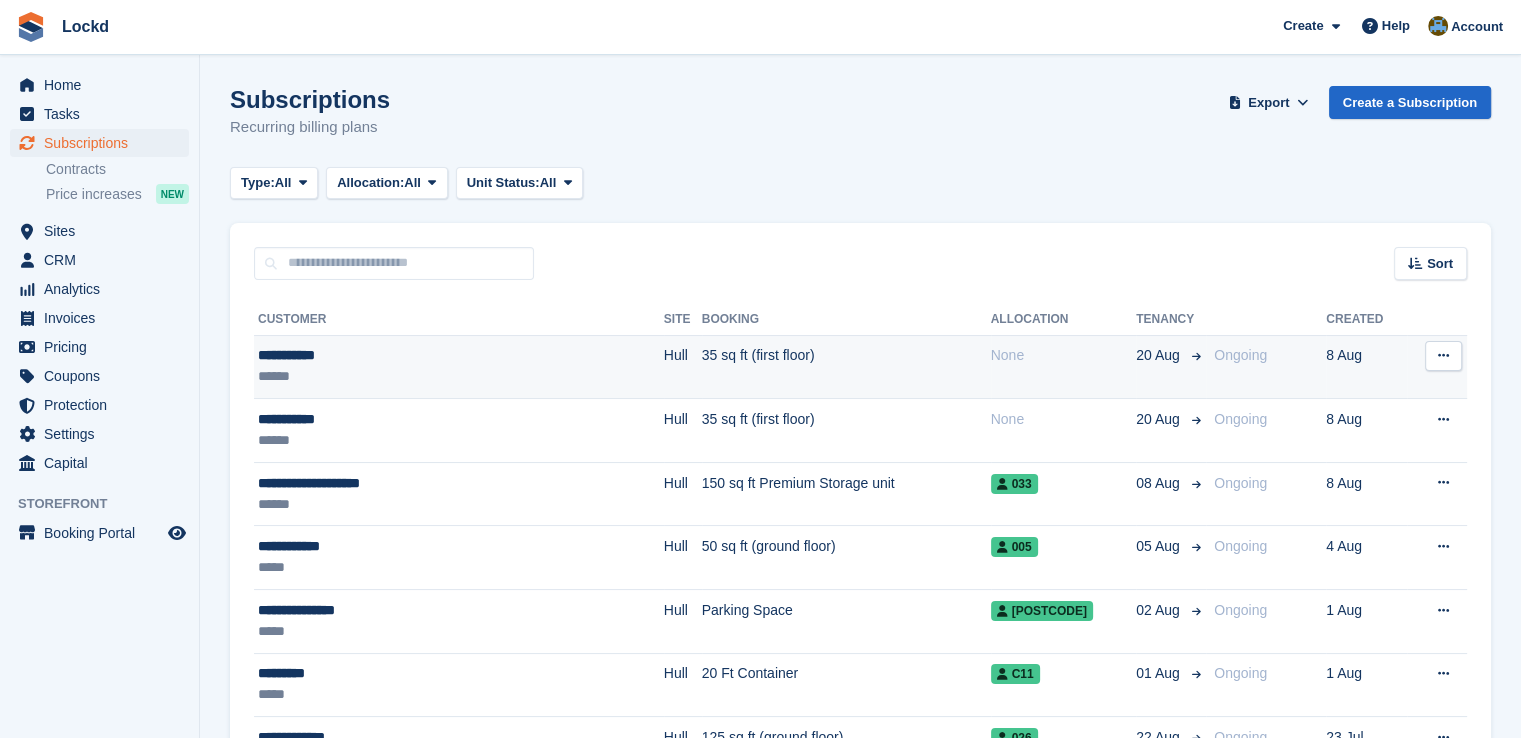 click on "View customer
Issue contract
Cancel subscription" at bounding box center (1437, 367) 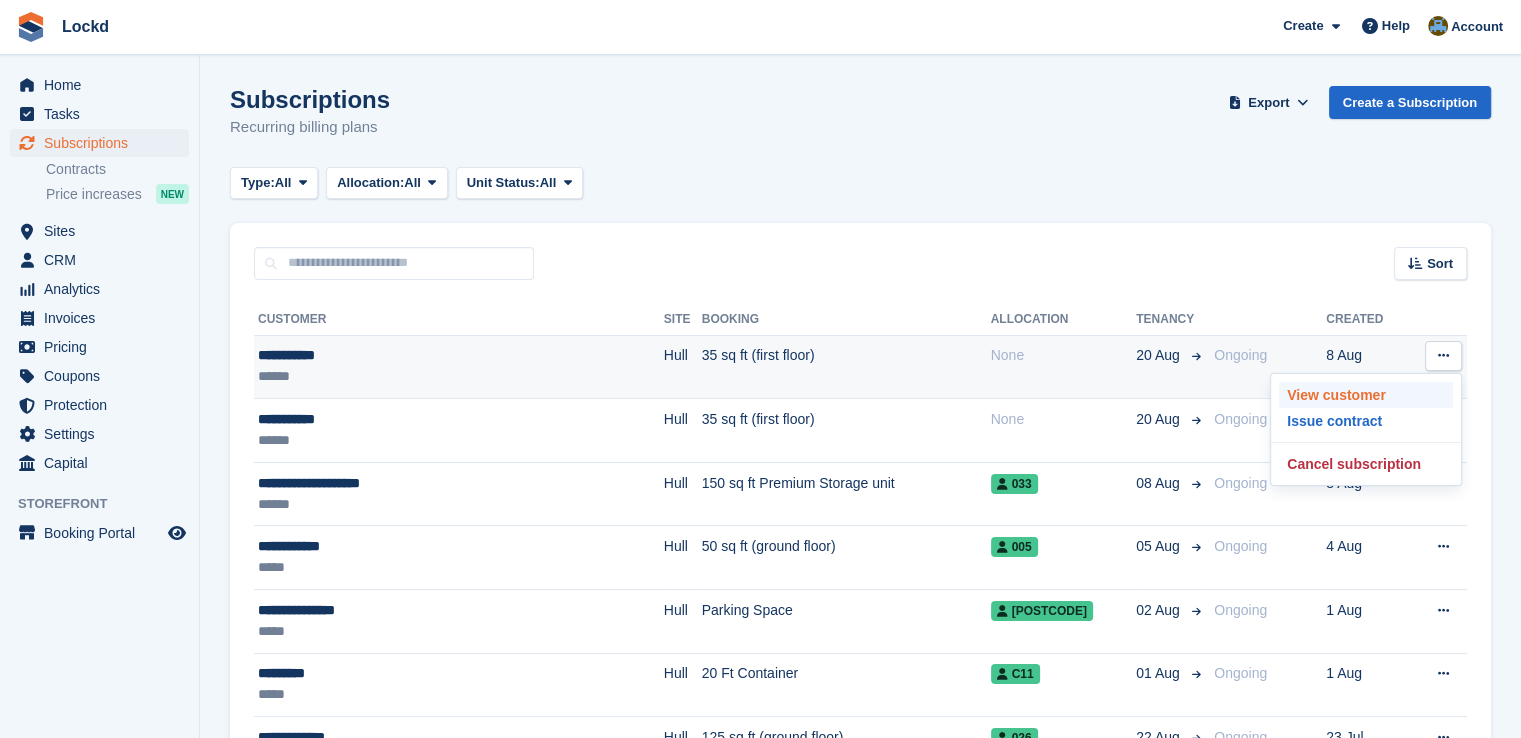 click on "View customer" at bounding box center (1366, 395) 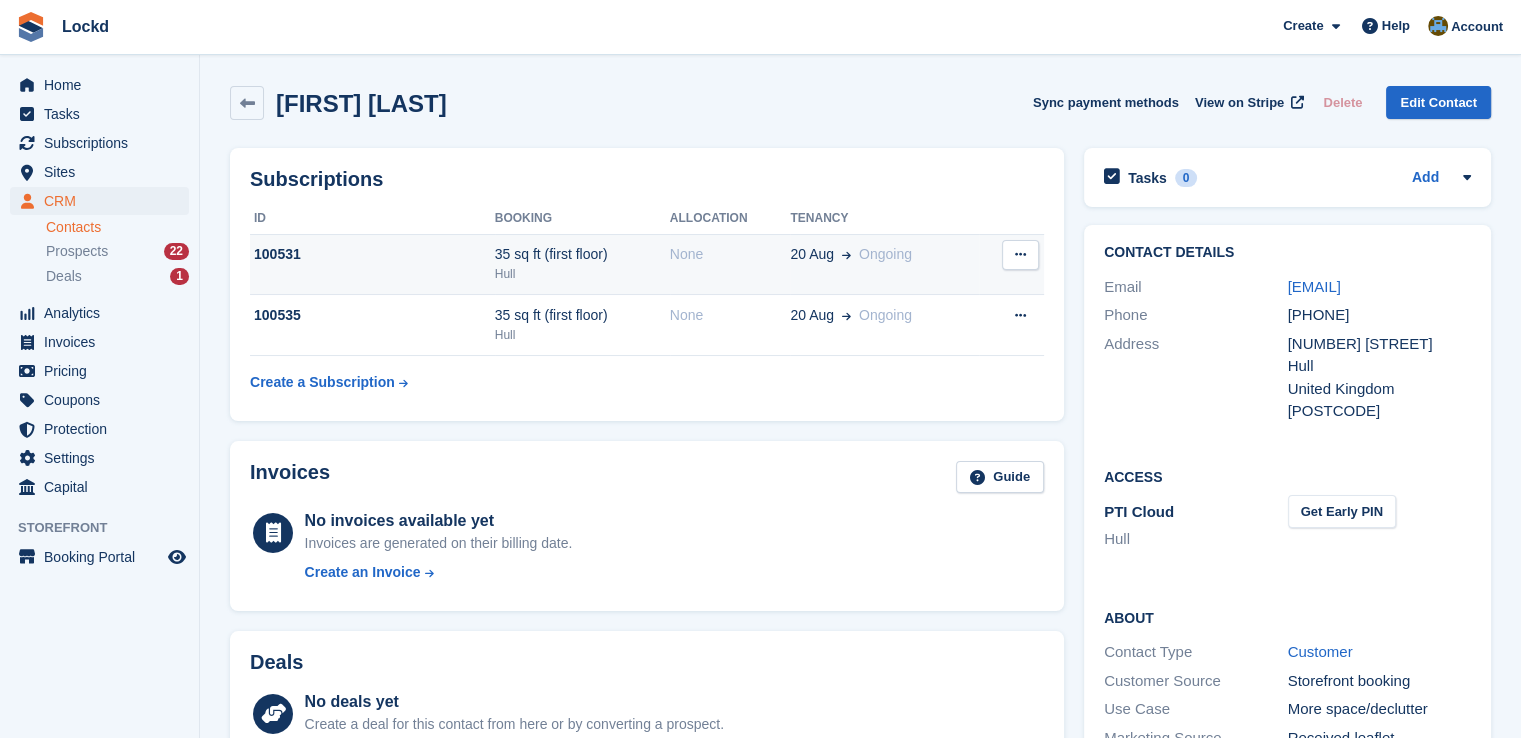 click at bounding box center (1020, 255) 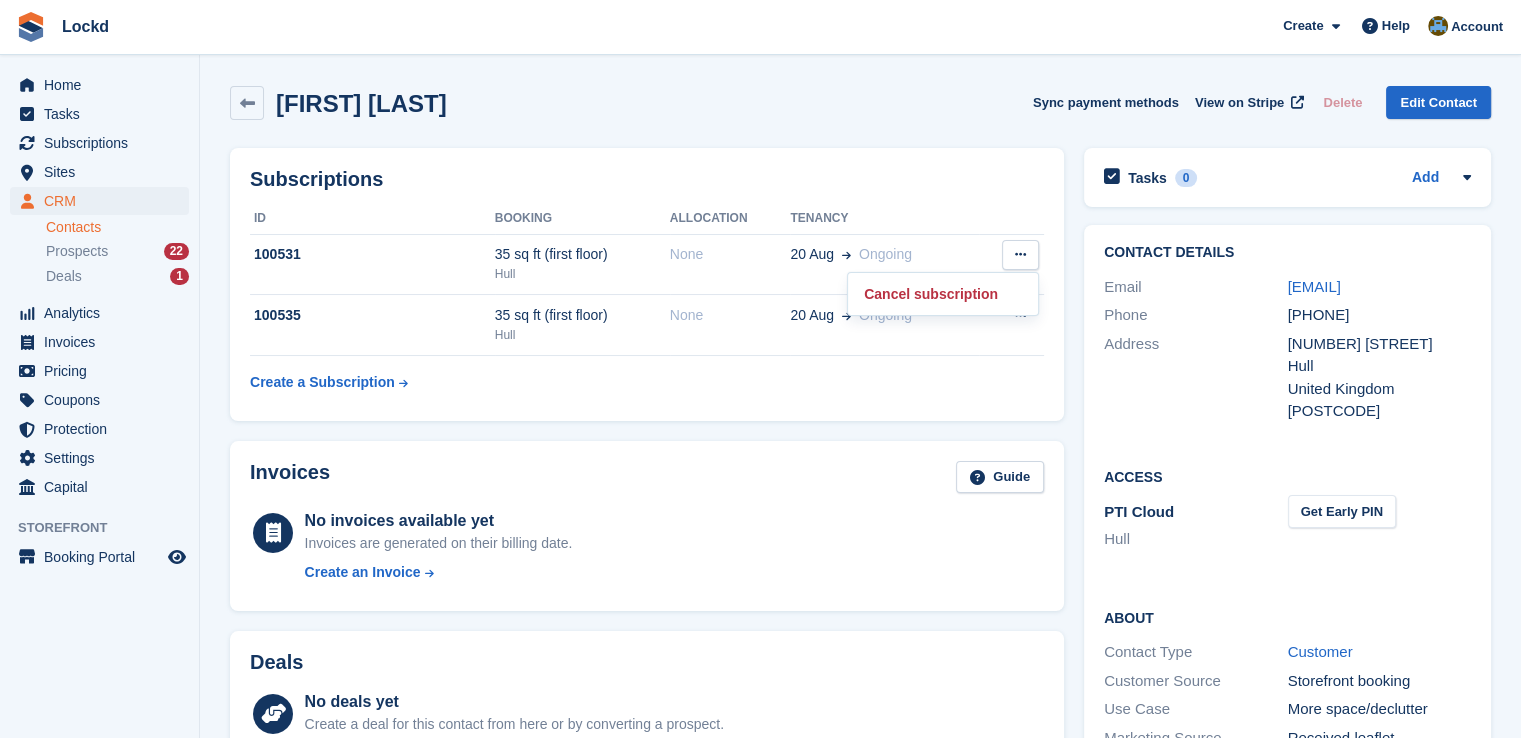click on "Subscriptions
ID
Booking
Allocation
Tenancy
100531
35 sq ft (first floor)
Hull
None
20 Aug
Ongoing" at bounding box center (647, 284) 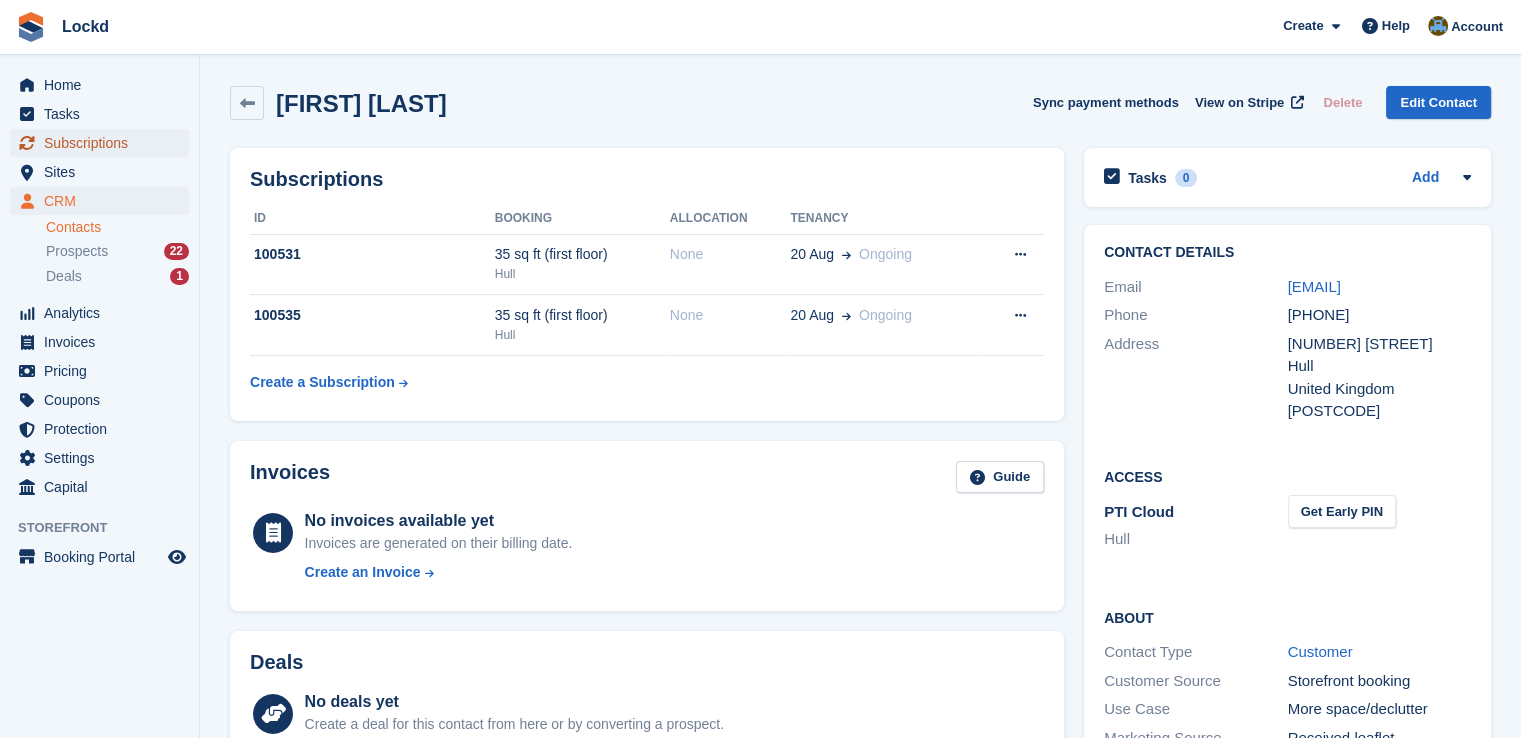 click on "Subscriptions" at bounding box center (104, 143) 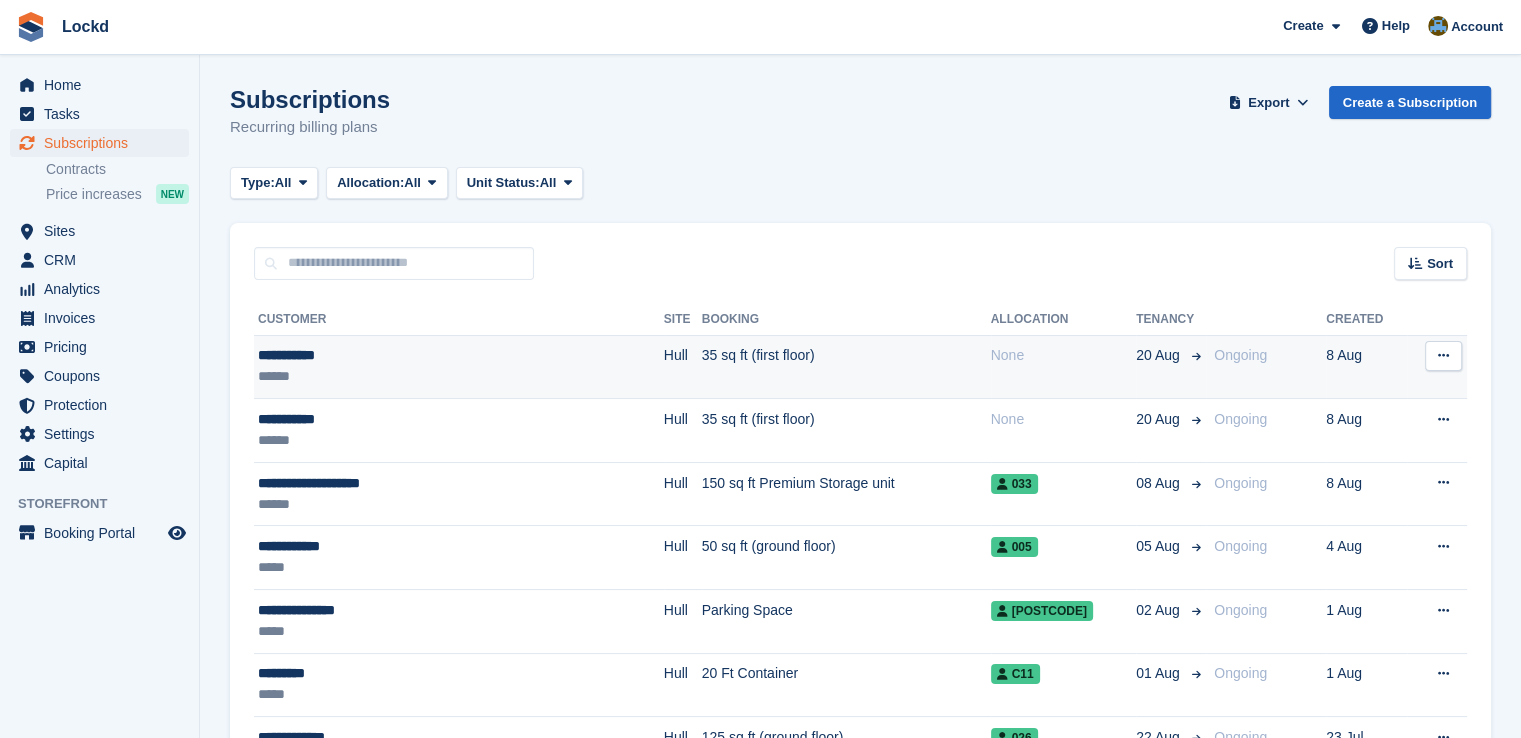 click on "**********" at bounding box center [400, 355] 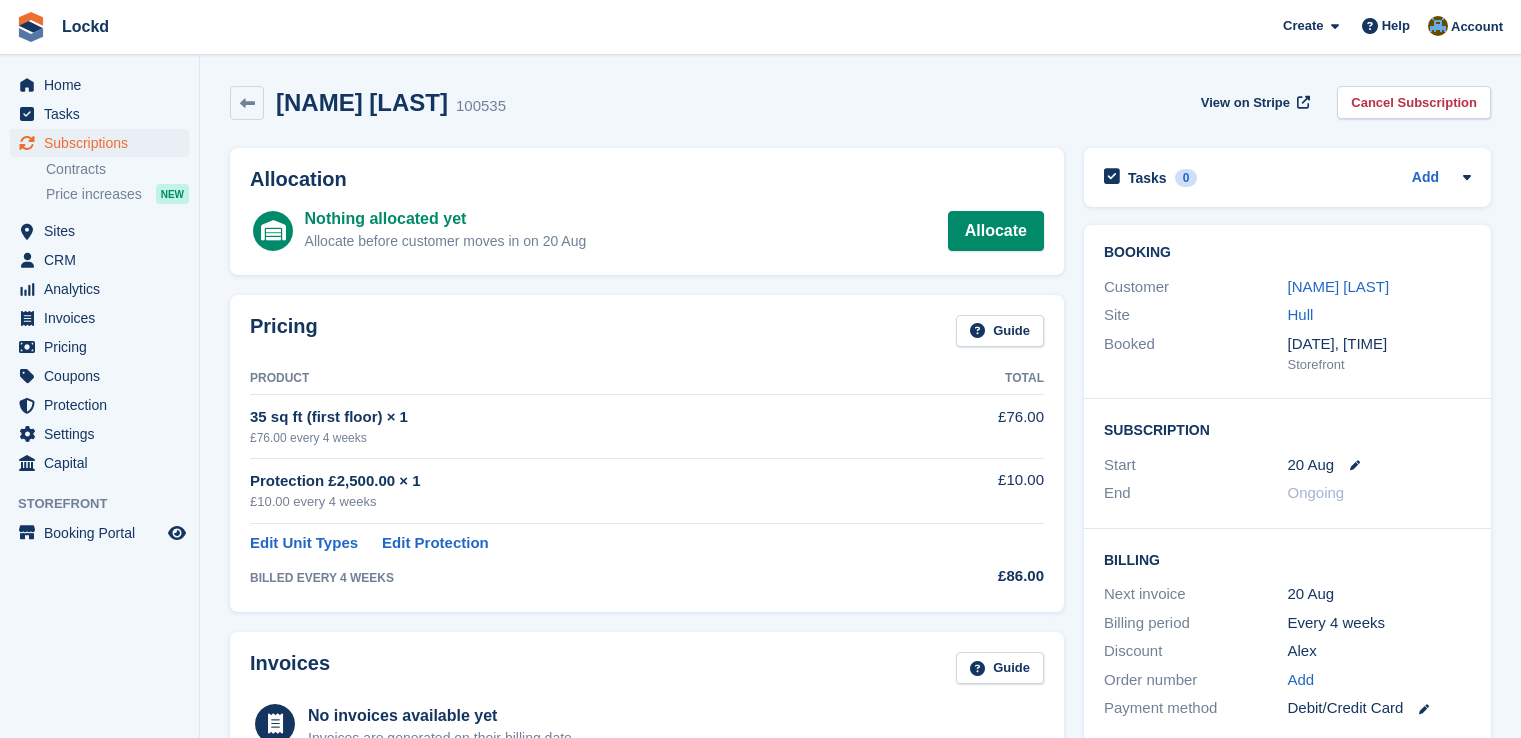 scroll, scrollTop: 0, scrollLeft: 0, axis: both 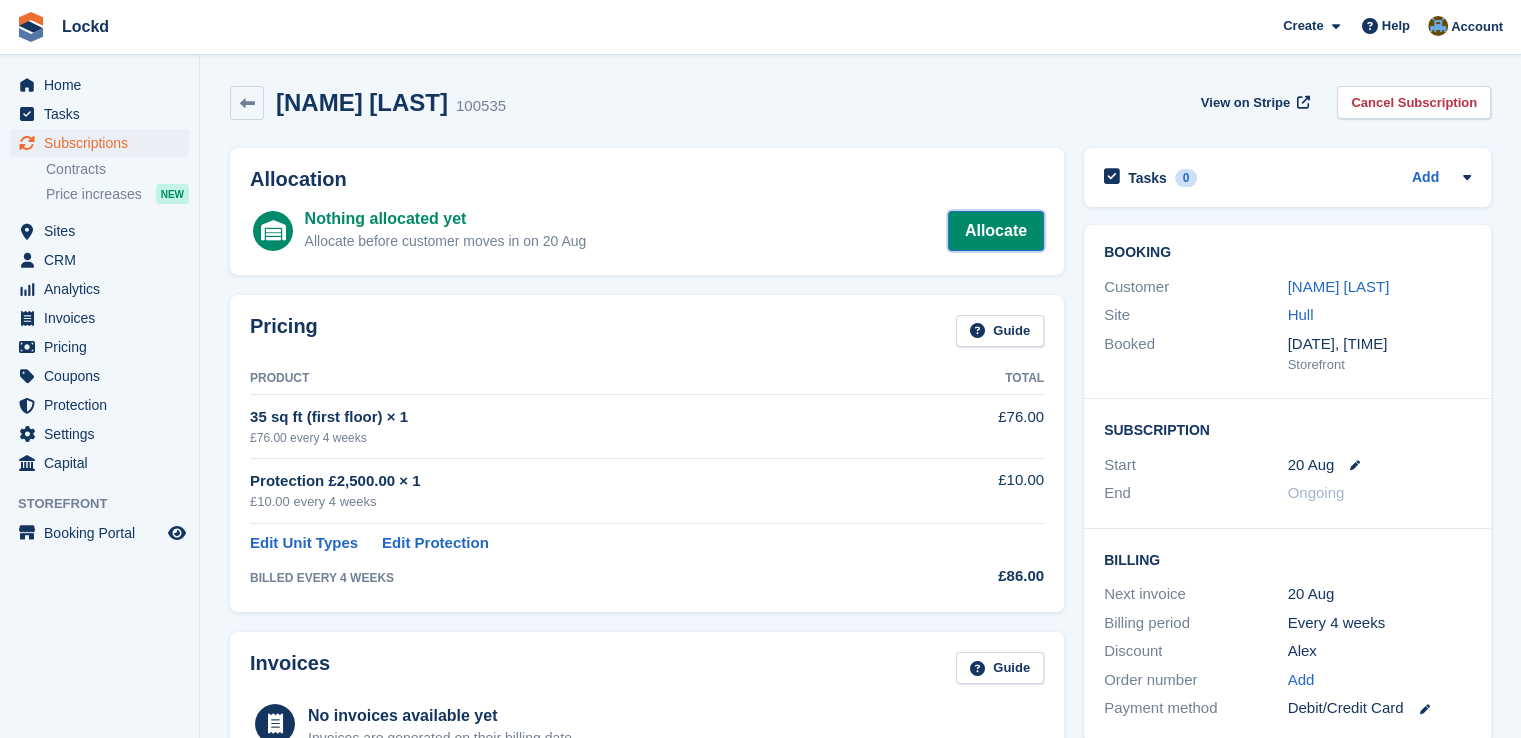 click on "Allocate" at bounding box center (996, 231) 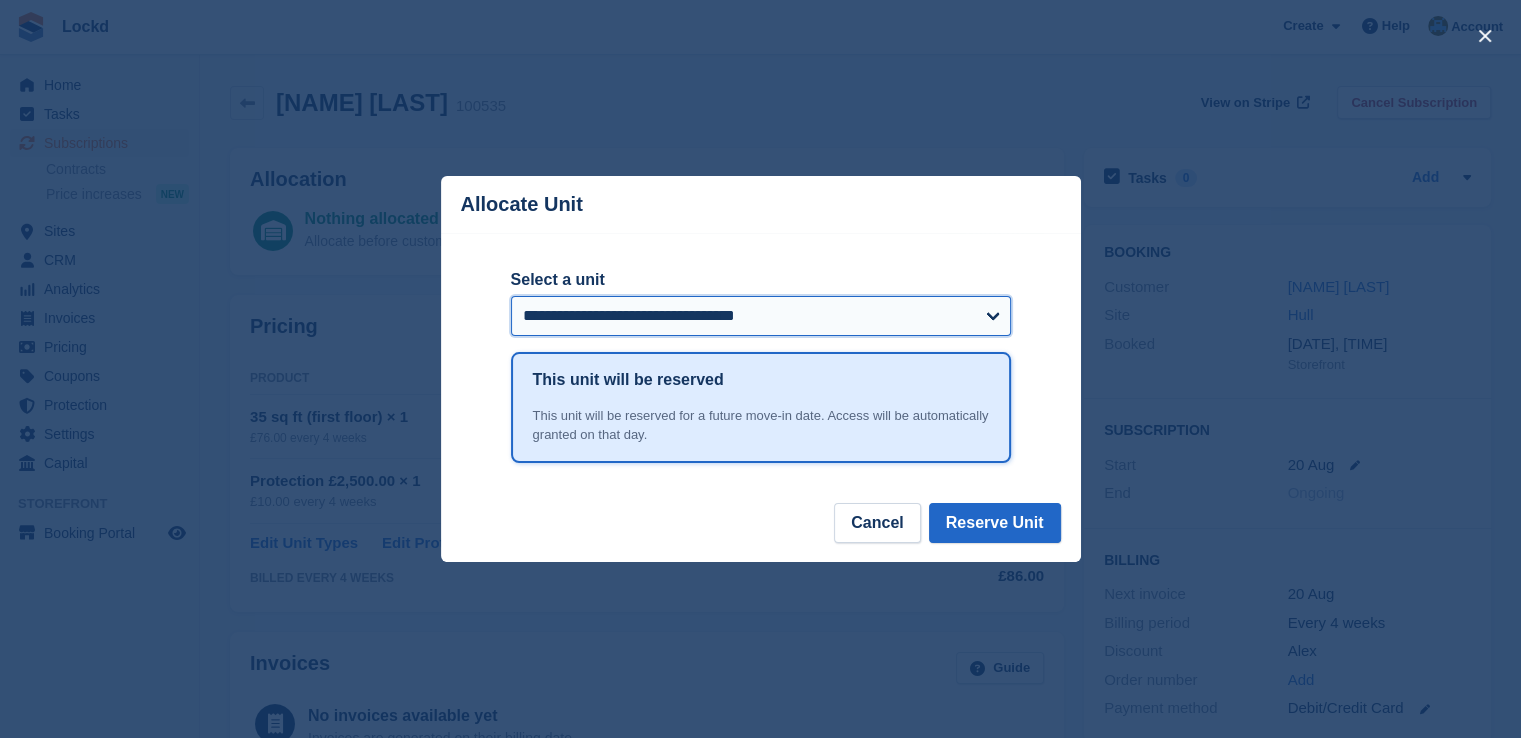 click on "**********" at bounding box center (761, 316) 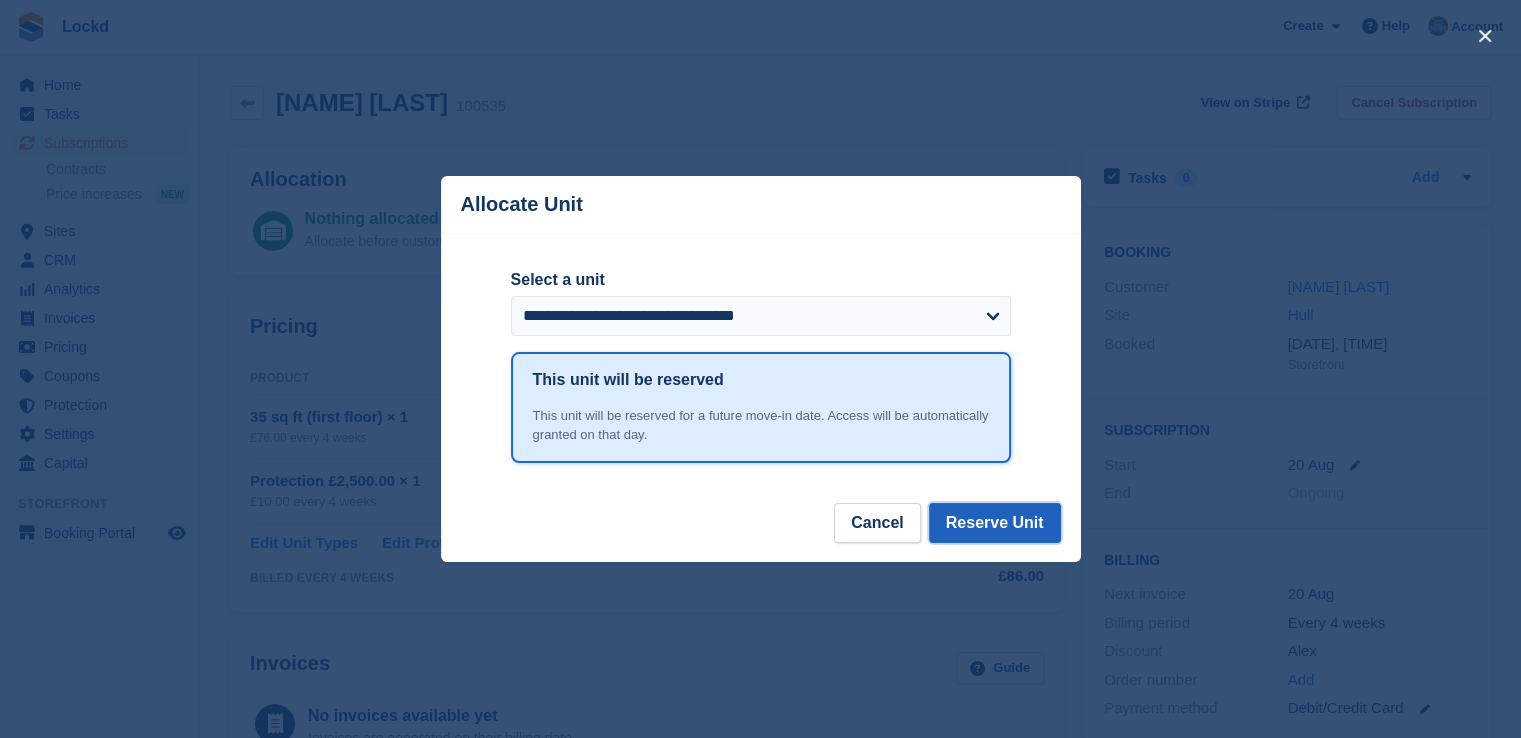 click on "Reserve Unit" at bounding box center (995, 523) 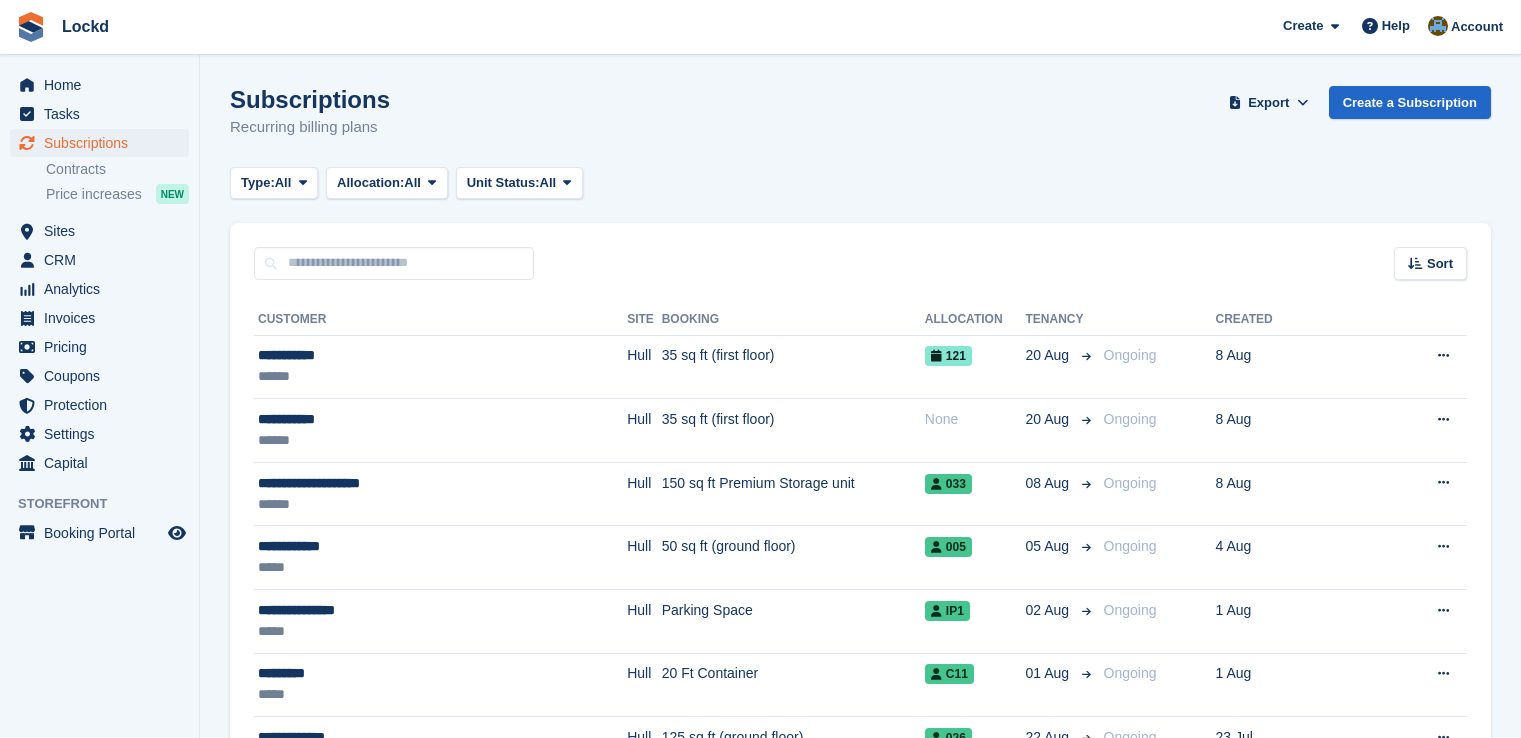 scroll, scrollTop: 0, scrollLeft: 0, axis: both 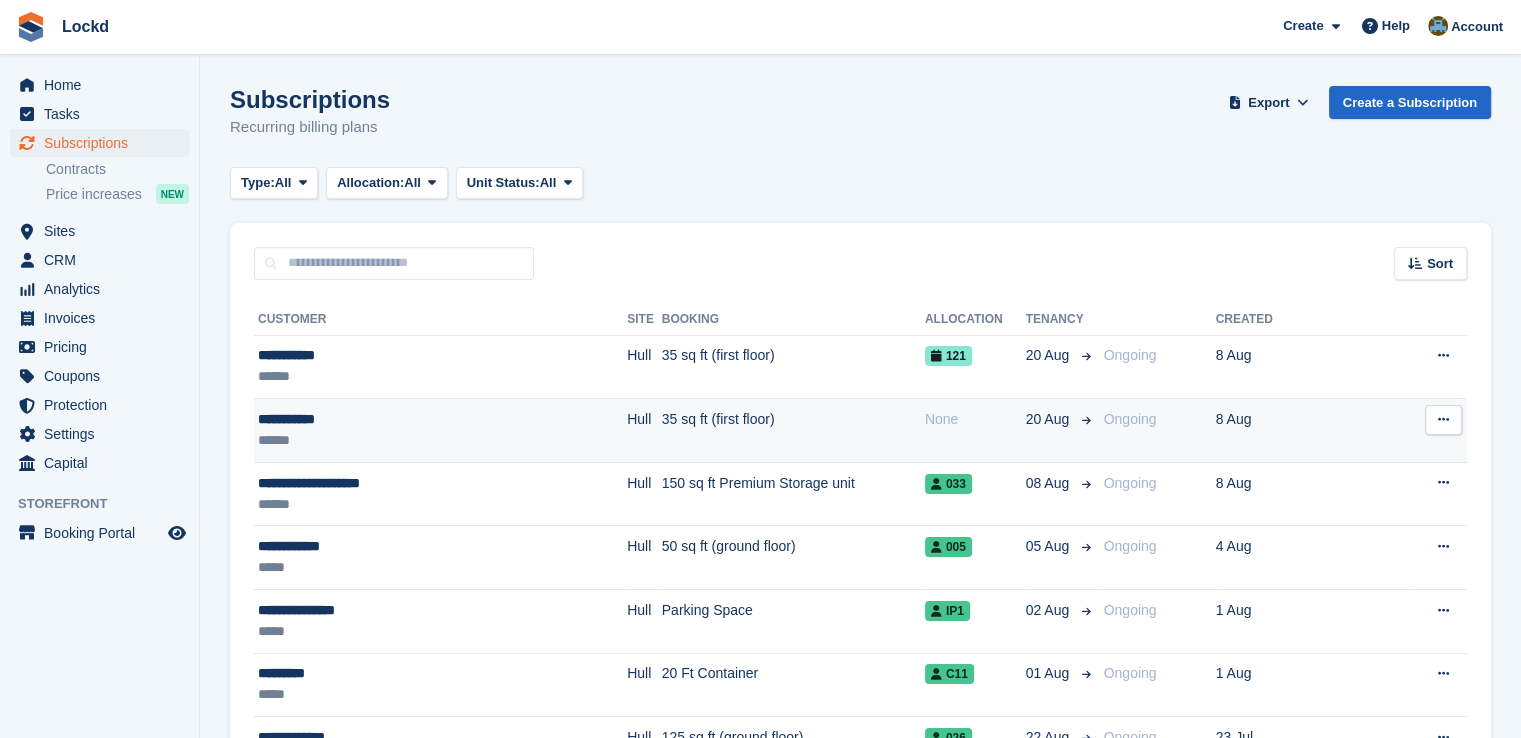 click on "None" at bounding box center (975, 419) 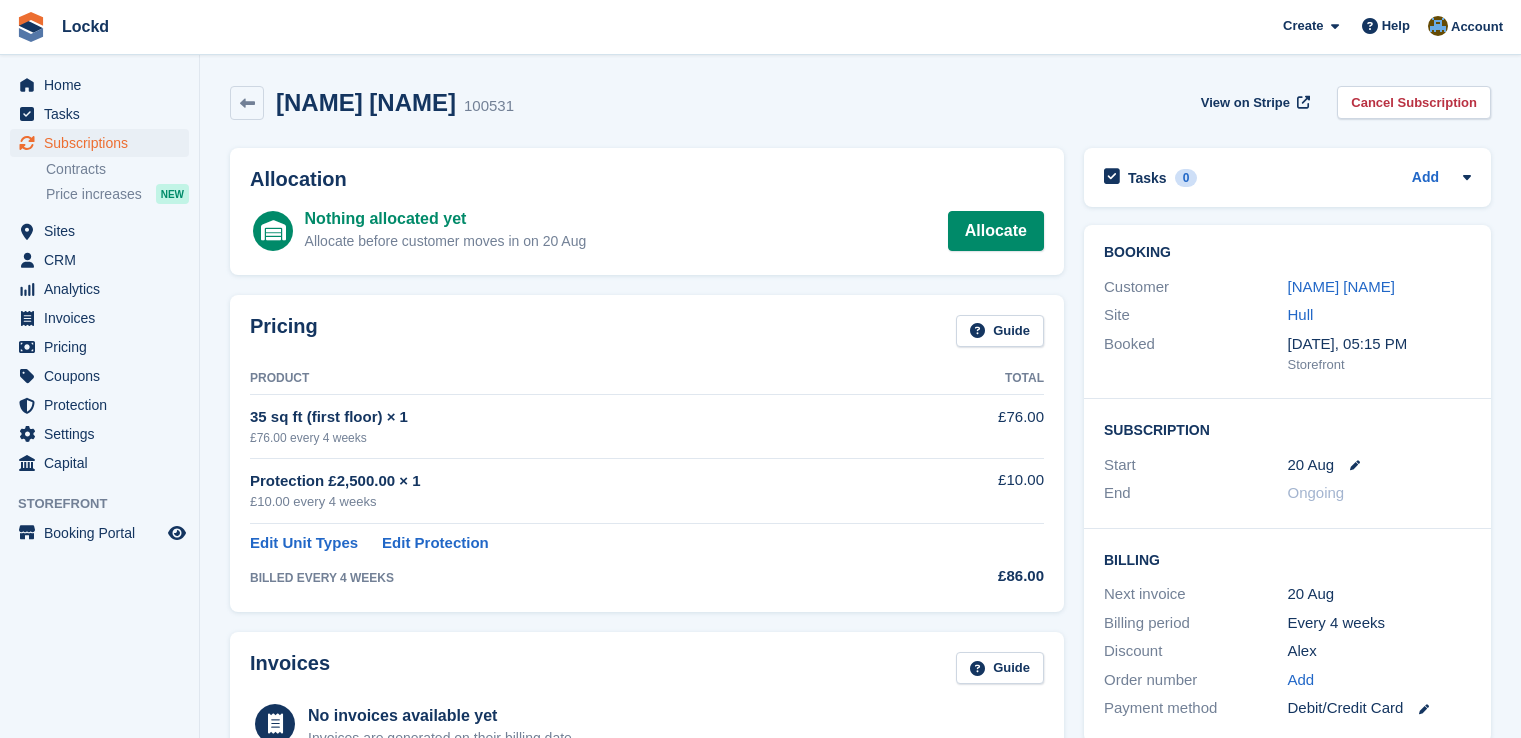 scroll, scrollTop: 0, scrollLeft: 0, axis: both 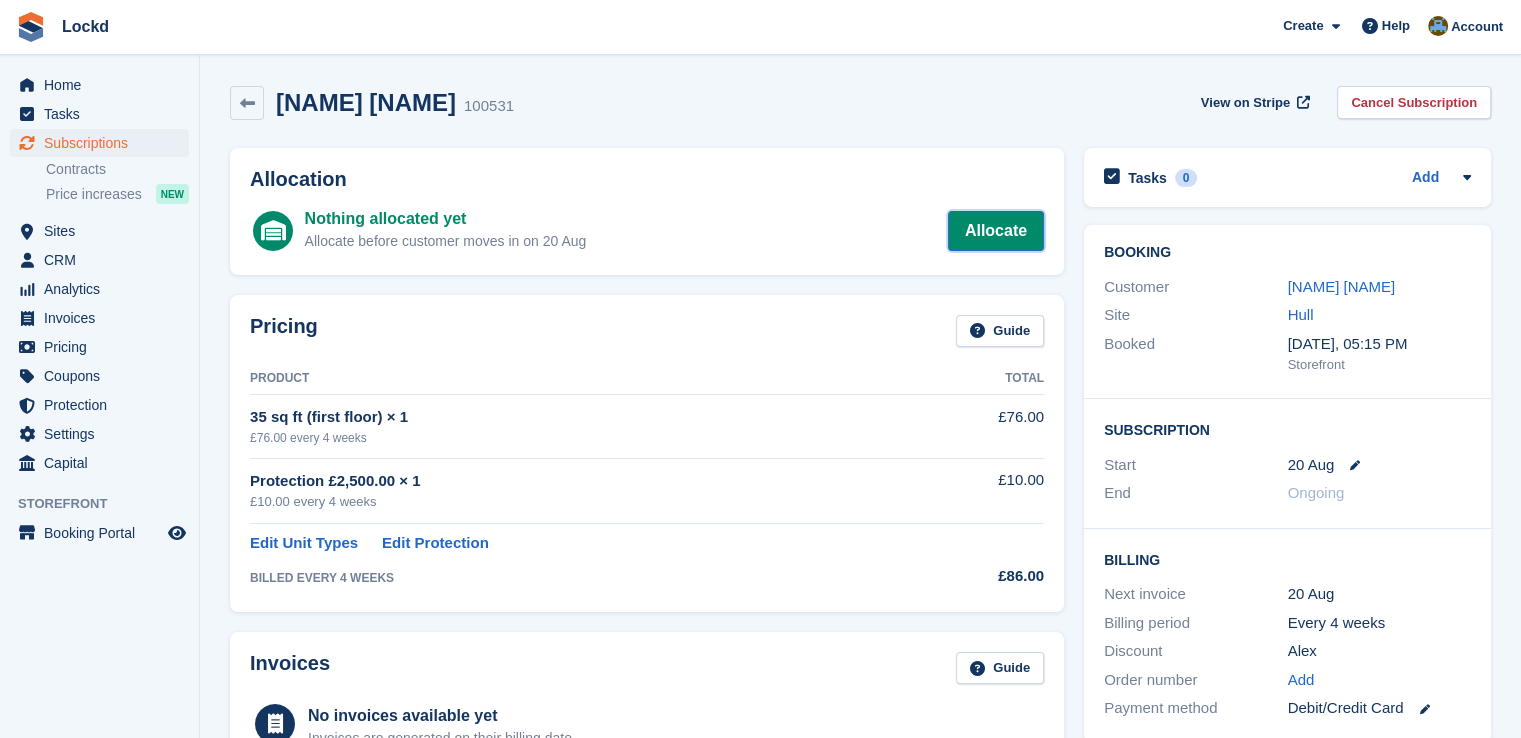 click on "Allocate" at bounding box center (996, 231) 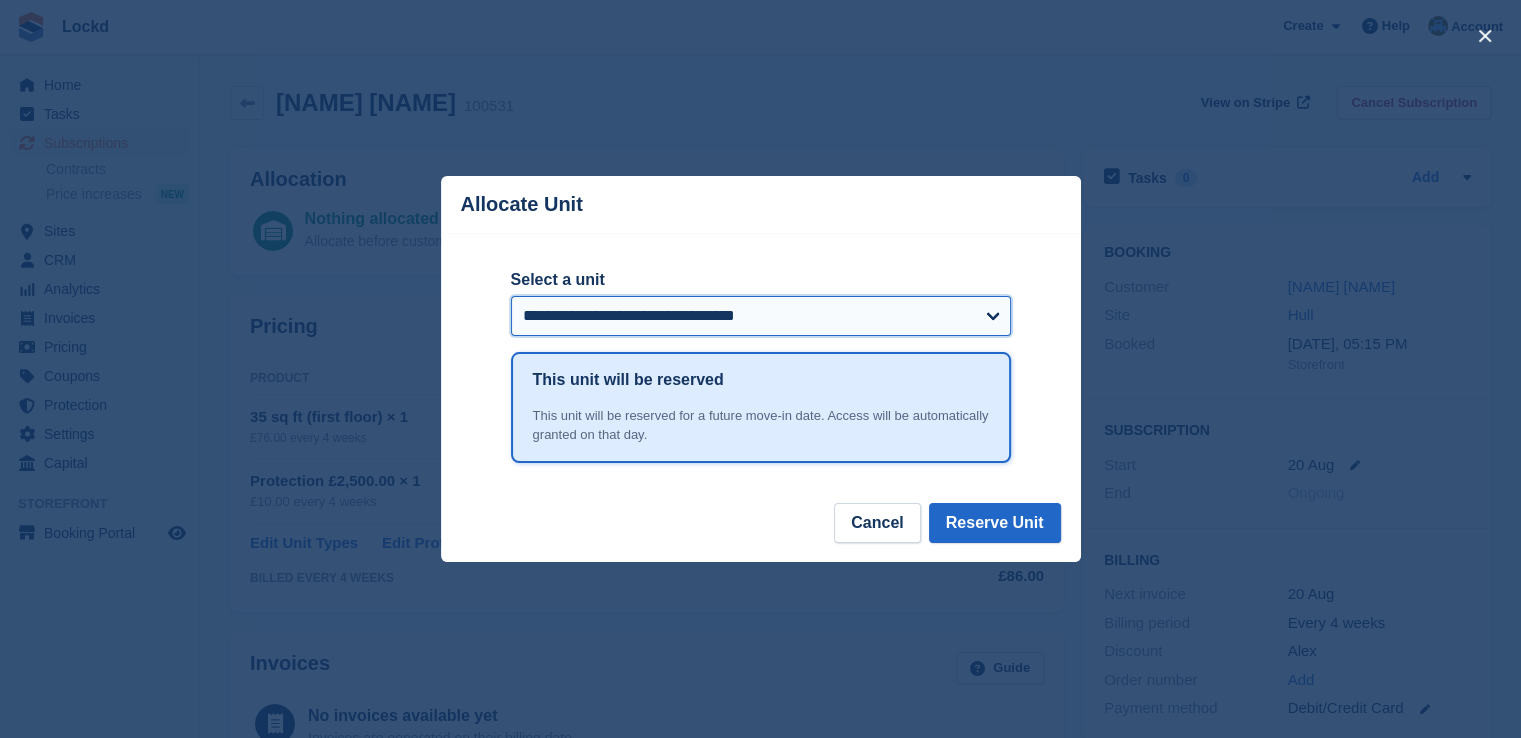 click on "**********" at bounding box center (761, 316) 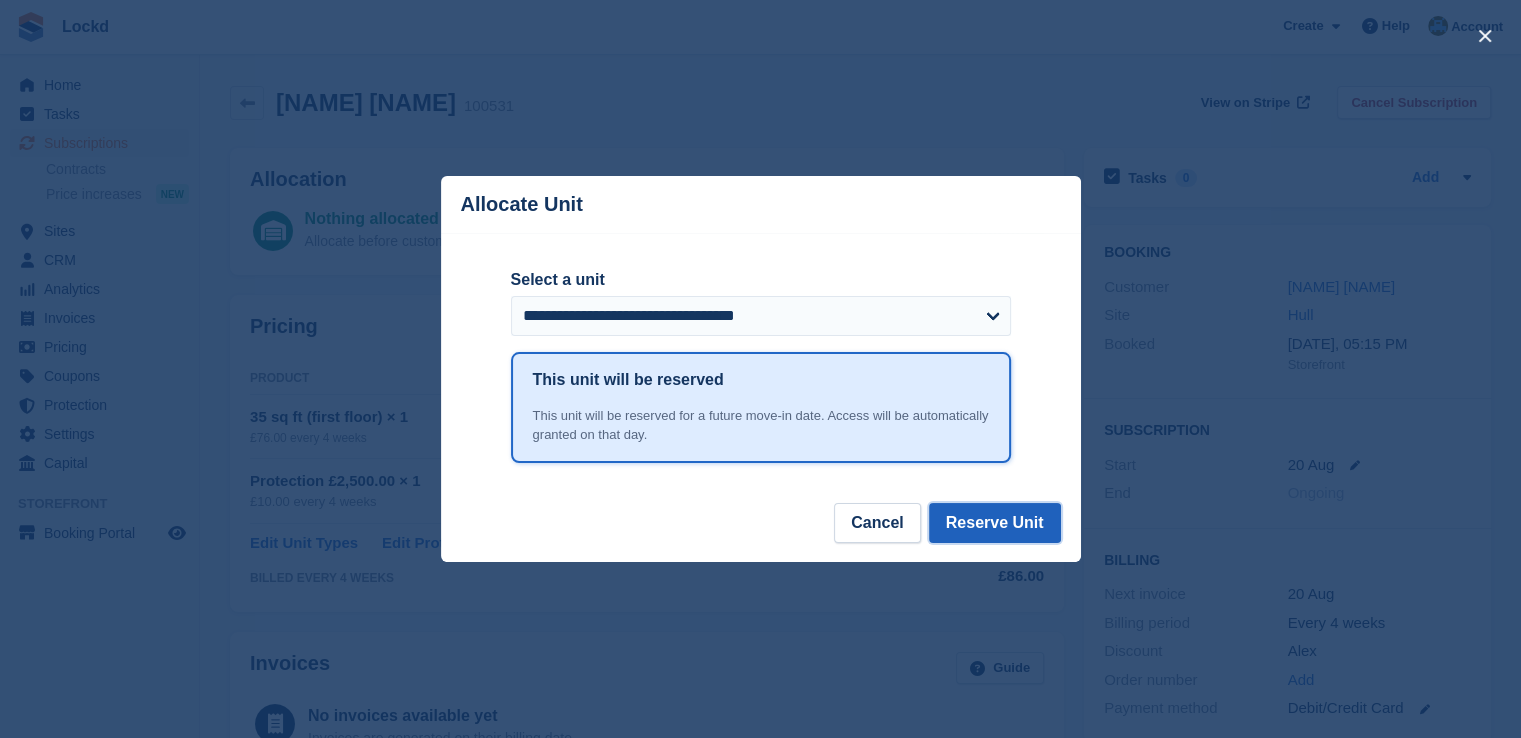 click on "Reserve Unit" at bounding box center (995, 523) 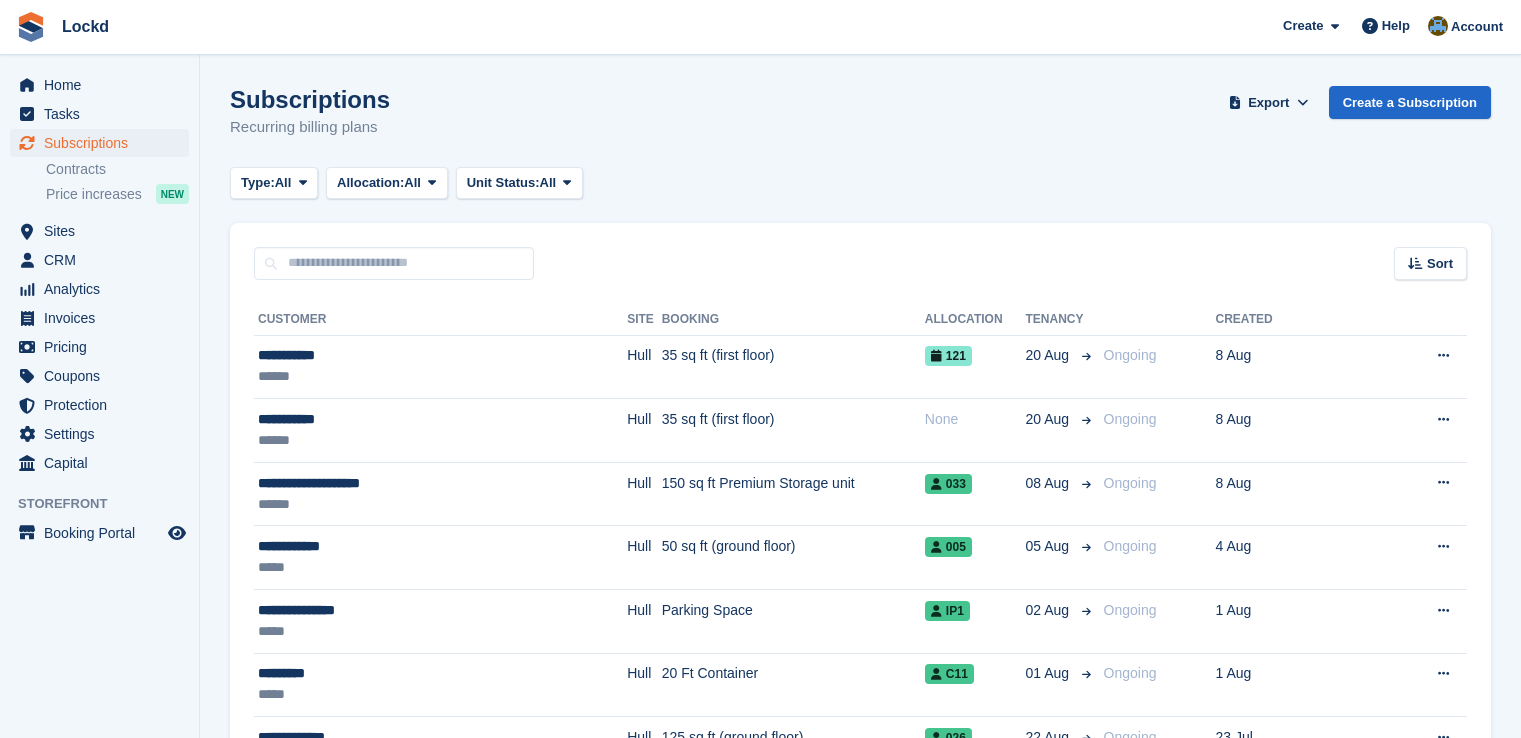 scroll, scrollTop: 0, scrollLeft: 0, axis: both 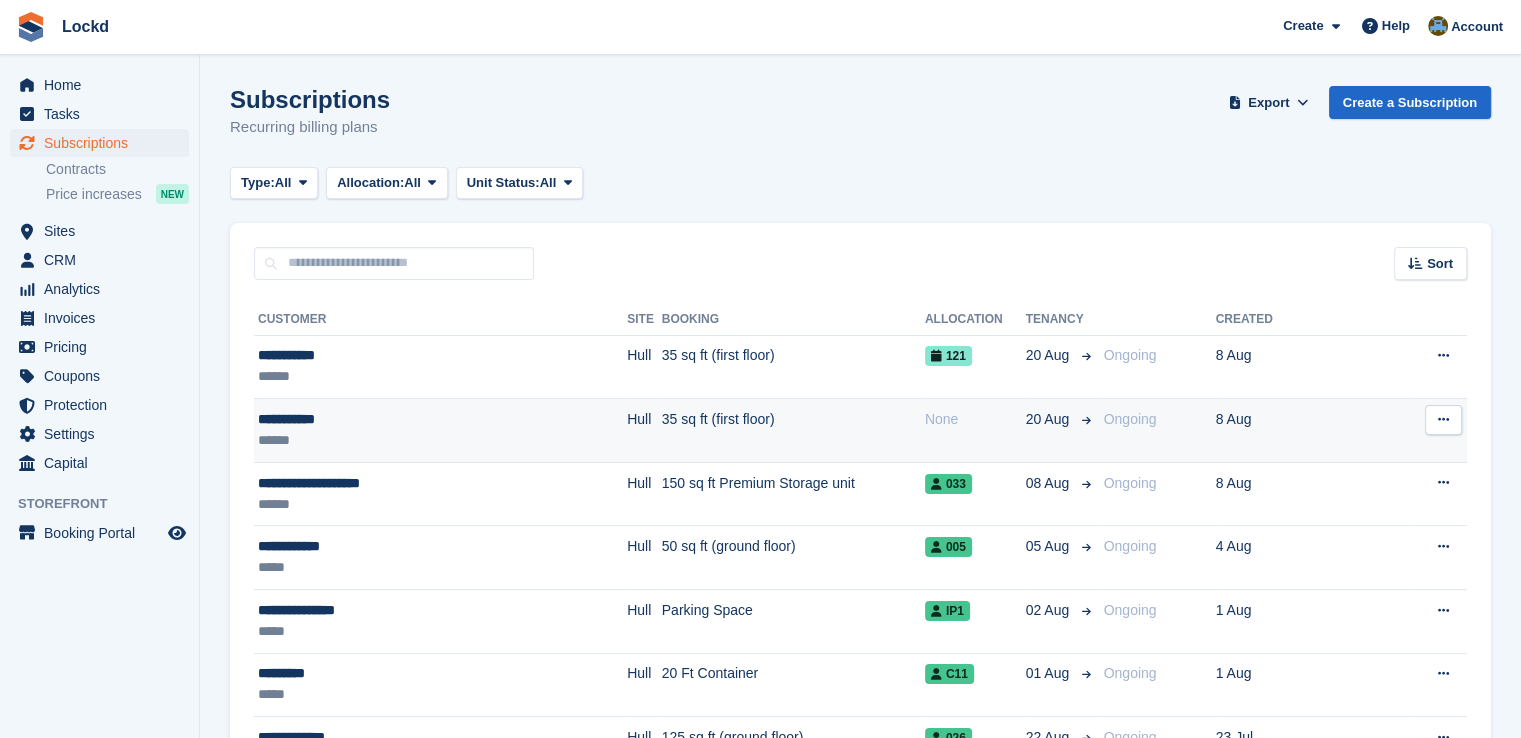 click on "35 sq ft (first floor)" at bounding box center [793, 431] 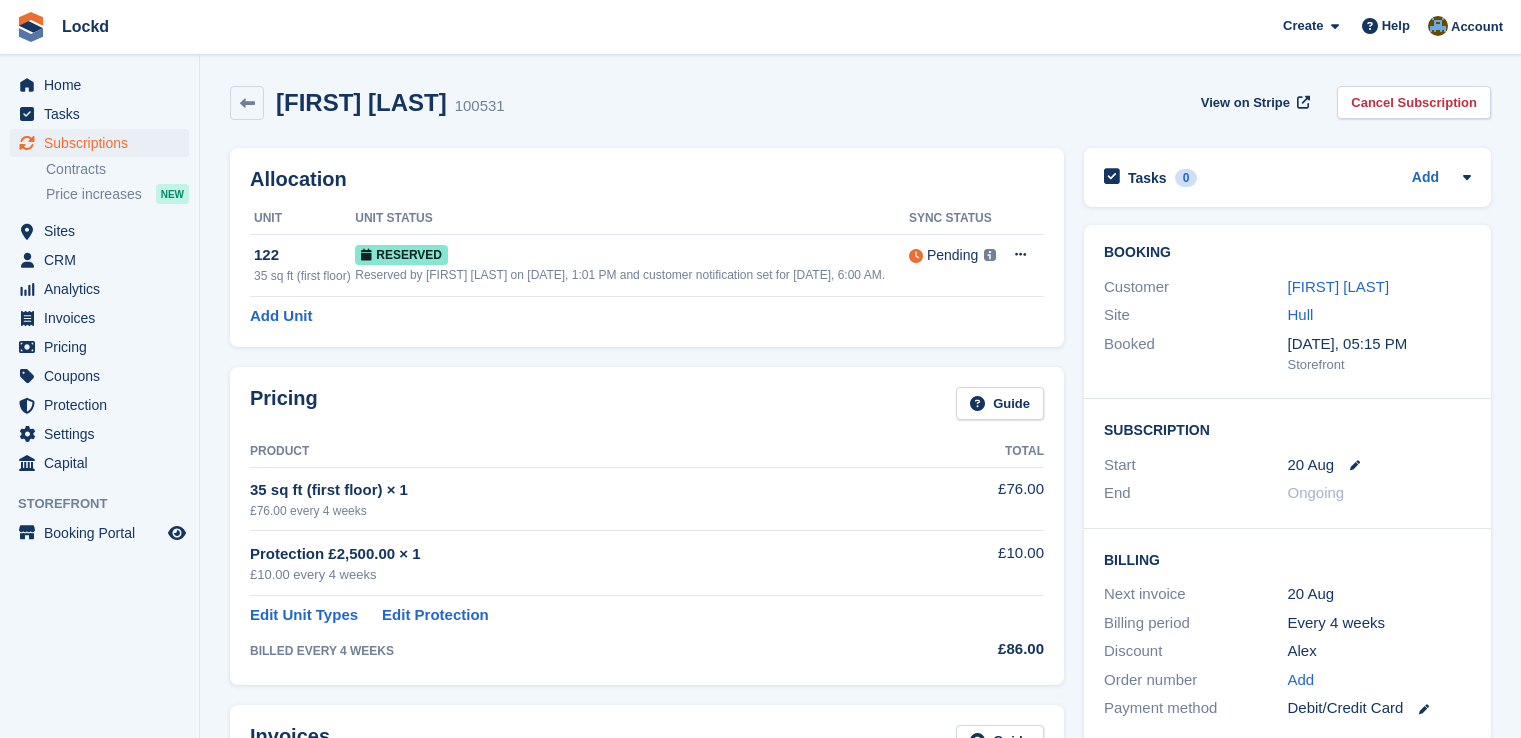 scroll, scrollTop: 0, scrollLeft: 0, axis: both 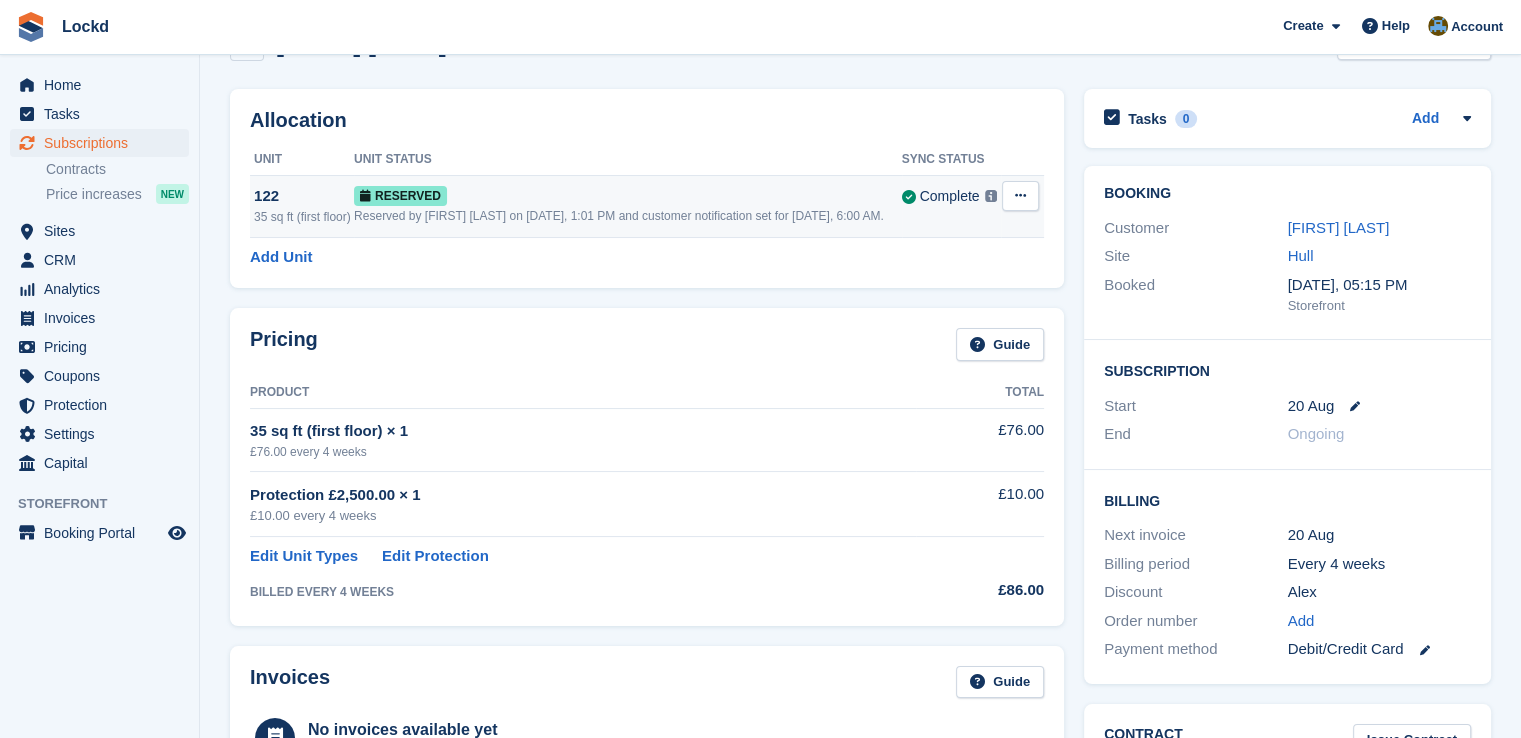click at bounding box center [1020, 195] 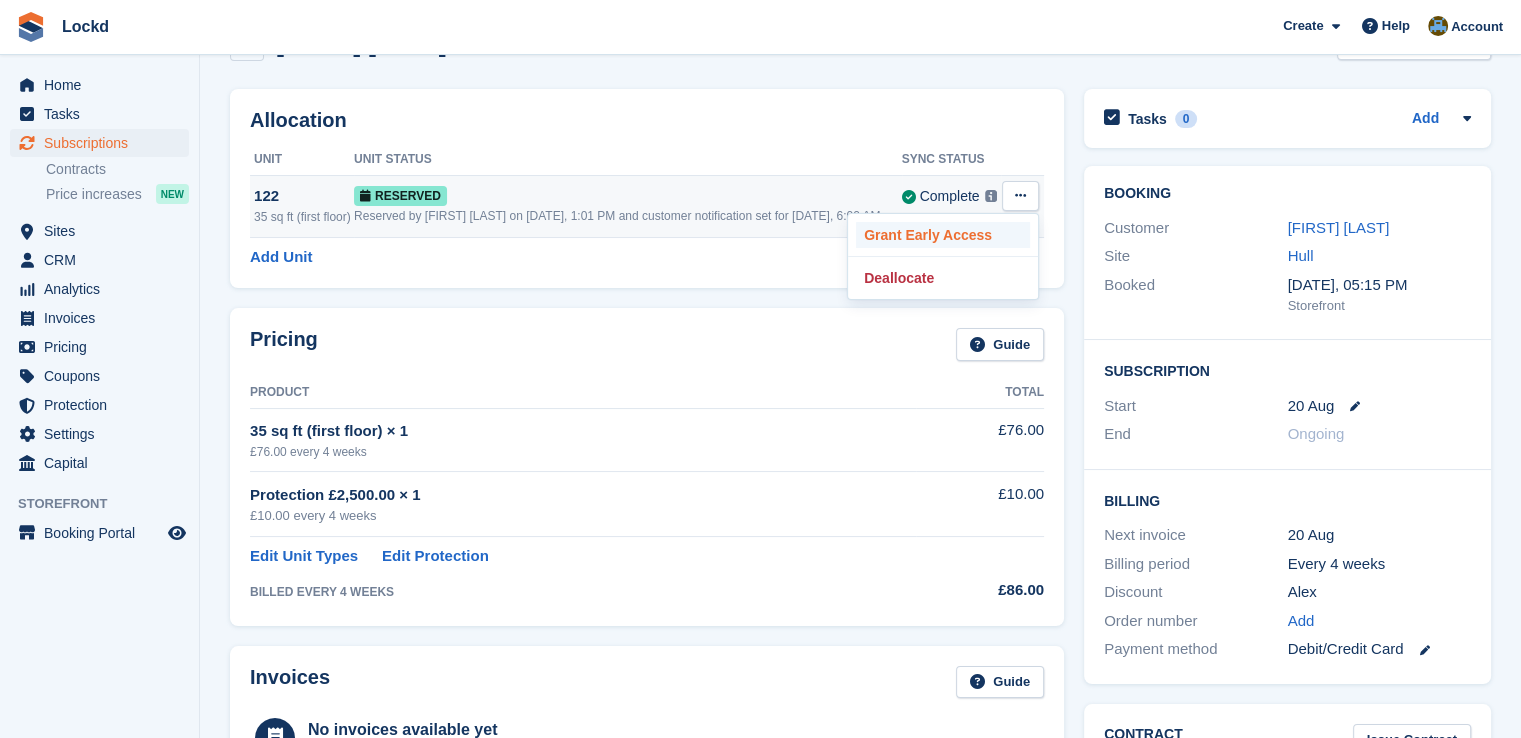 click on "Grant Early Access" at bounding box center (943, 235) 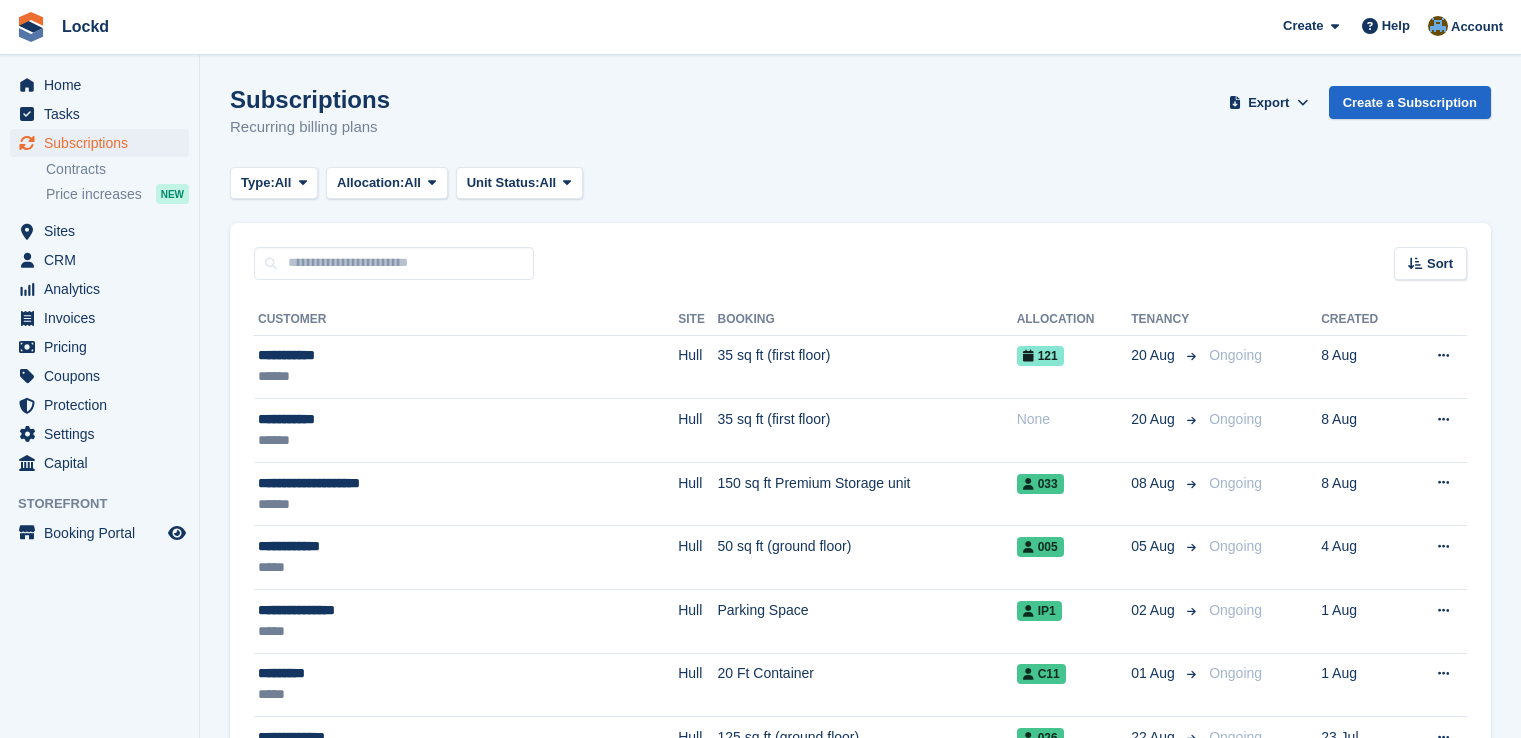 scroll, scrollTop: 0, scrollLeft: 0, axis: both 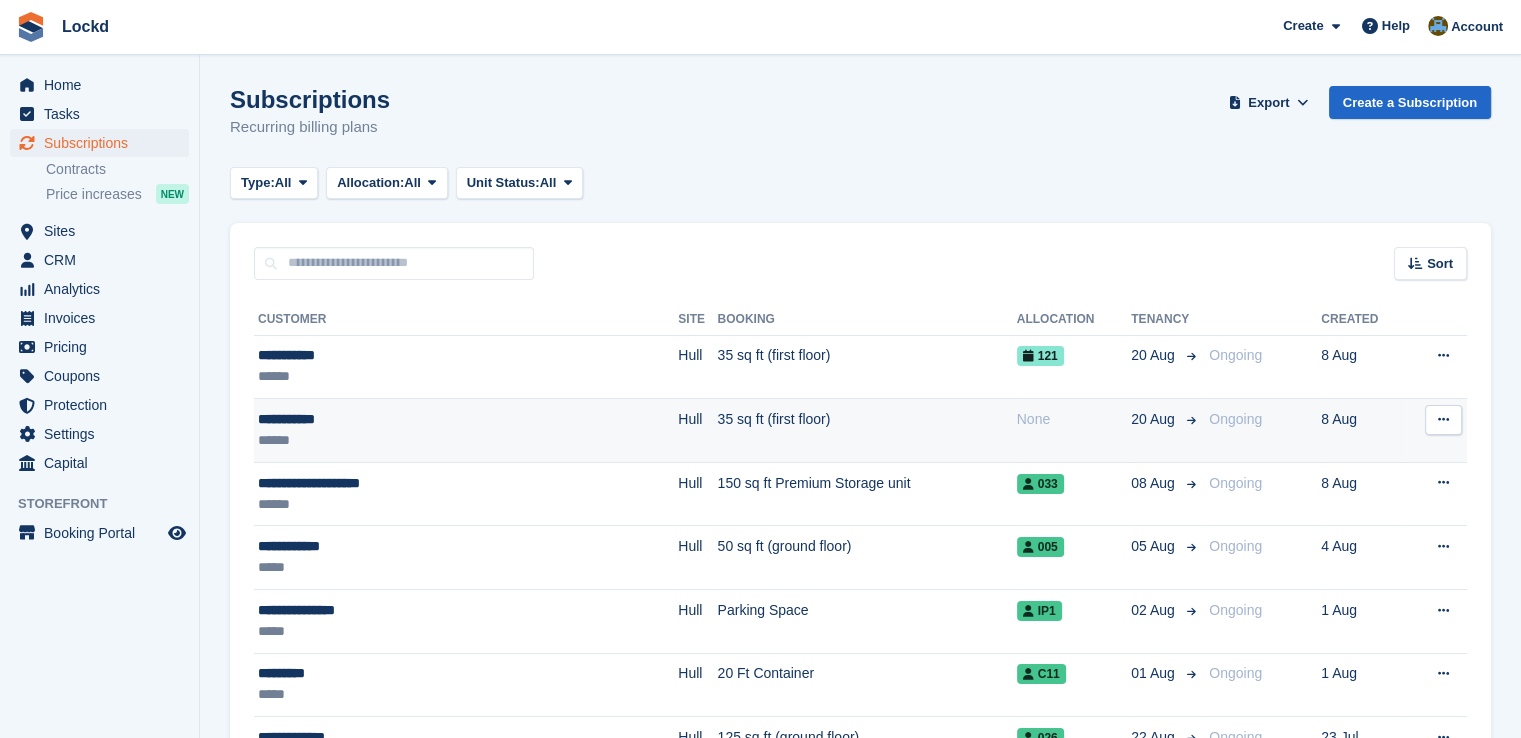 click on "8 Aug" at bounding box center [1363, 431] 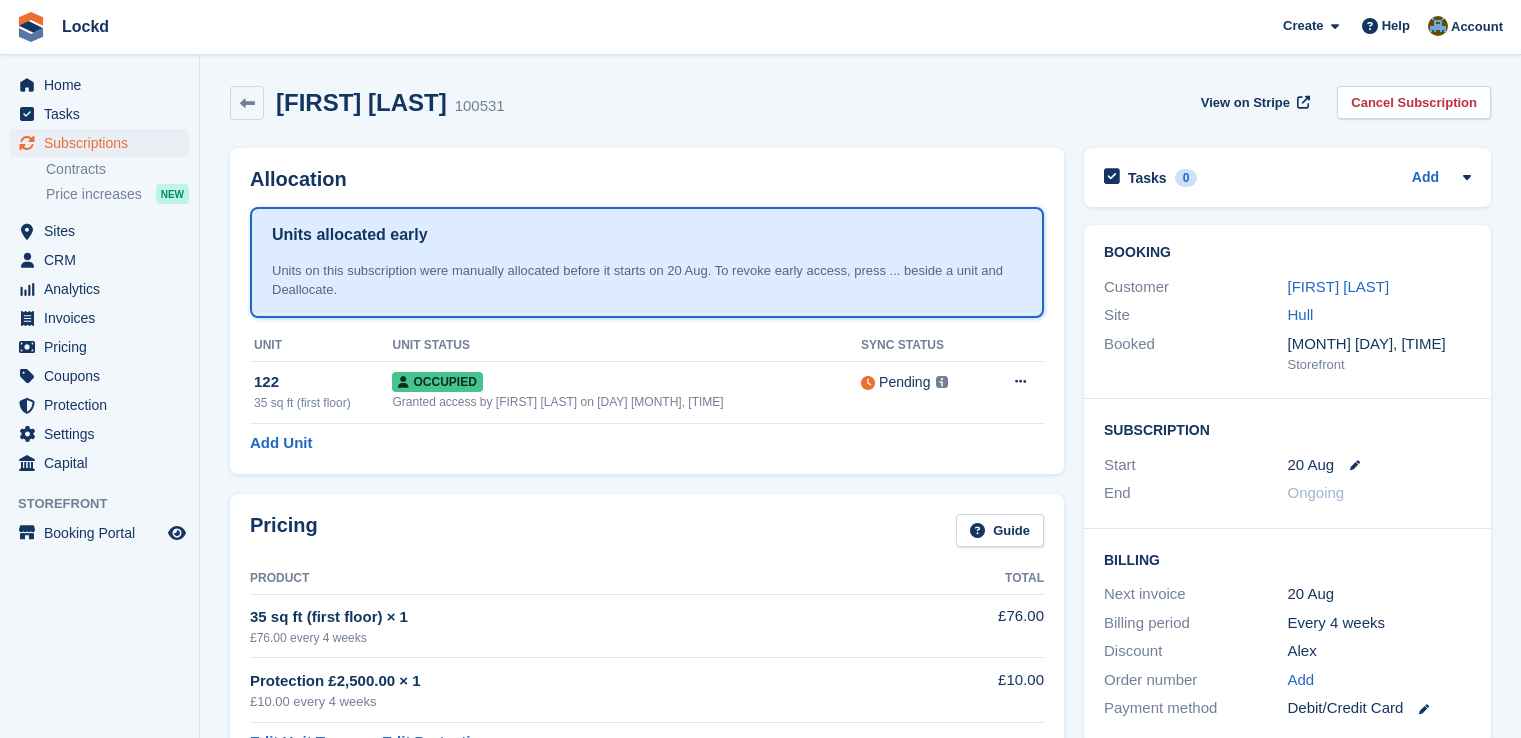 scroll, scrollTop: 0, scrollLeft: 0, axis: both 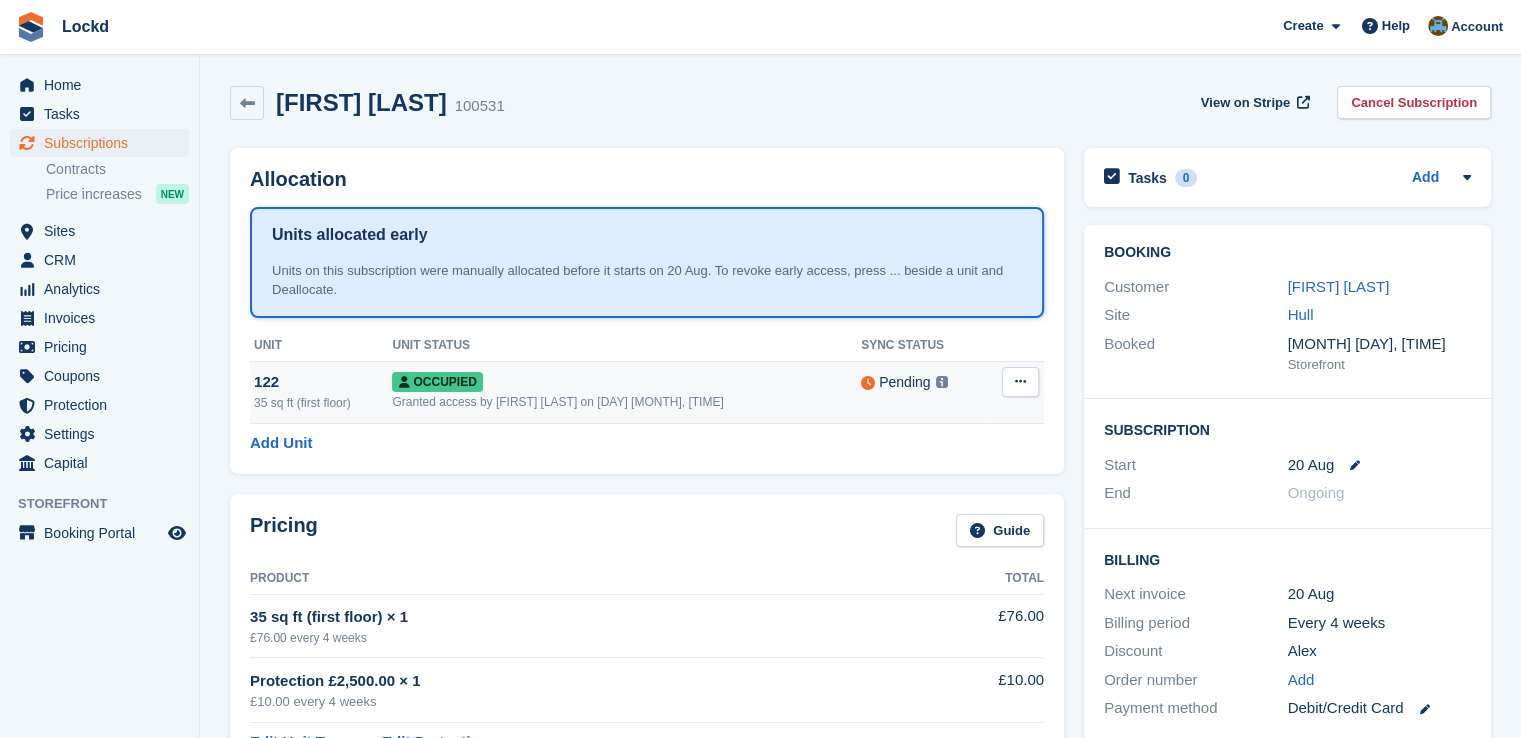 click at bounding box center (1020, 382) 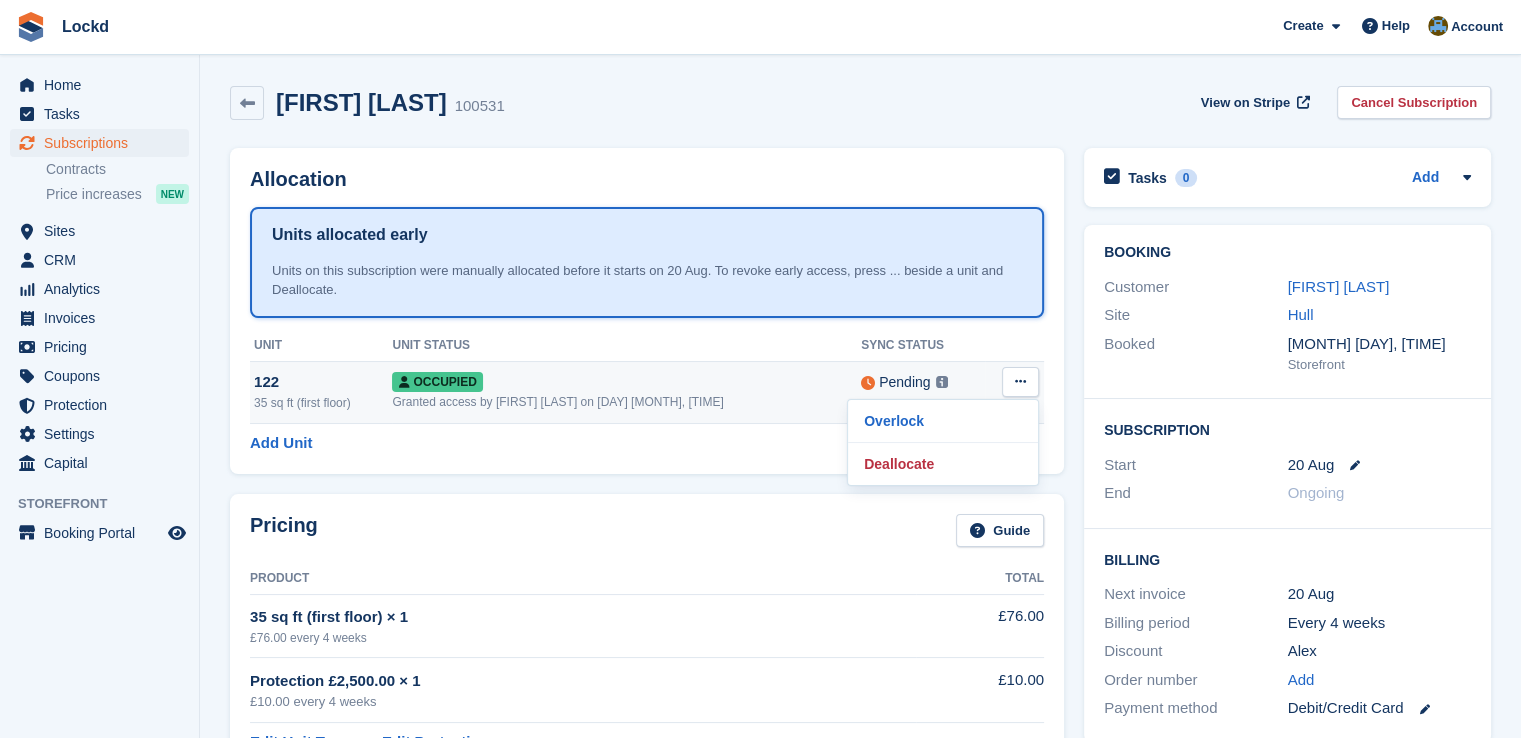 click on "Granted access by Paul Budding on 9th Aug,   1:02 PM" at bounding box center (626, 402) 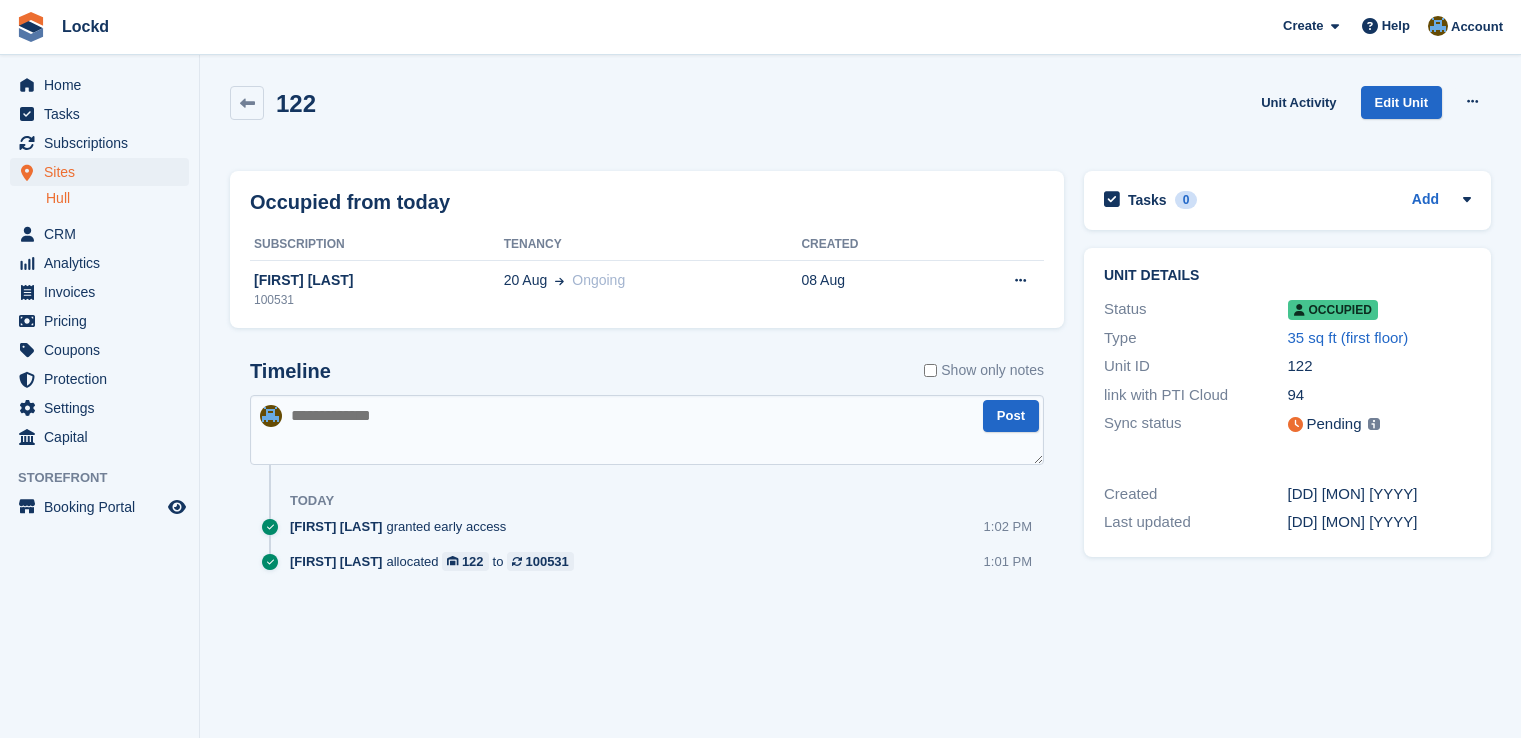 scroll, scrollTop: 0, scrollLeft: 0, axis: both 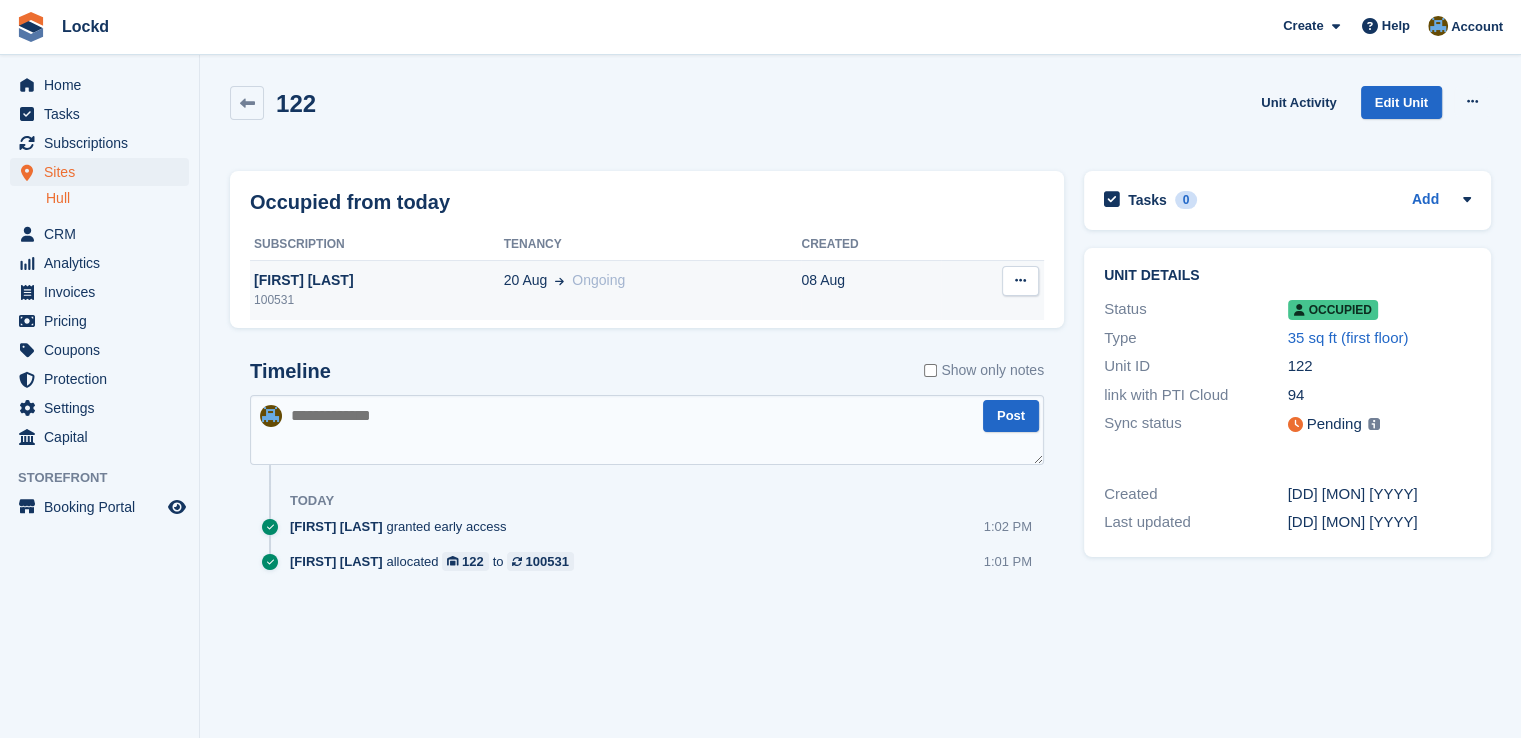 click at bounding box center (1020, 281) 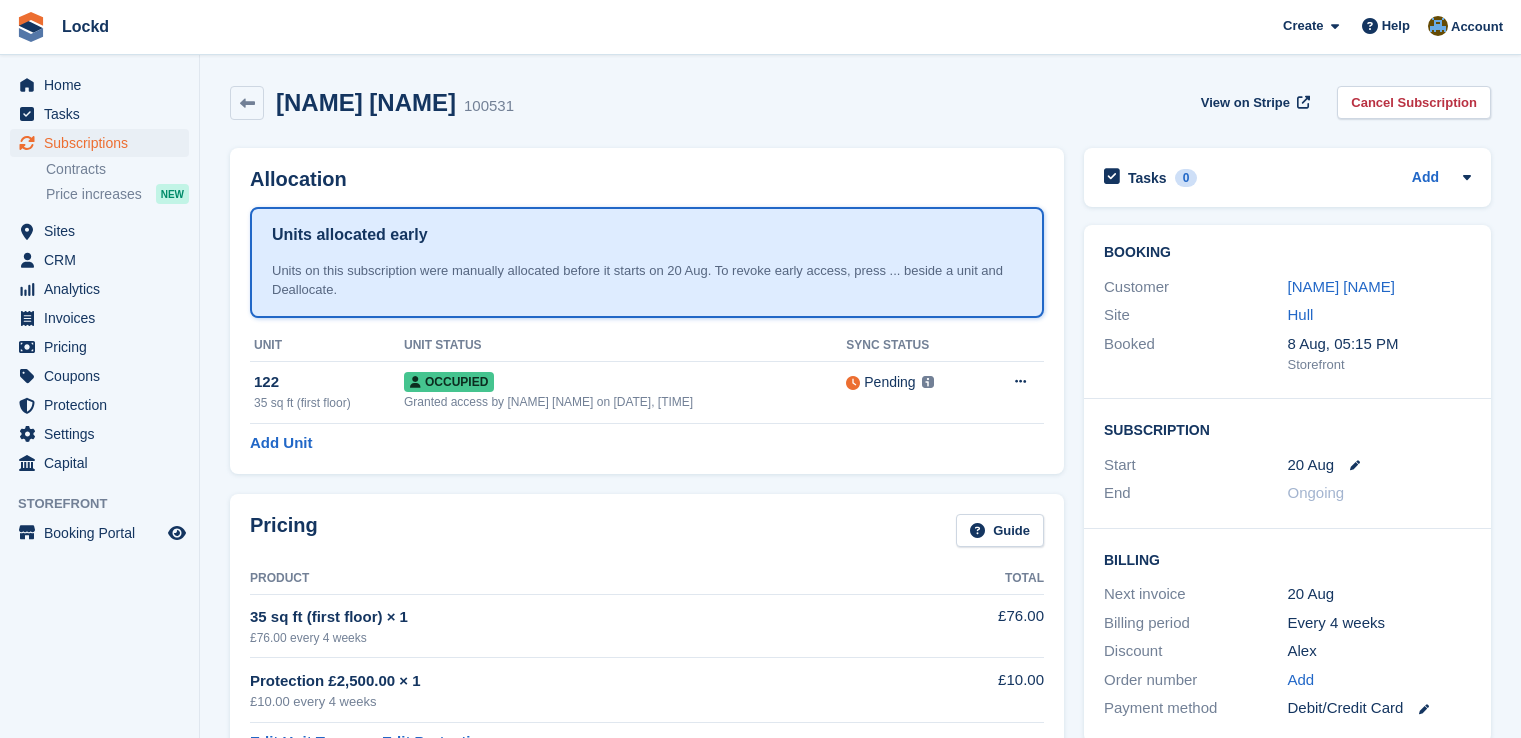 scroll, scrollTop: 0, scrollLeft: 0, axis: both 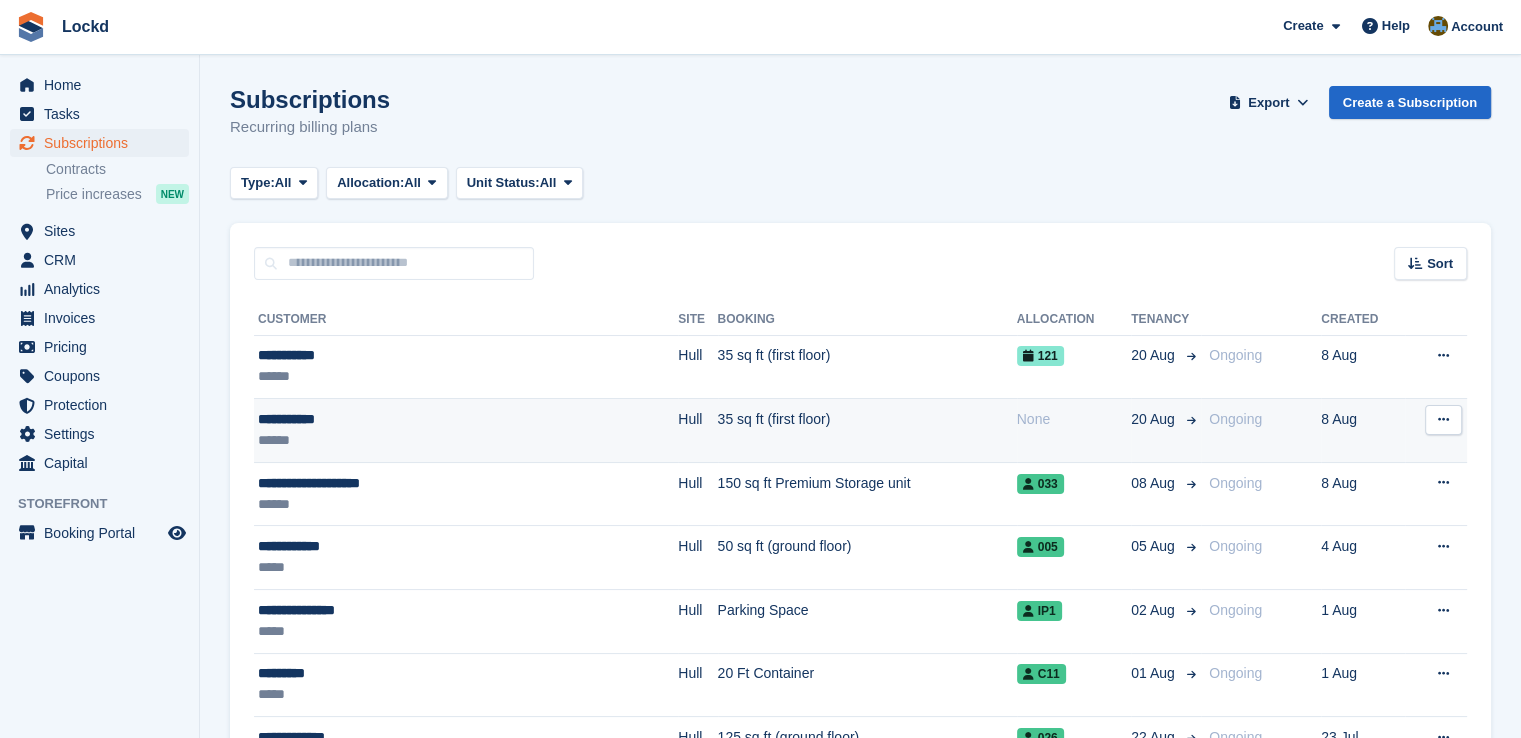 click on "35 sq ft (first floor)" at bounding box center [867, 431] 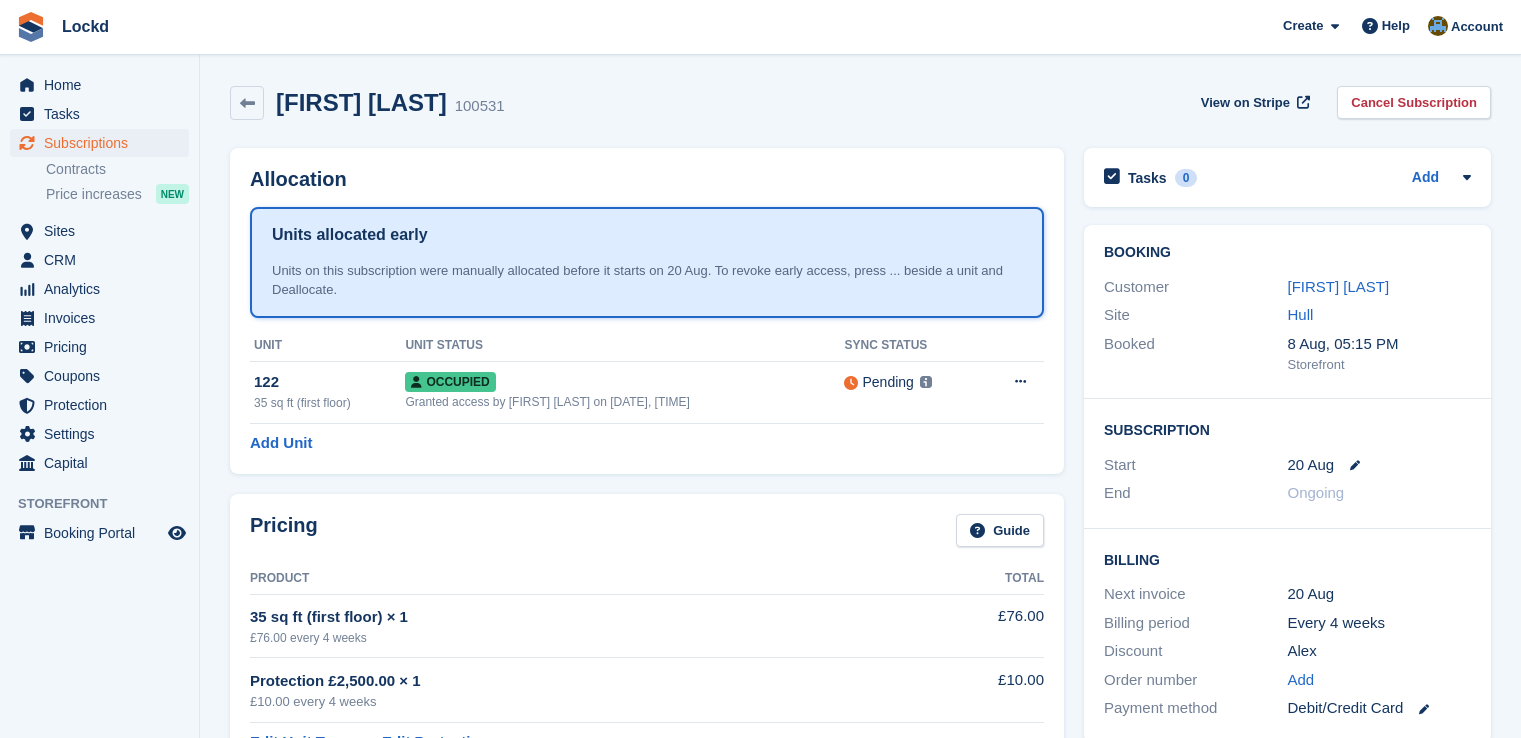 scroll, scrollTop: 0, scrollLeft: 0, axis: both 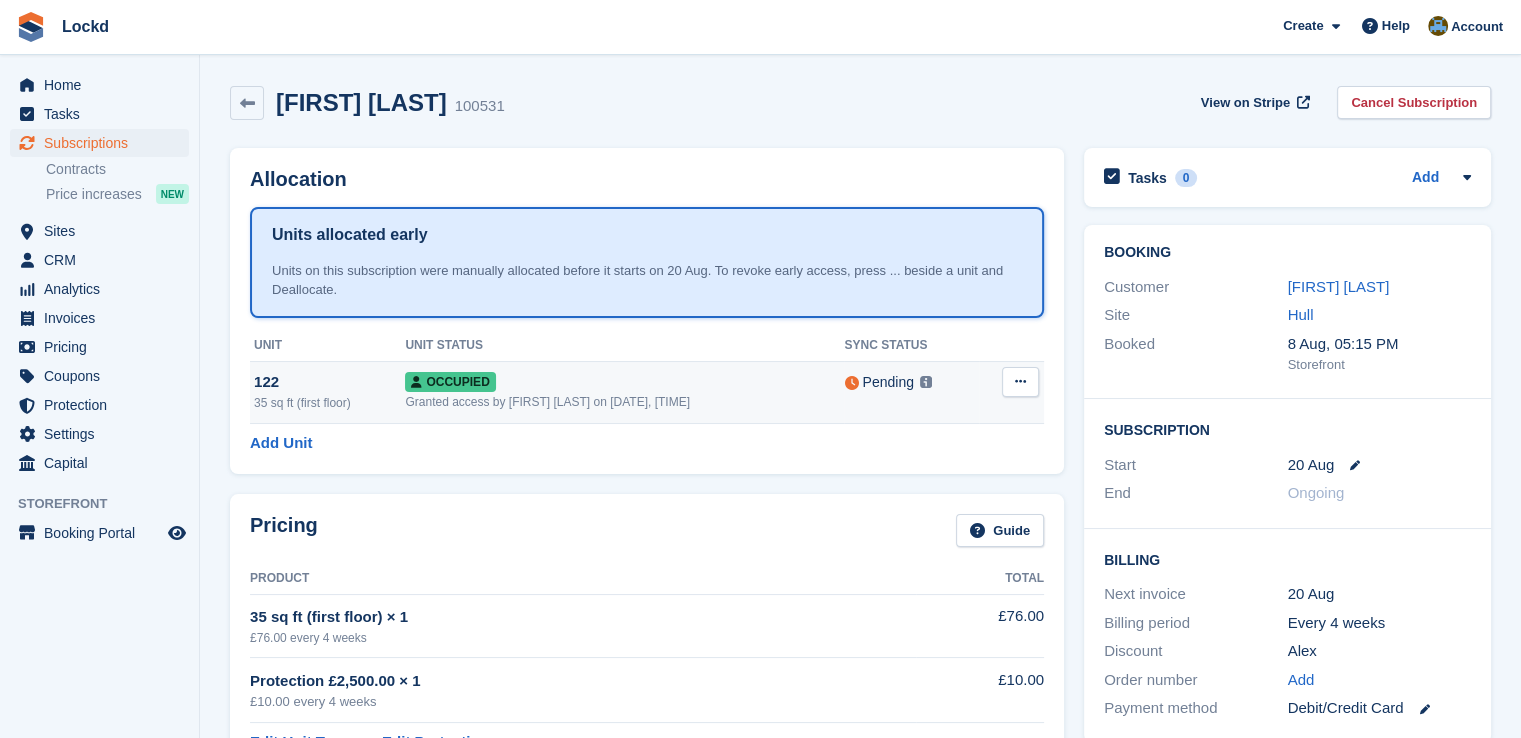 click on "Pending" at bounding box center [887, 382] 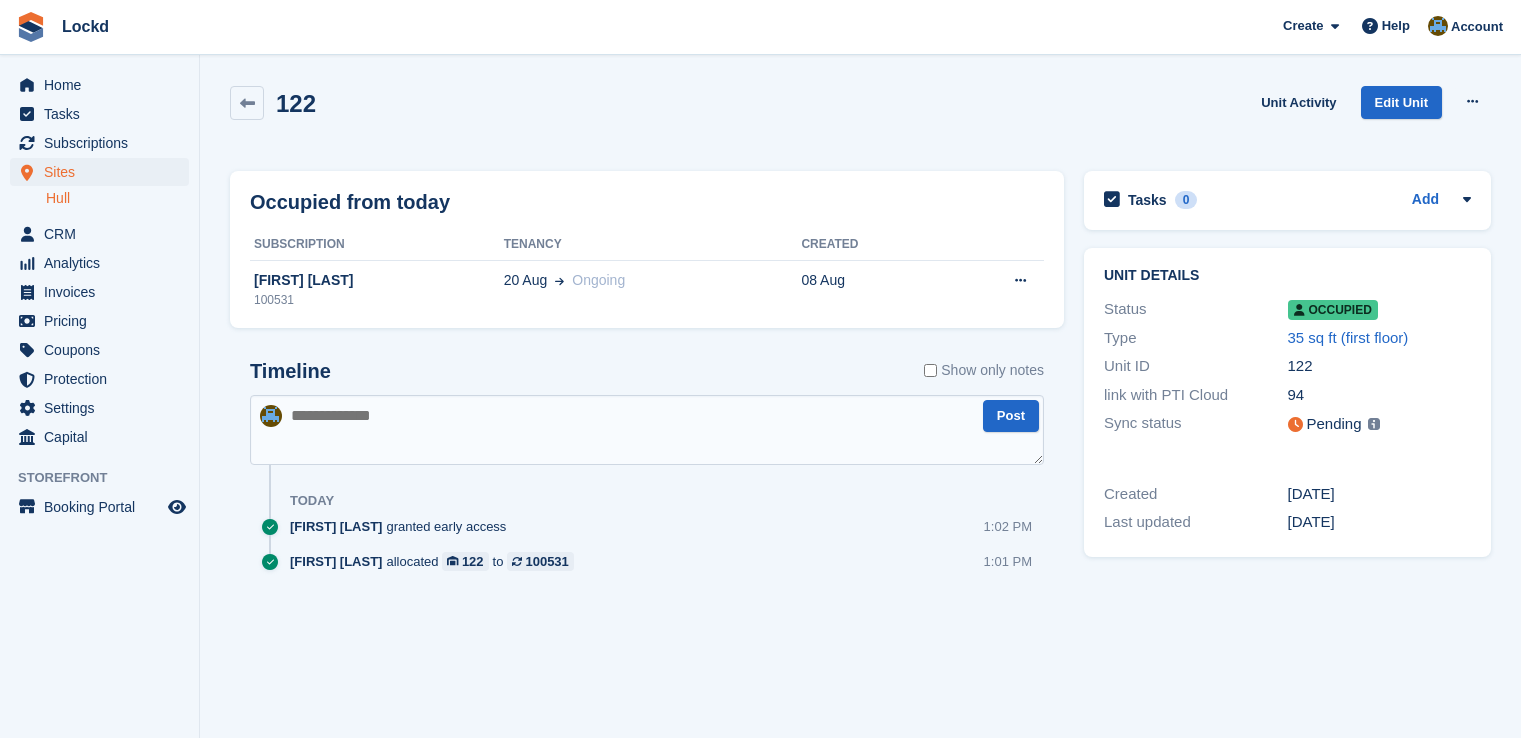 scroll, scrollTop: 0, scrollLeft: 0, axis: both 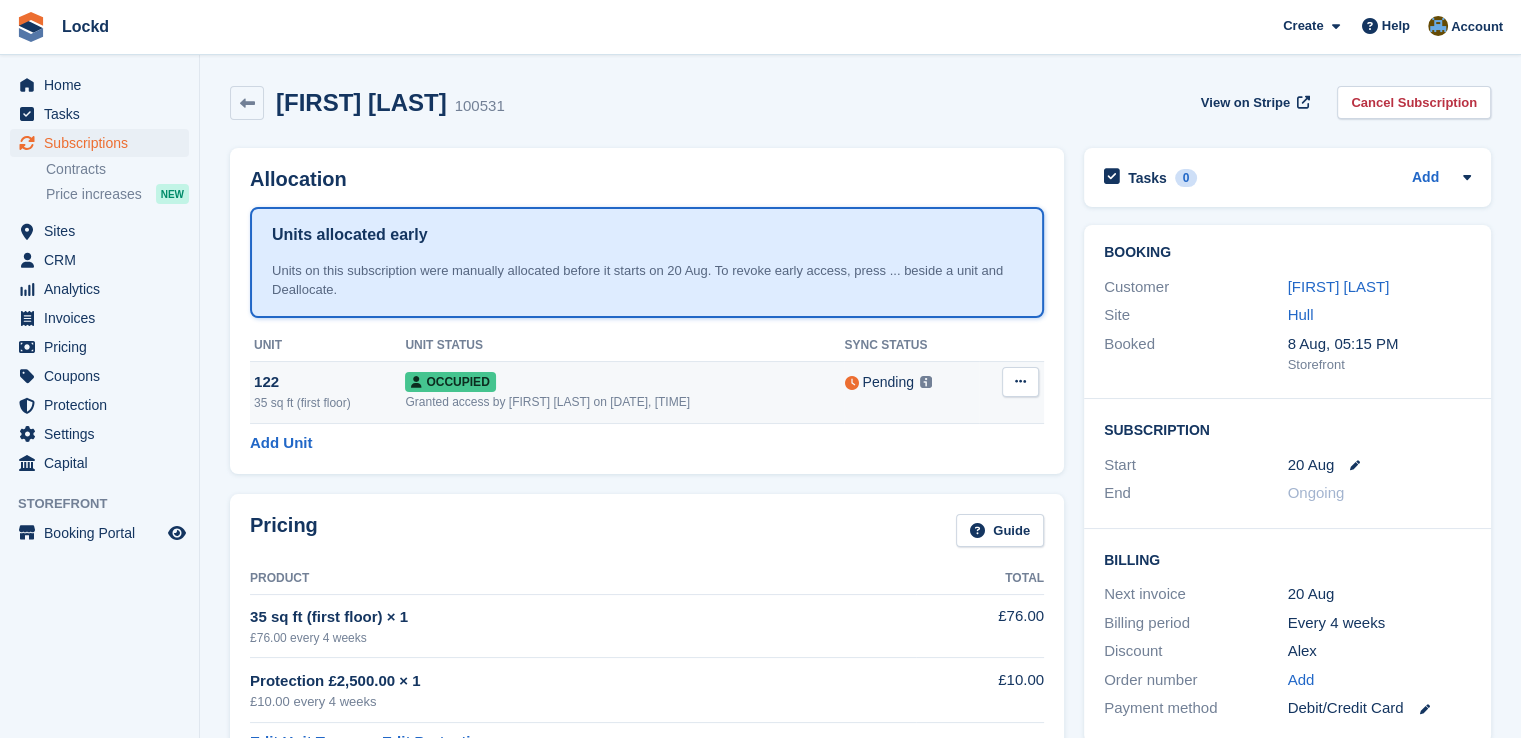 click at bounding box center (1020, 381) 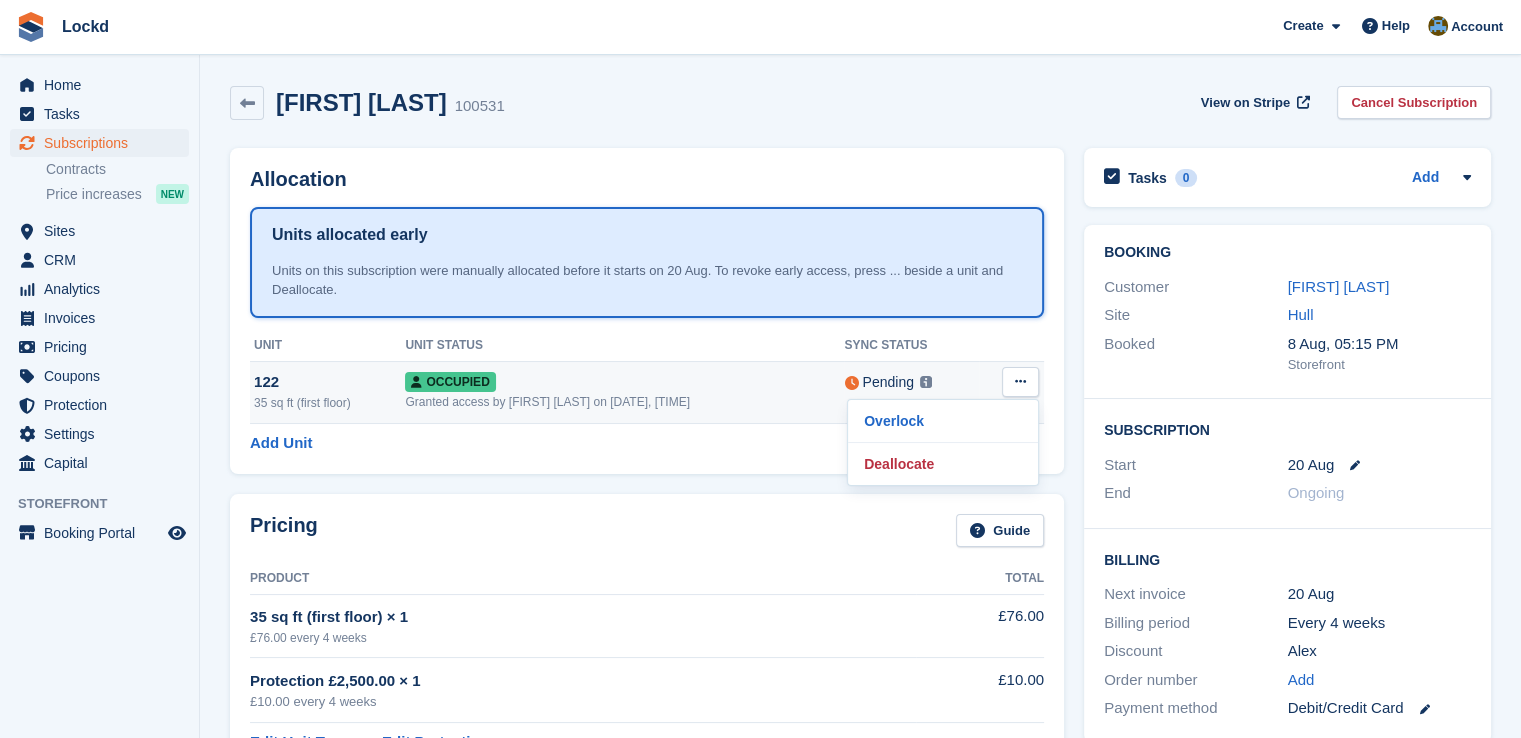 click on "Occupied" at bounding box center (624, 381) 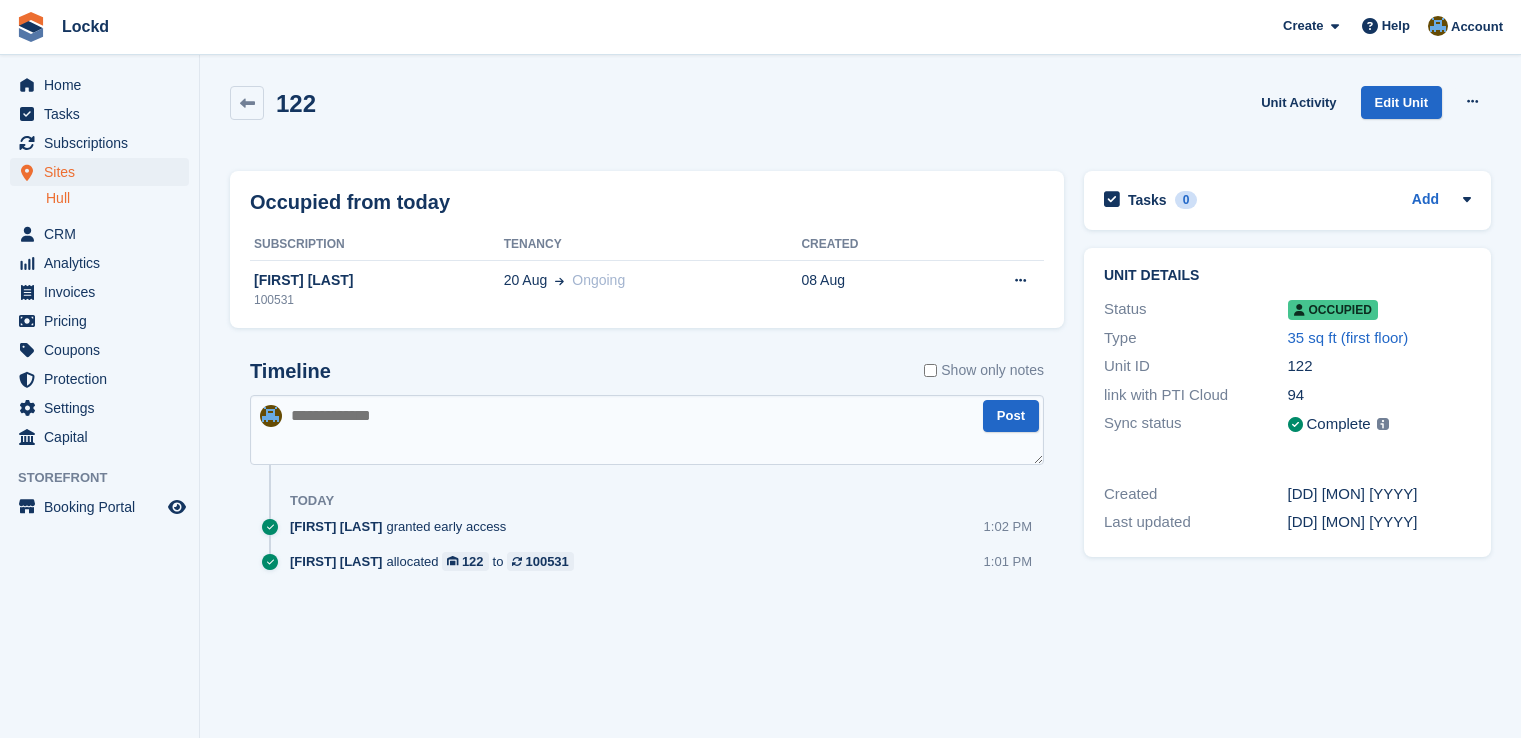 scroll, scrollTop: 0, scrollLeft: 0, axis: both 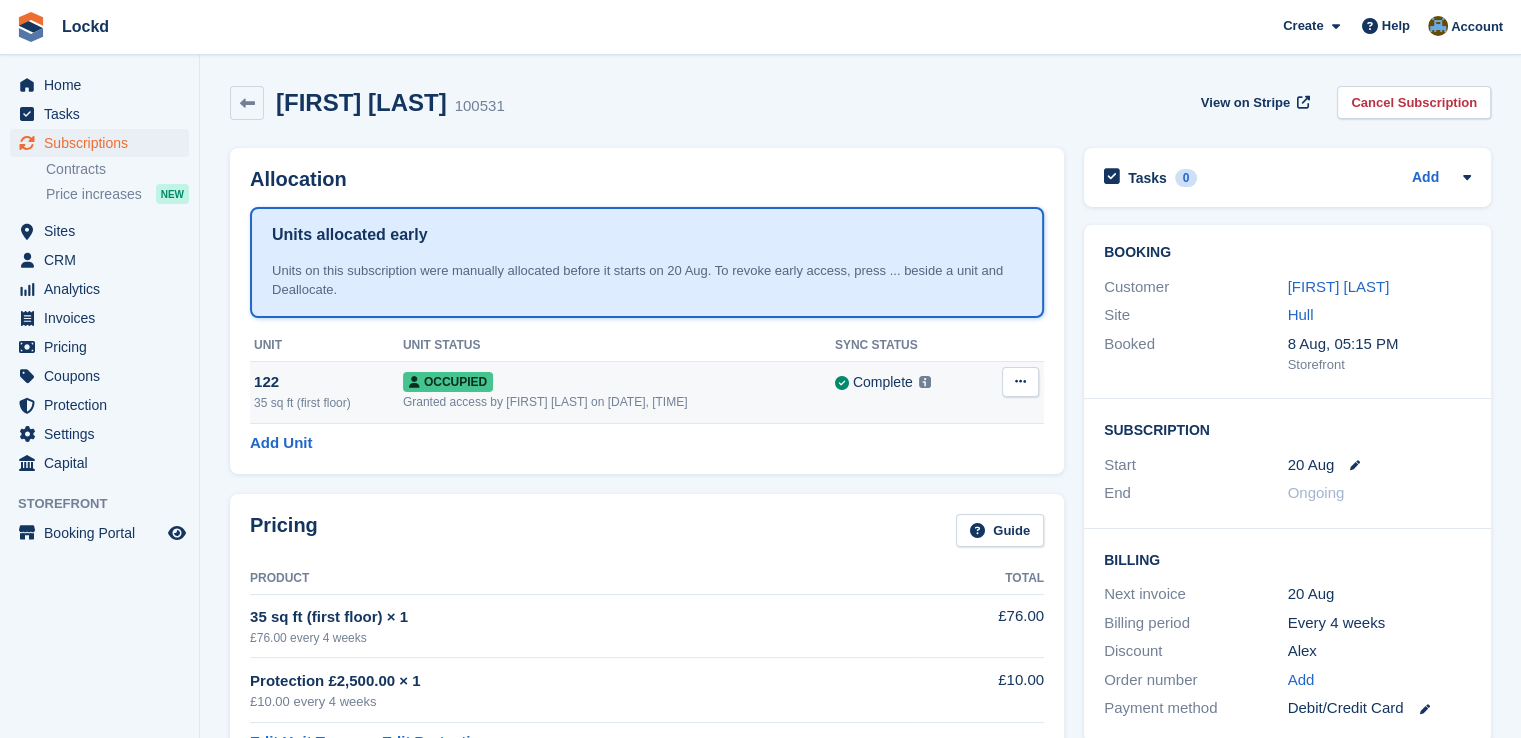 click at bounding box center (1020, 381) 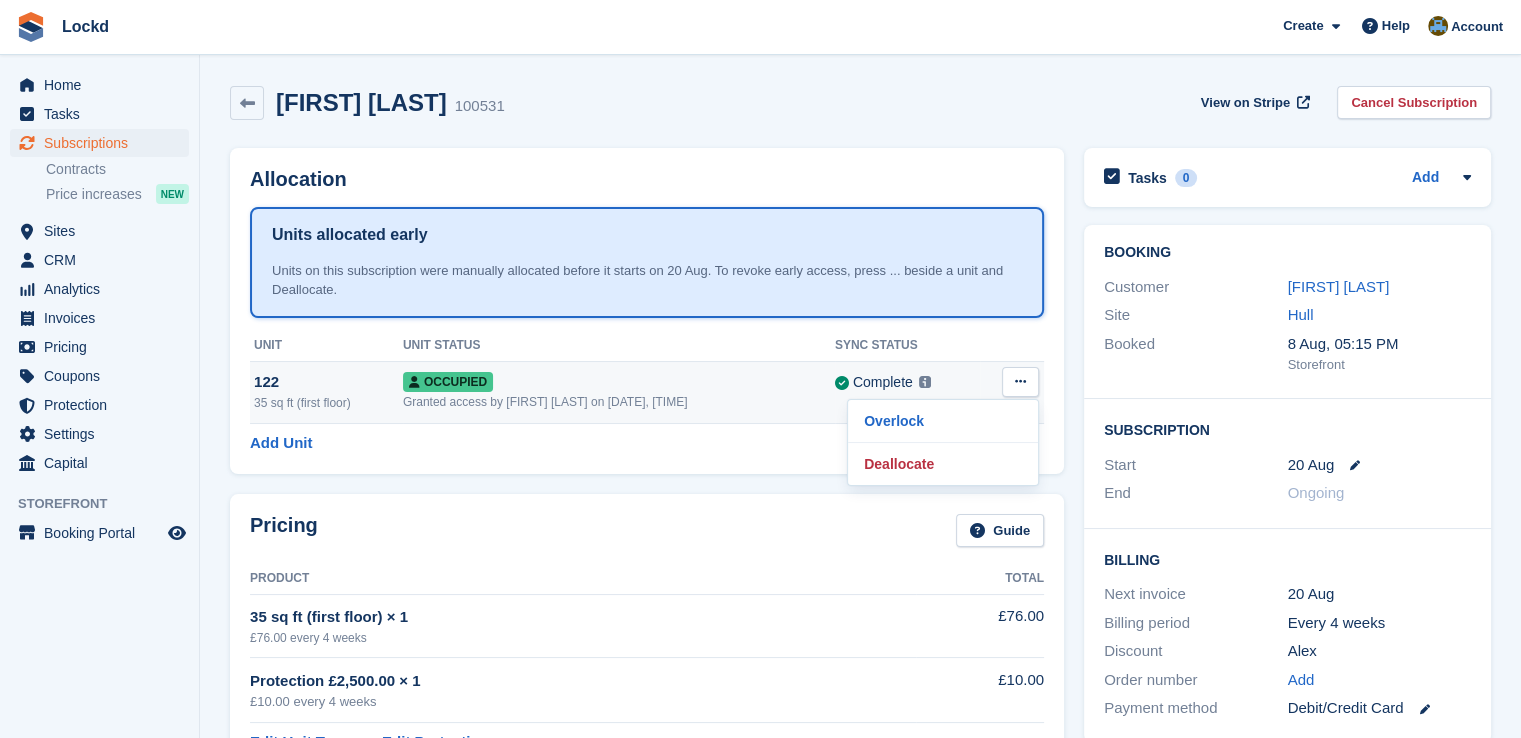 click on "Complete" at bounding box center (883, 382) 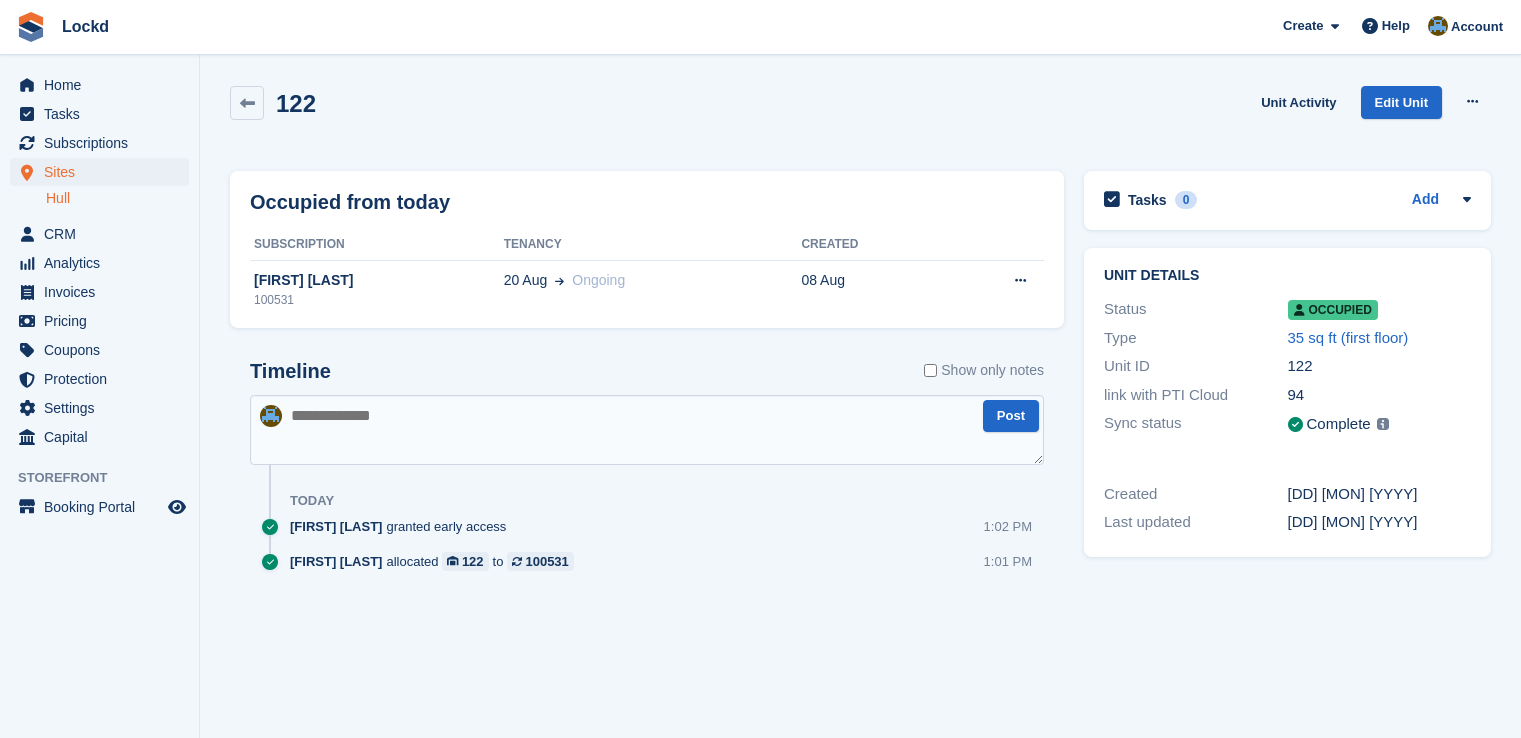 scroll, scrollTop: 0, scrollLeft: 0, axis: both 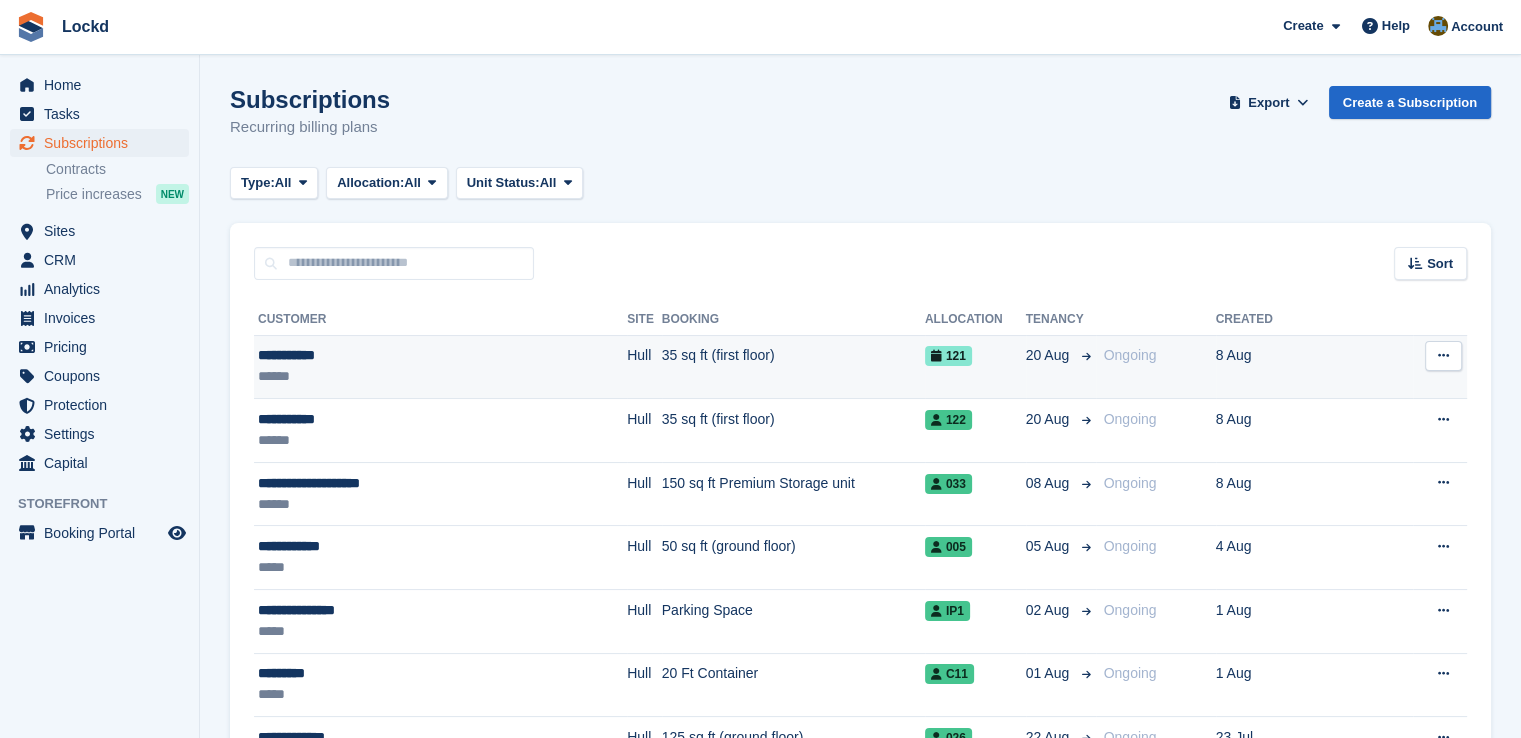 click on "35 sq ft (first floor)" at bounding box center (793, 367) 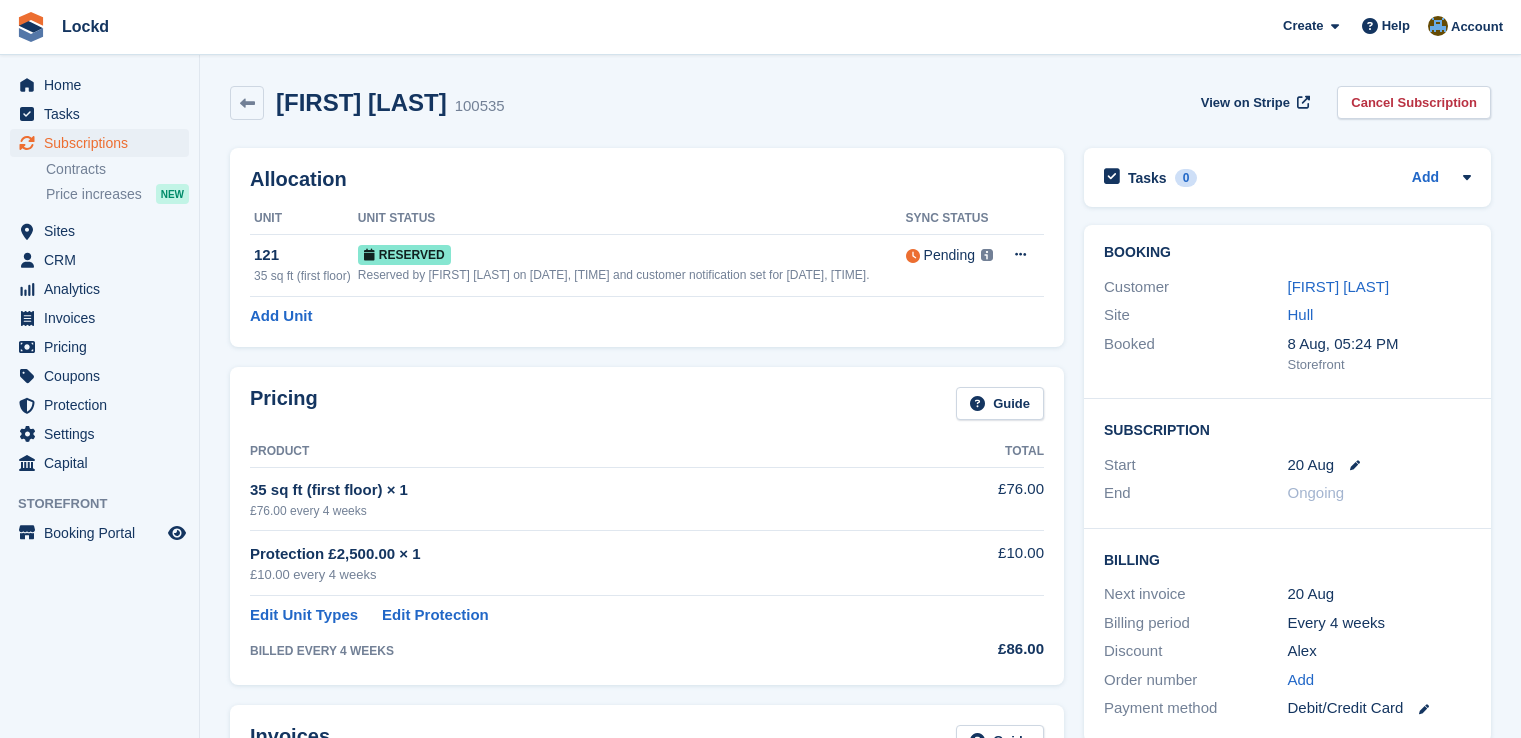 scroll, scrollTop: 0, scrollLeft: 0, axis: both 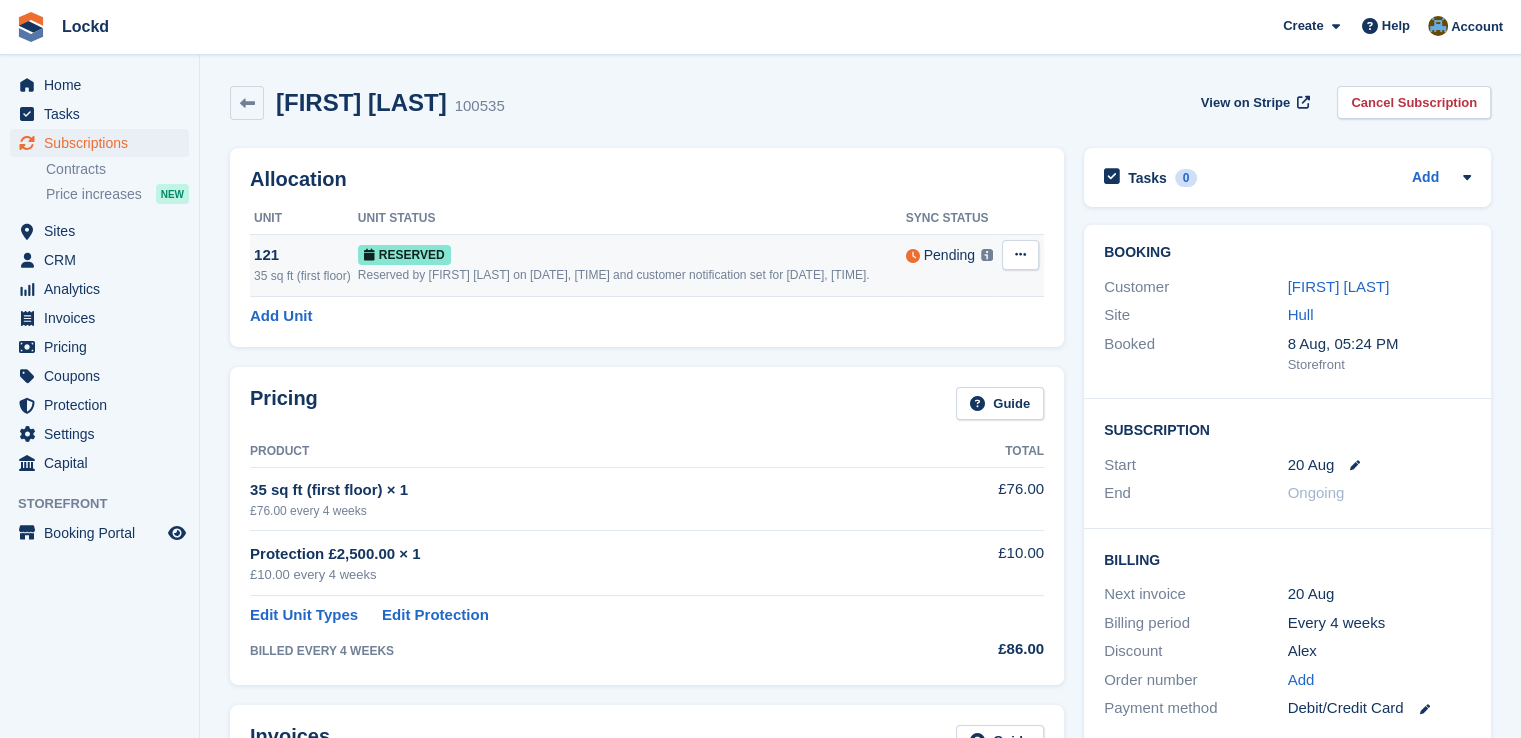 click at bounding box center (1020, 255) 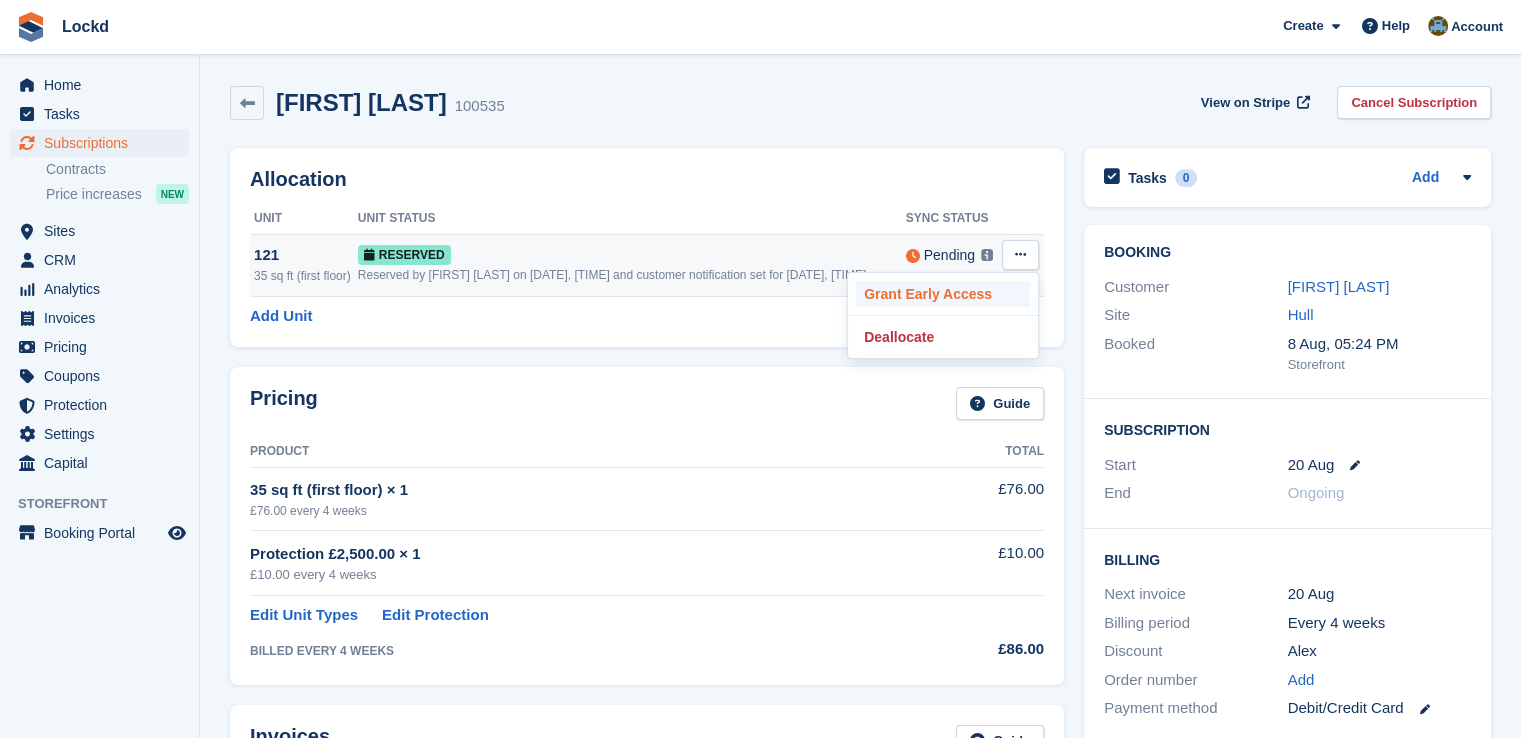 click on "Grant Early Access" at bounding box center (943, 294) 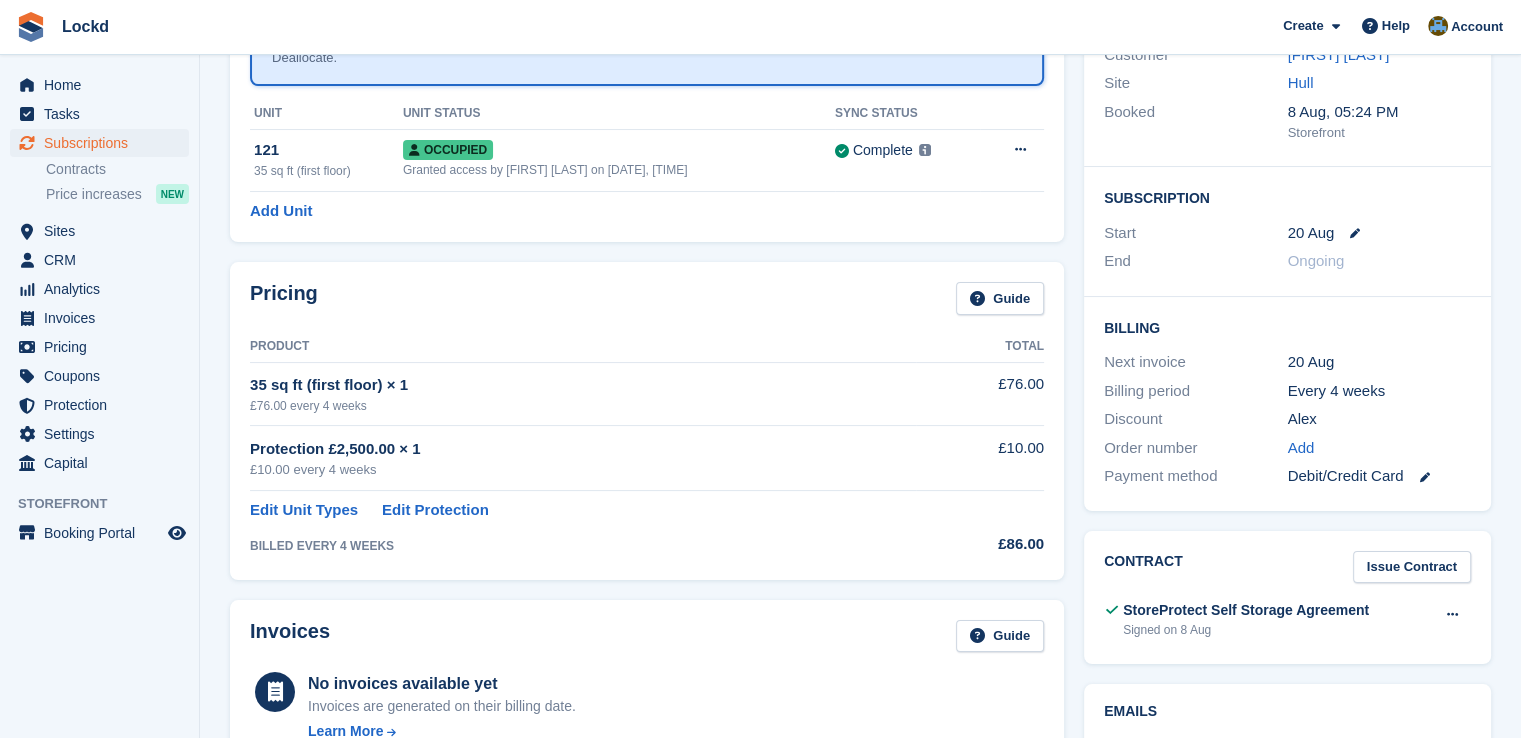 scroll, scrollTop: 208, scrollLeft: 0, axis: vertical 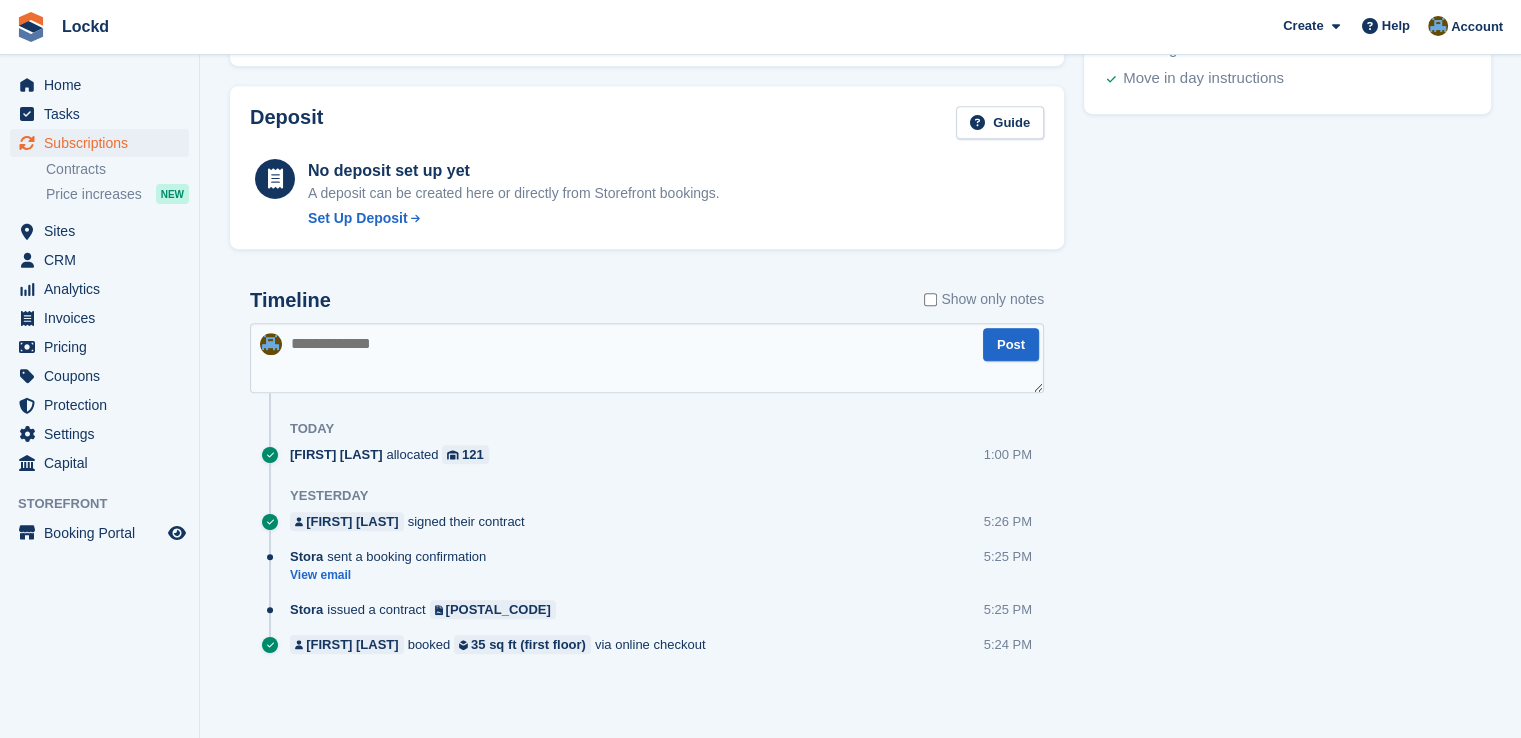 drag, startPoint x: 1518, startPoint y: 545, endPoint x: 1535, endPoint y: 543, distance: 17.117243 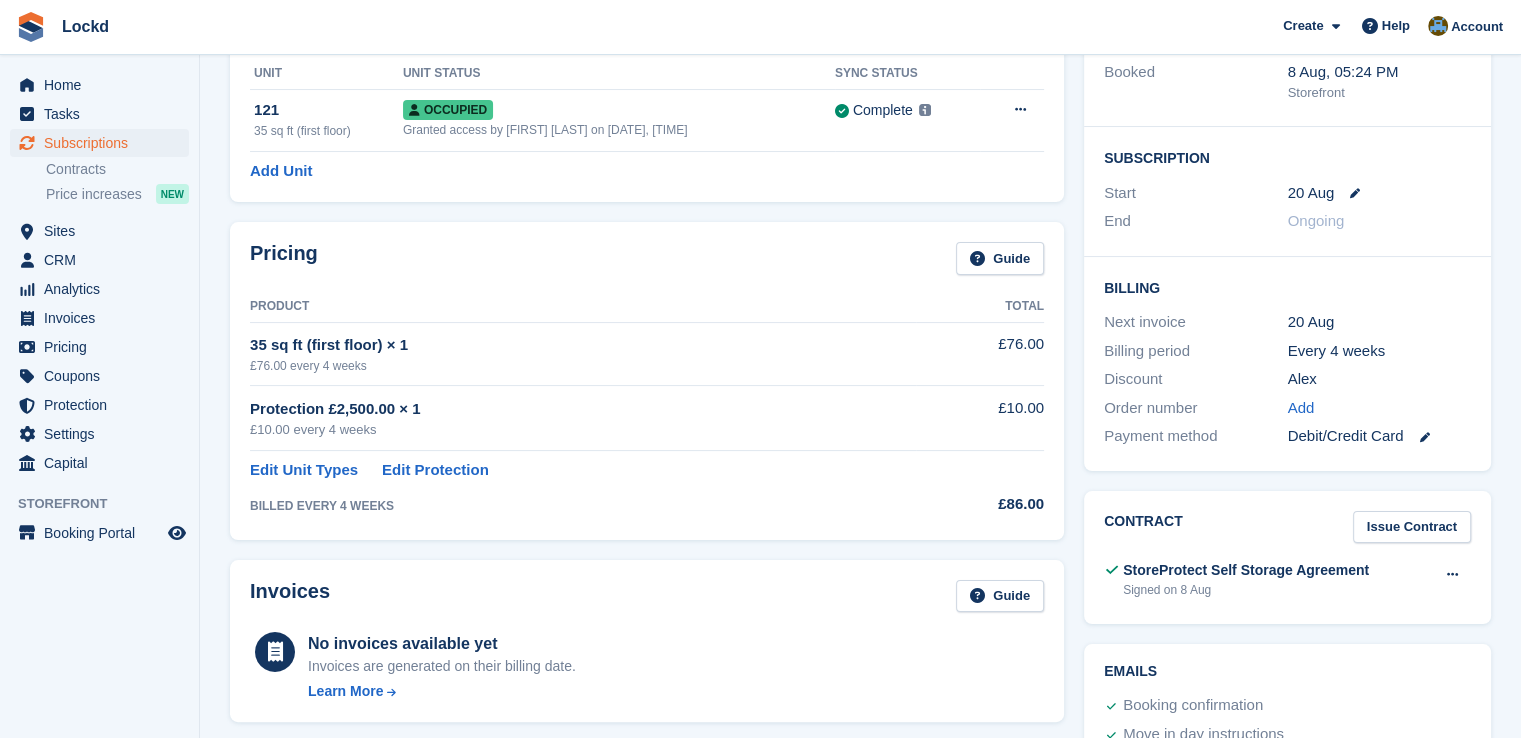 scroll, scrollTop: 0, scrollLeft: 0, axis: both 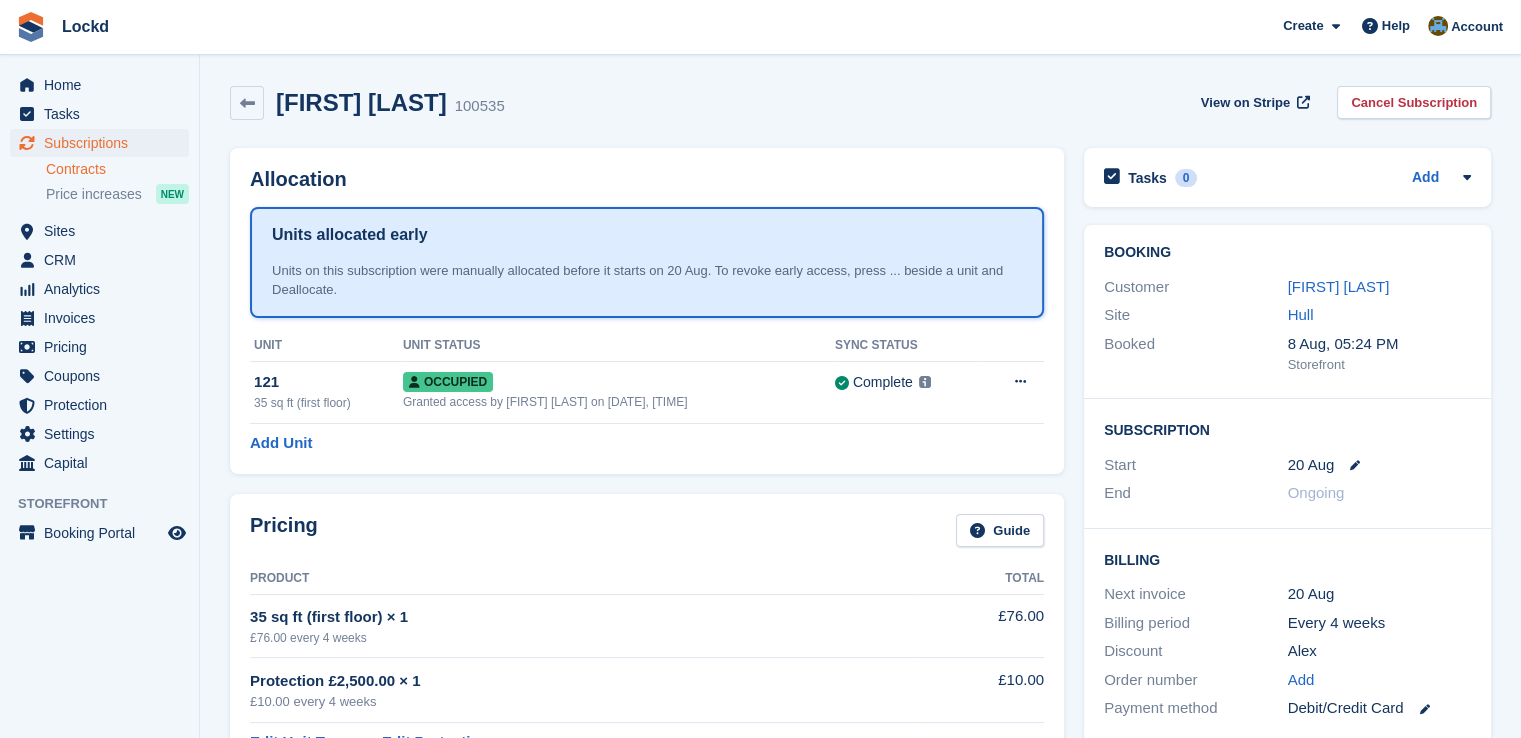 click on "Contracts" at bounding box center [117, 169] 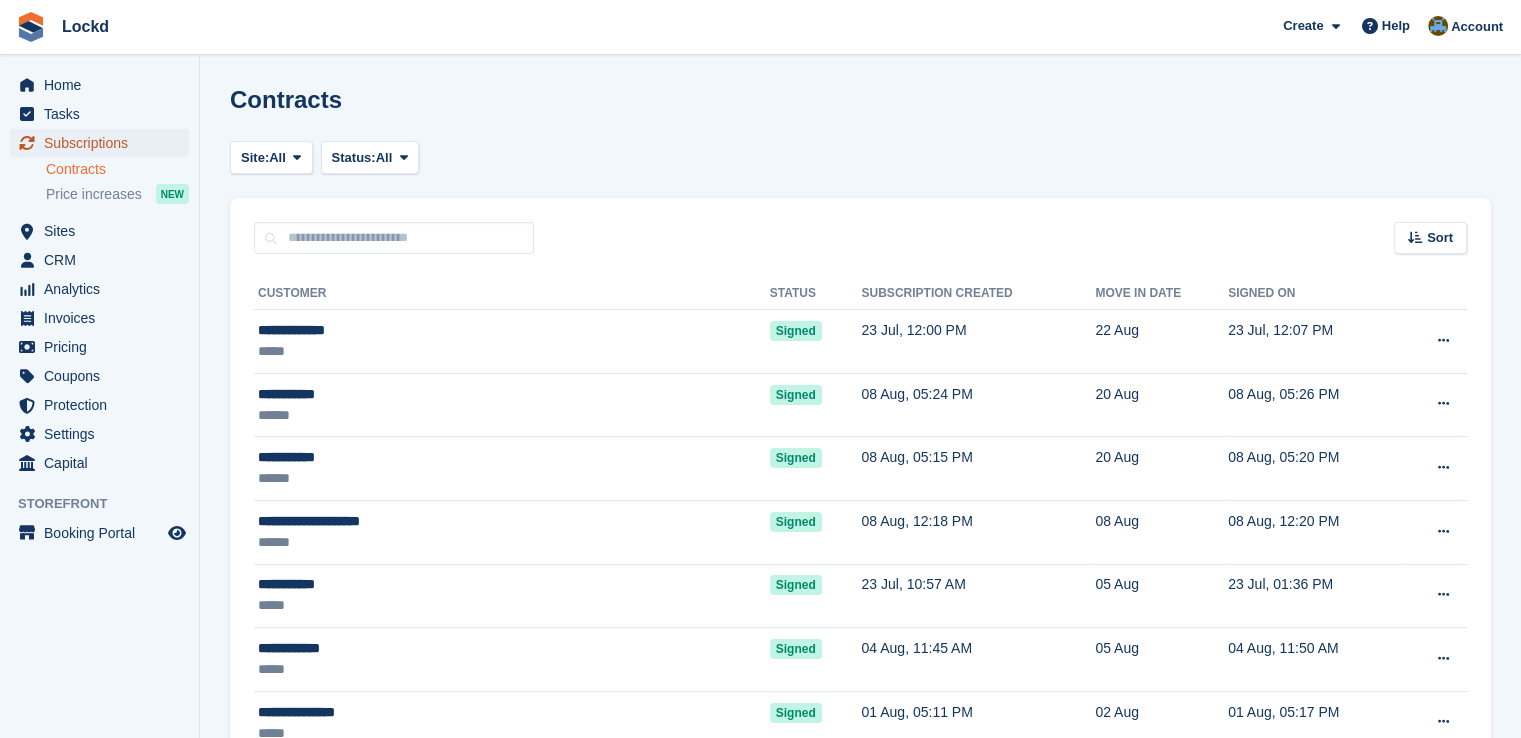 click on "Subscriptions" at bounding box center [104, 143] 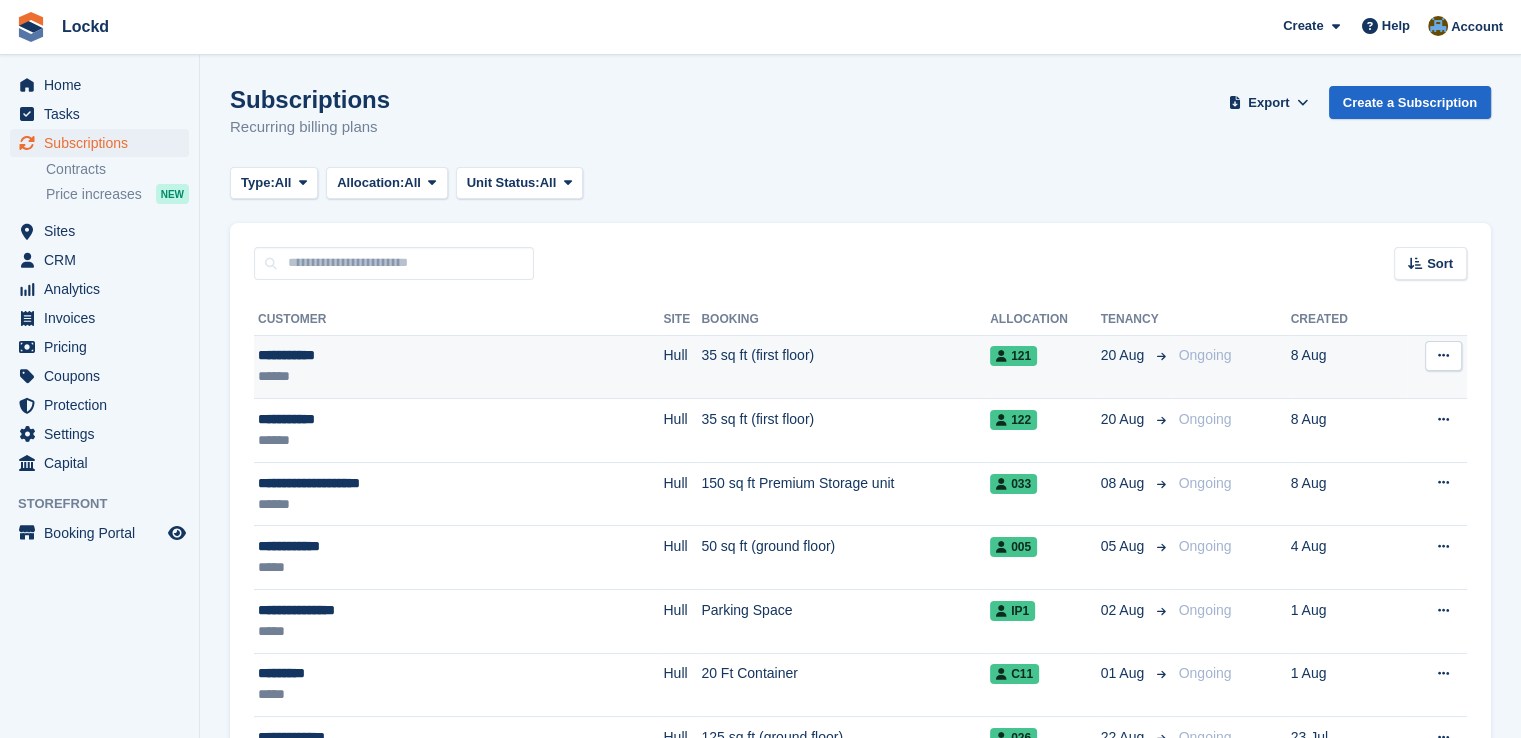 click at bounding box center (1443, 356) 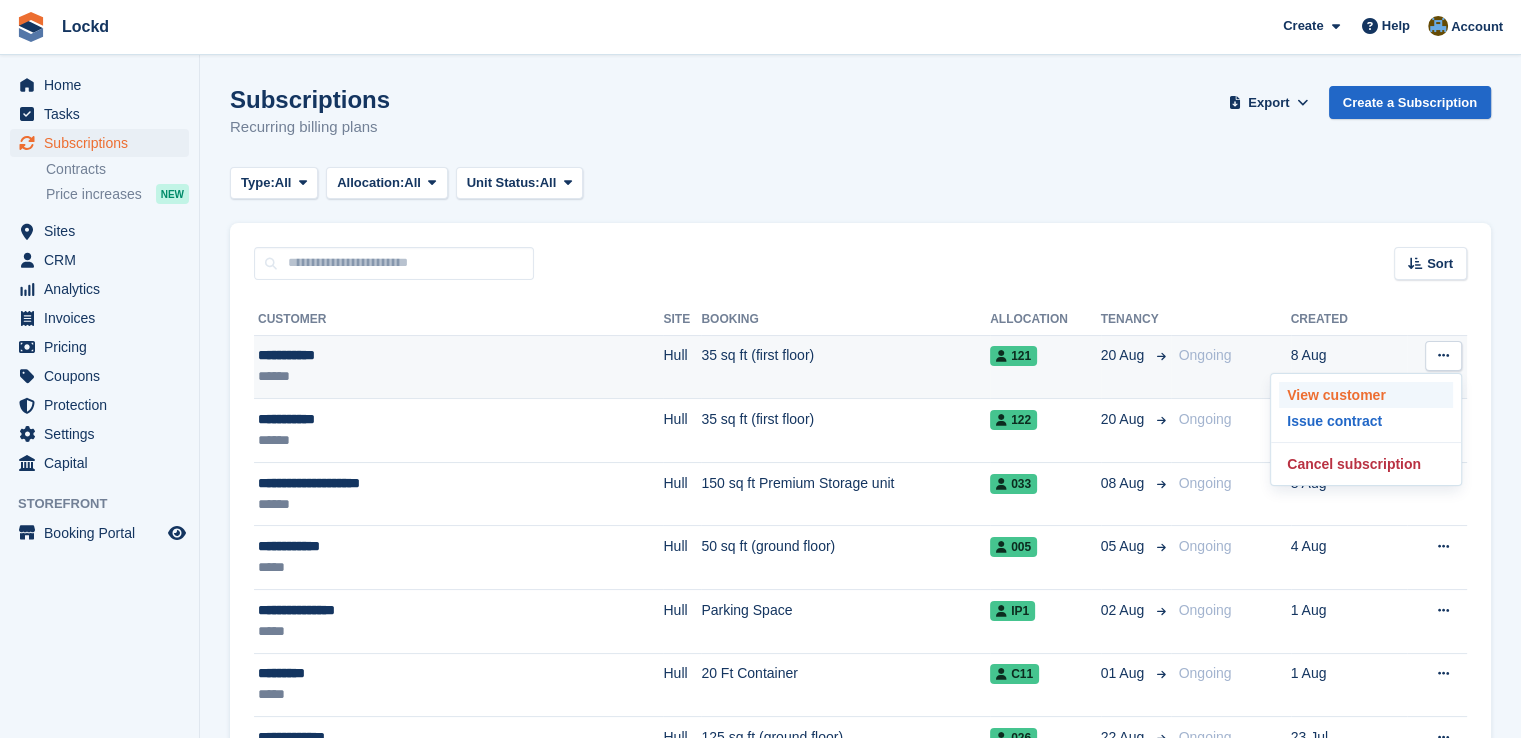 click on "View customer" at bounding box center (1366, 395) 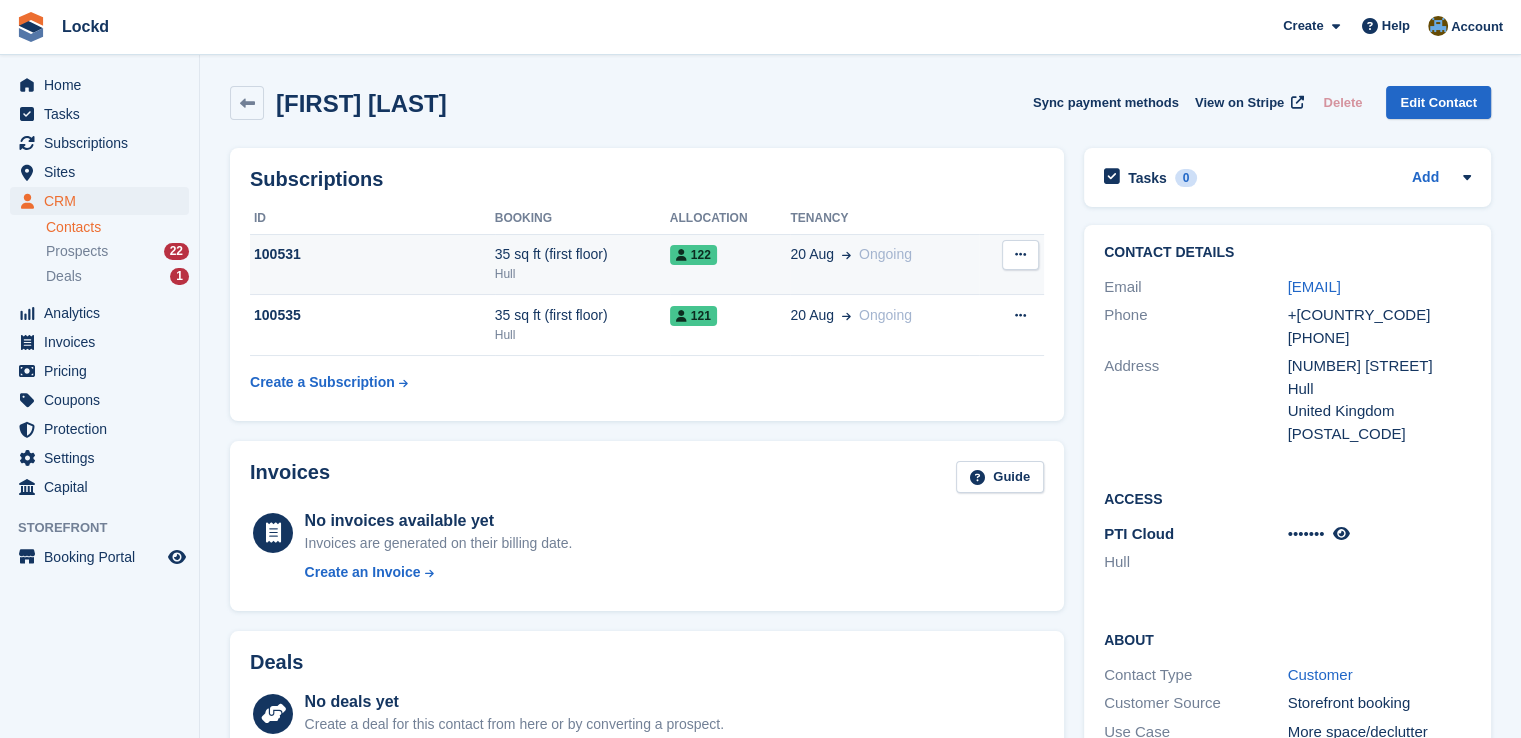 click on "20 Aug
Ongoing" at bounding box center (884, 264) 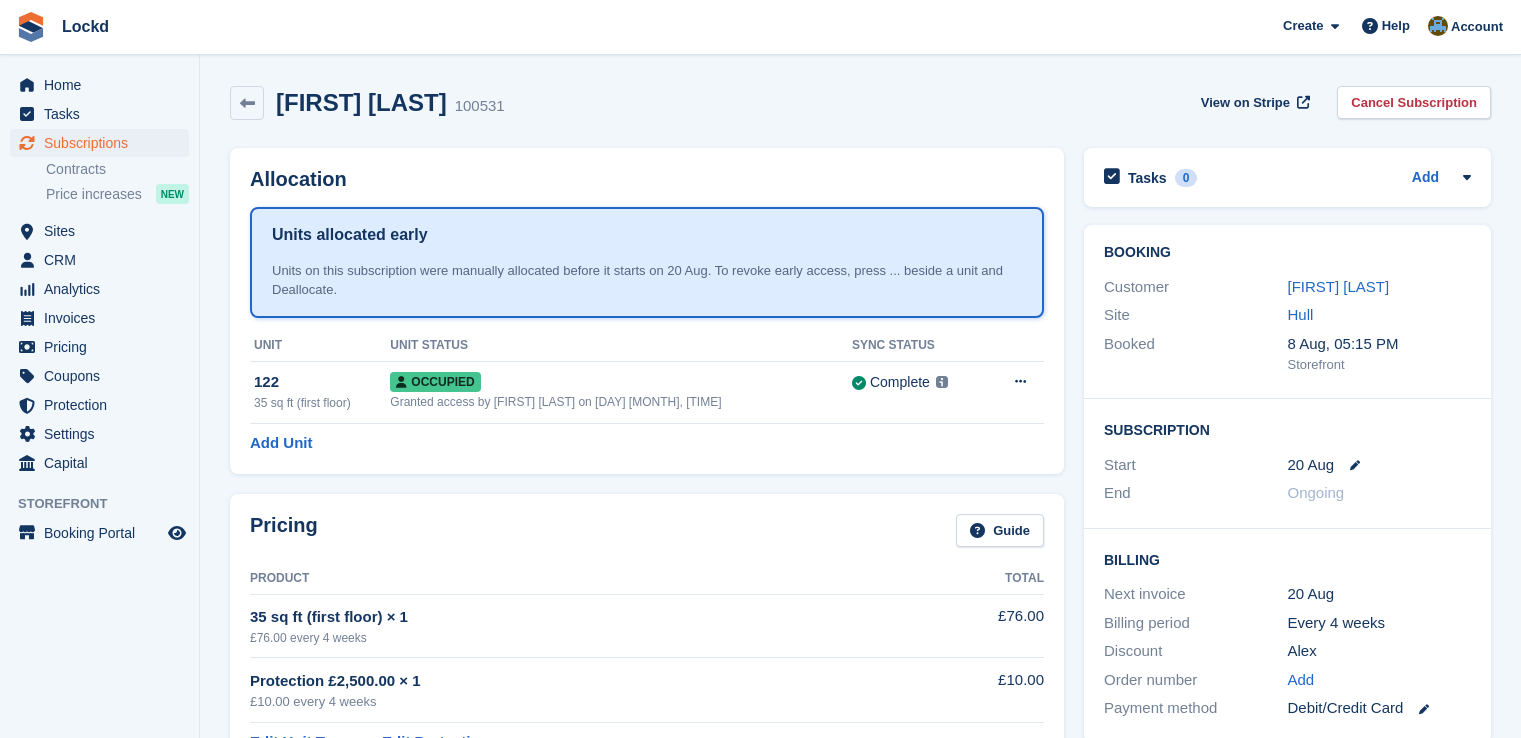 scroll, scrollTop: 0, scrollLeft: 0, axis: both 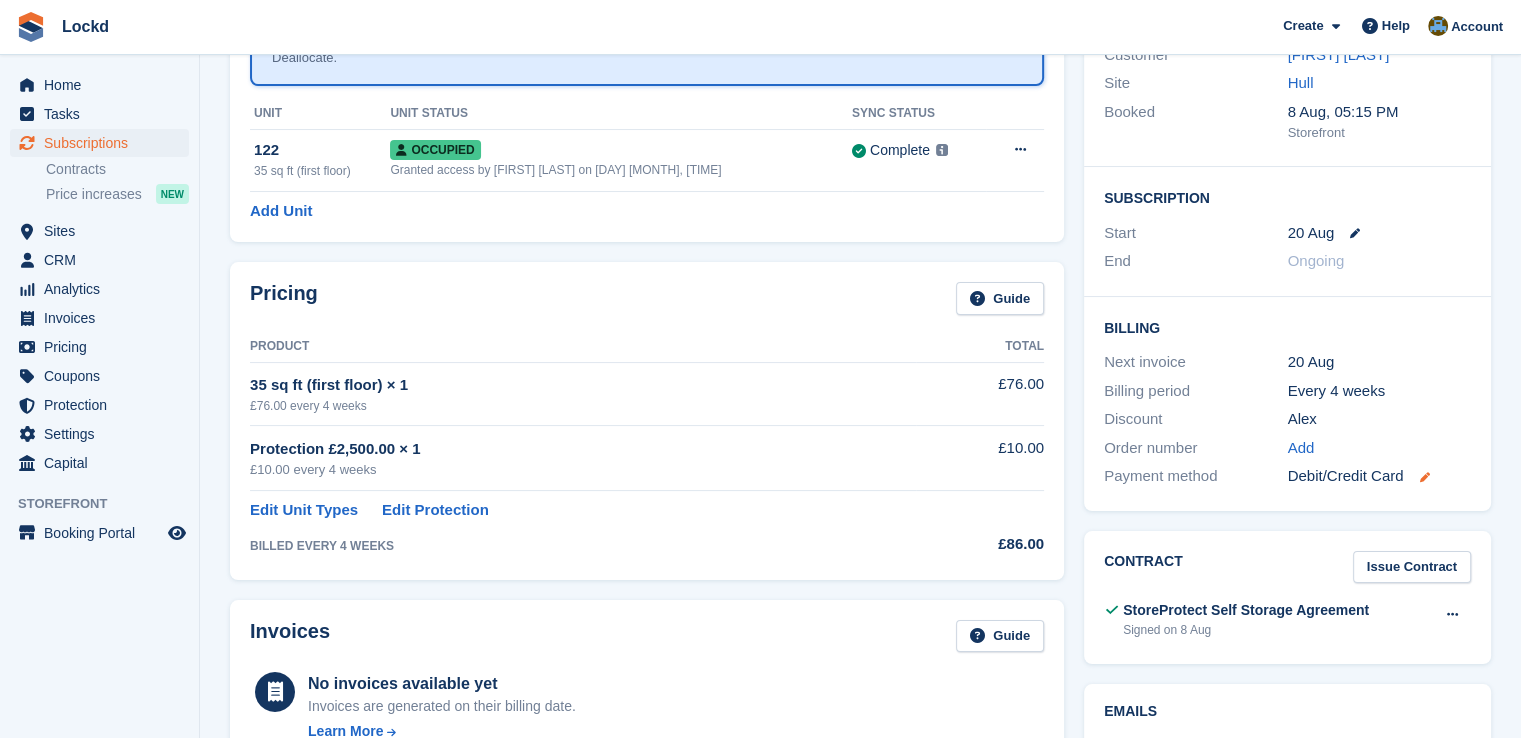 click at bounding box center [1424, 477] 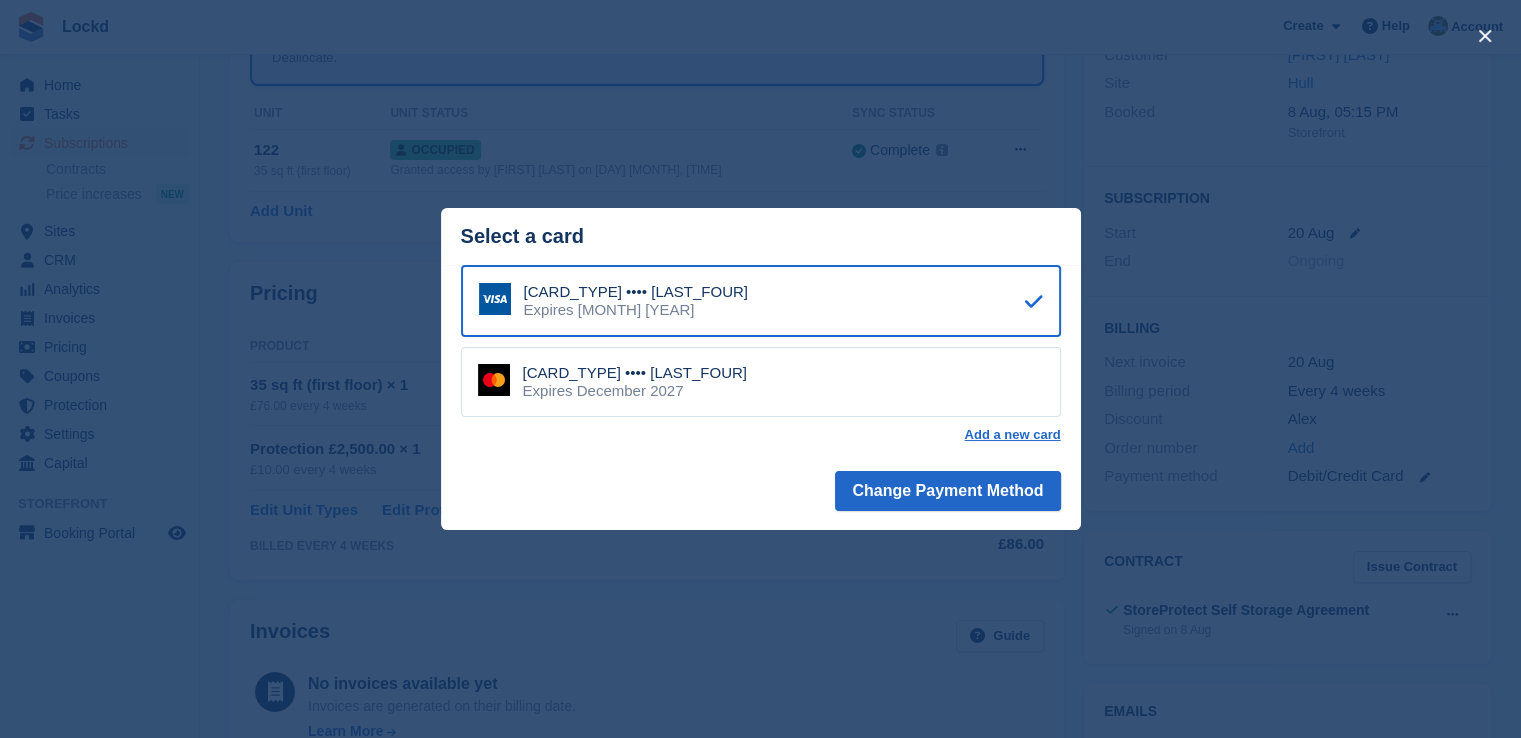 click at bounding box center [760, 369] 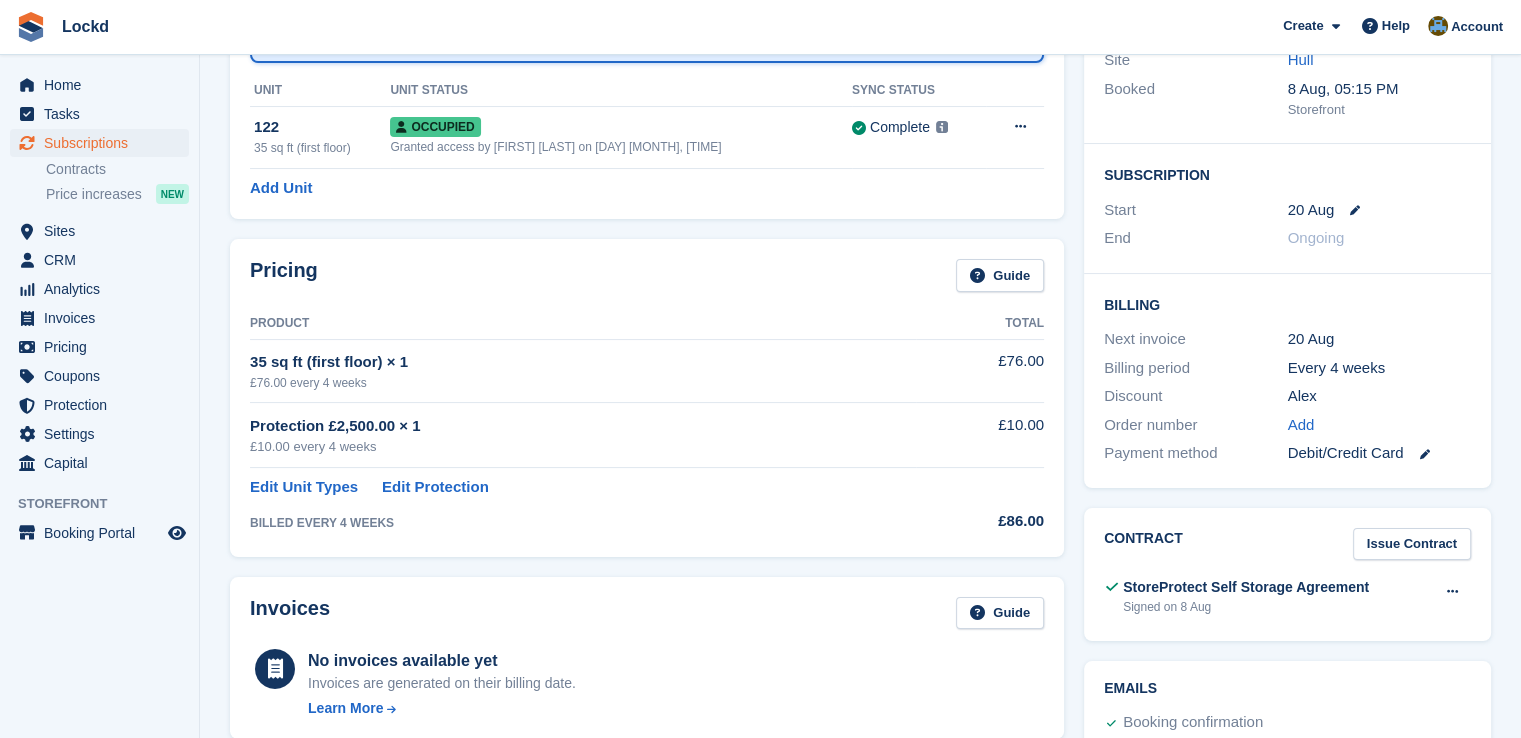 scroll, scrollTop: 0, scrollLeft: 0, axis: both 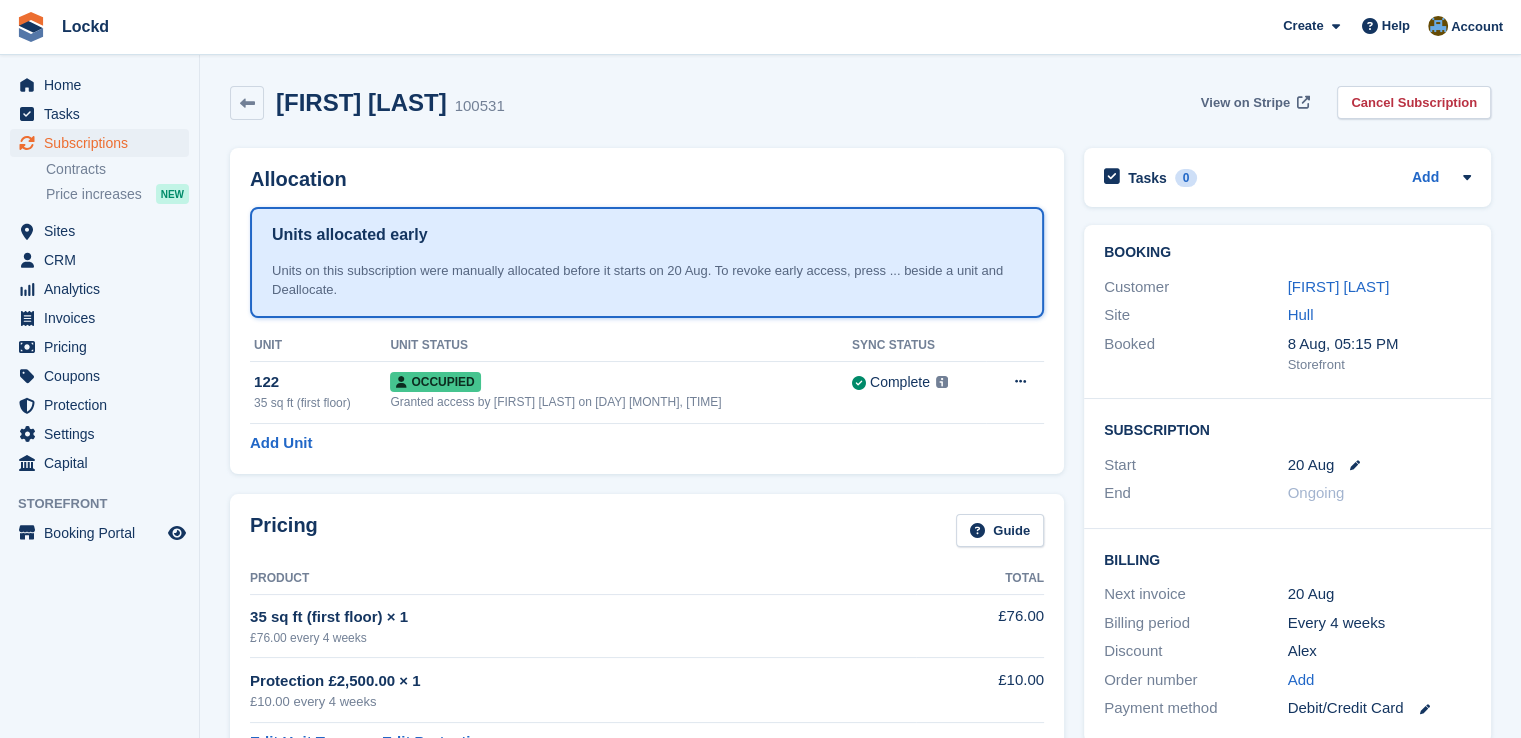 click on "View on Stripe" at bounding box center (1245, 103) 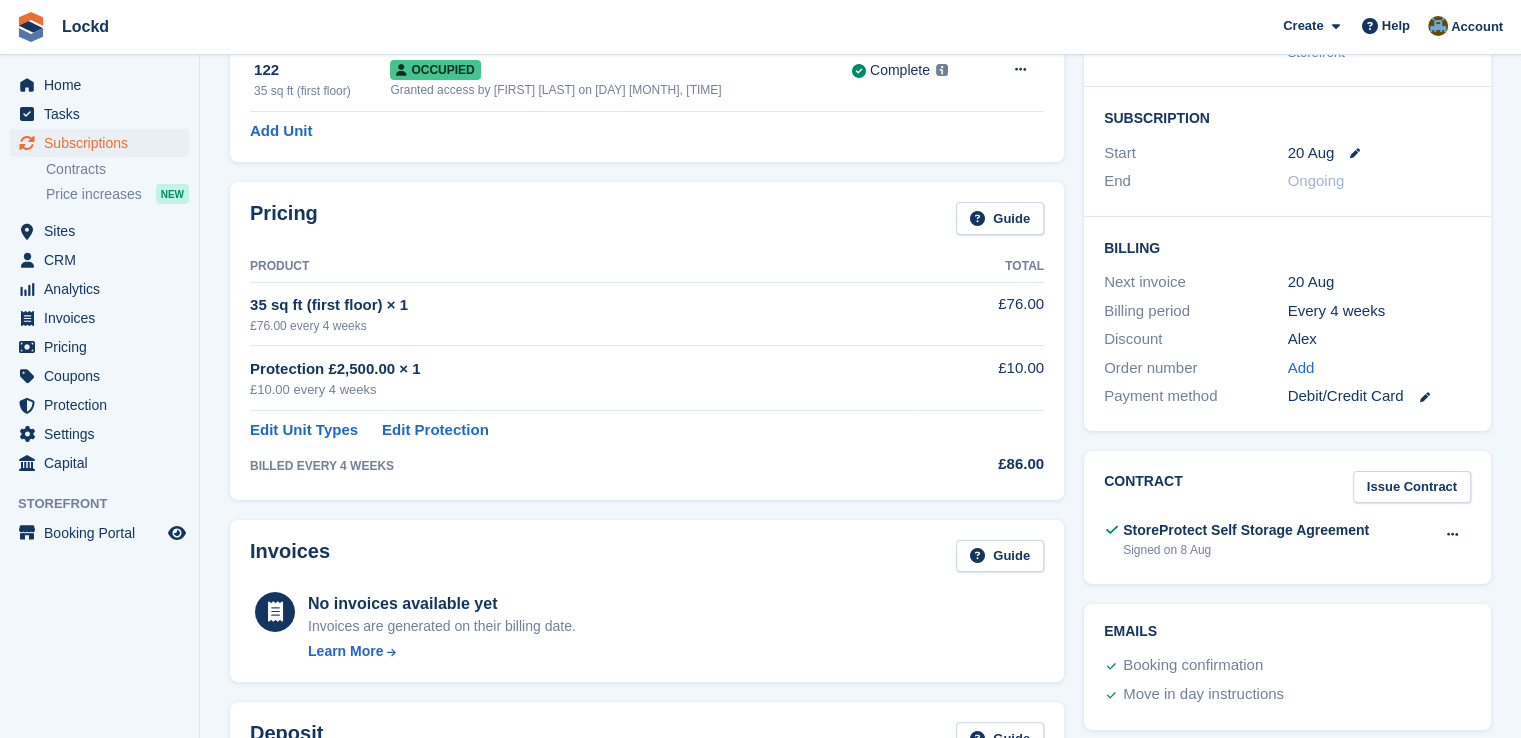 scroll, scrollTop: 316, scrollLeft: 0, axis: vertical 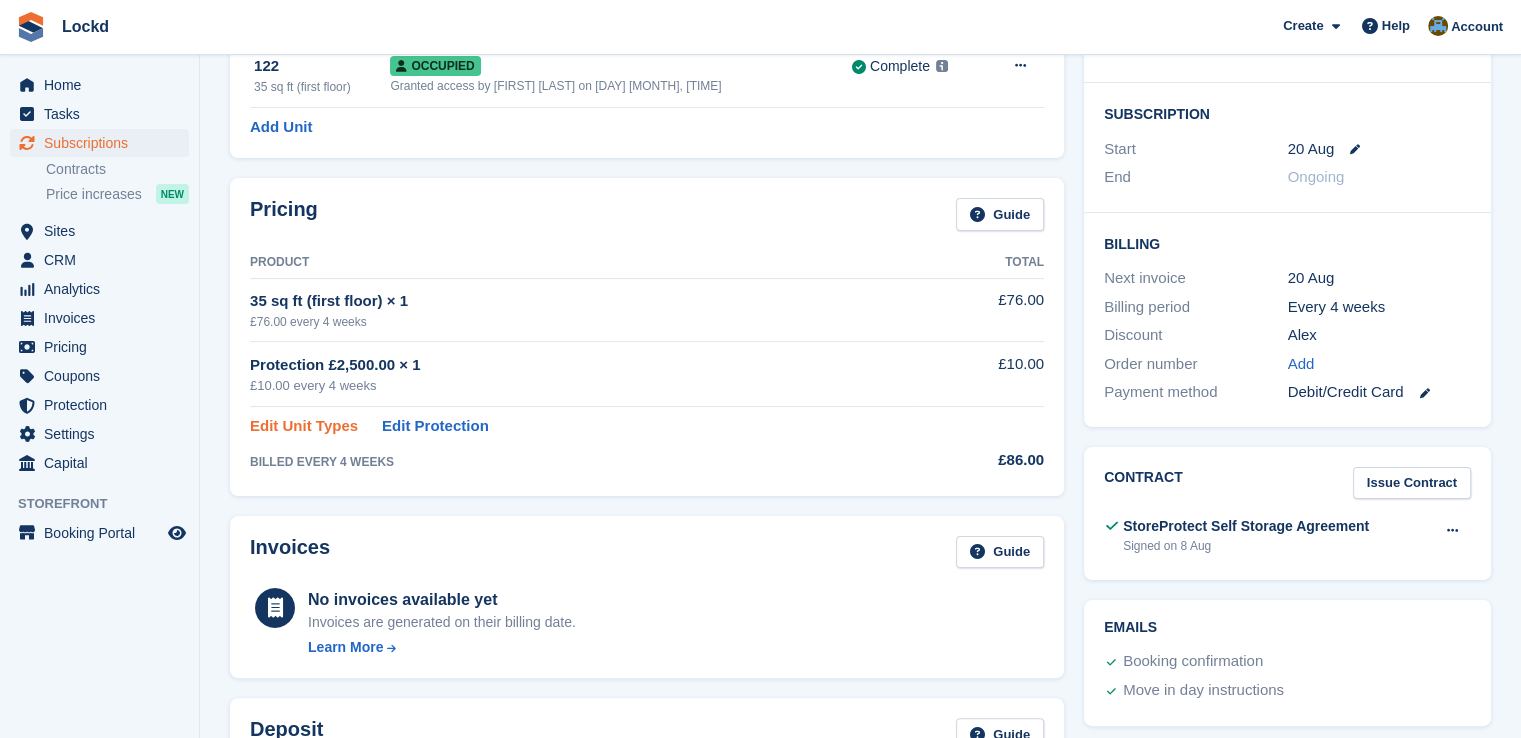 click on "Edit Unit Types" at bounding box center [304, 426] 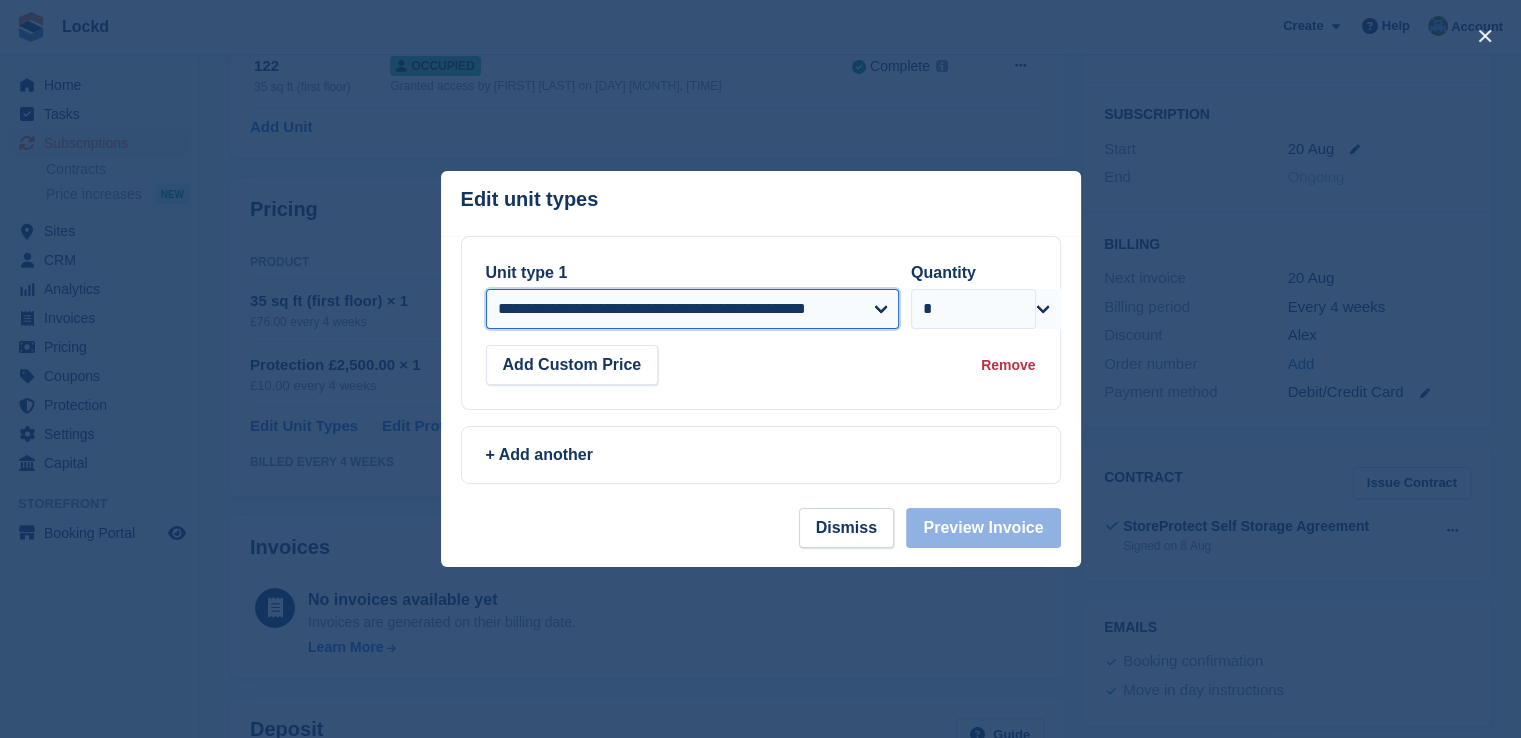 click on "**********" at bounding box center (693, 309) 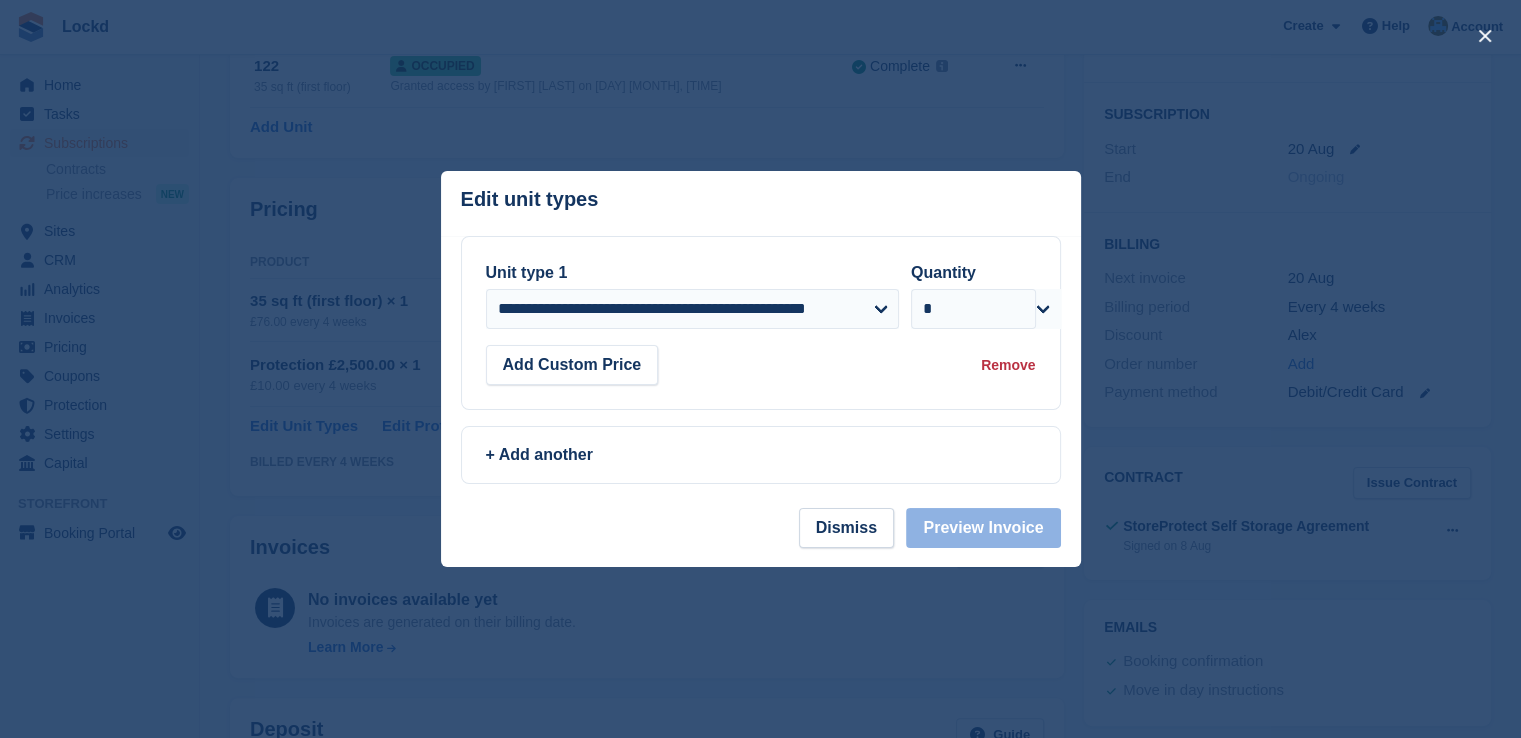 click on "Edit unit types
You can't add the same unit type twice:
This subscription already includes this unit type at the same price. To add another, please update the quantity instead." at bounding box center (761, 203) 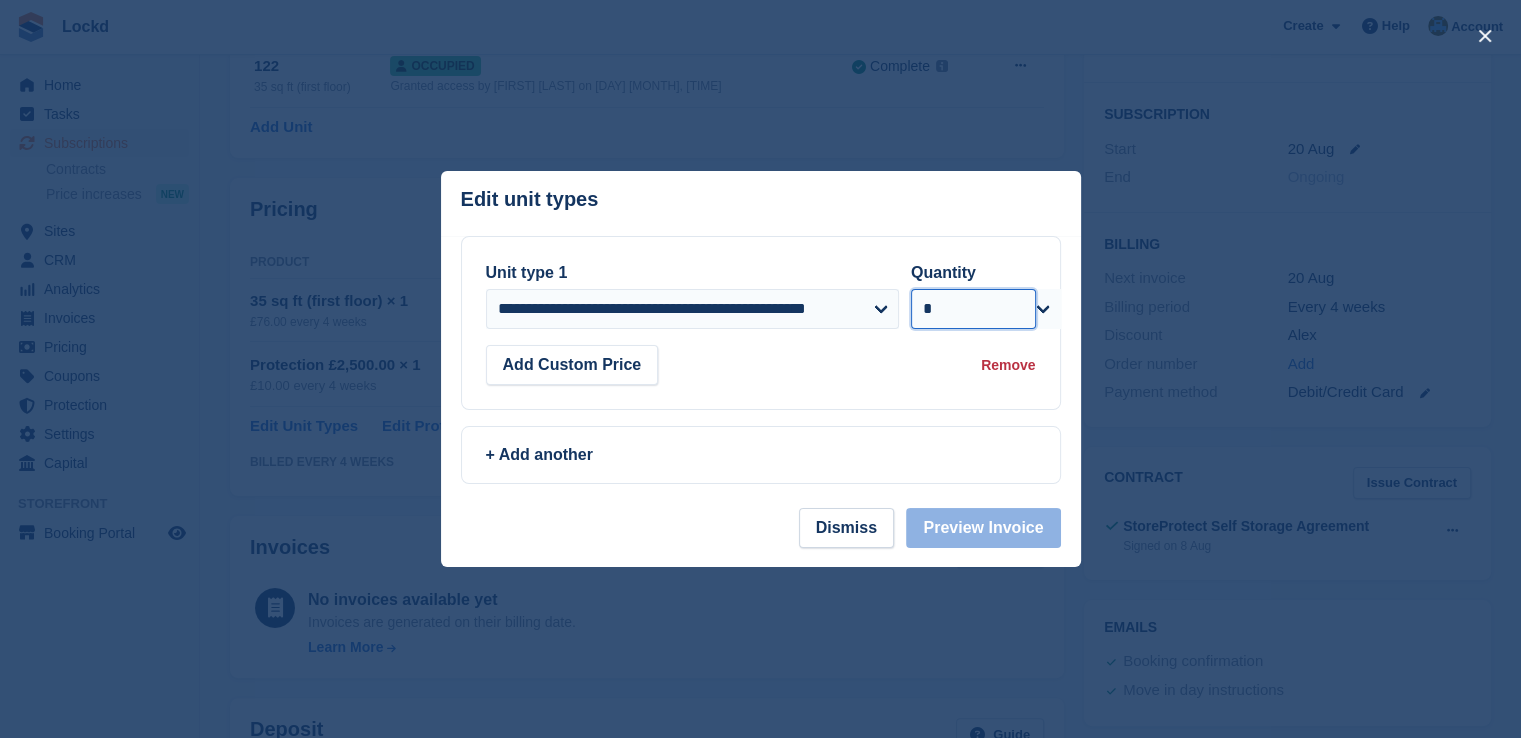 click on "*
*
*
*
*
*
*
*
*
**
**
**
**
**
**
**
**
**
**
**
**
**
**
**
**
**
**
**
**
**
**
**
**
**
**
**
**
**
**
**
**
**
**
**
**
**
**
**
**
**
**
**
**
**
**
**
**
**
**
**
**
**
**
**
**
**
**
**
**
**
**
**
**
**
**
**
**
**
**
**
**
**
**
**
**
**
**
**
**
**
**
**
**
**
**
**
**
**
**
***" at bounding box center (973, 309) 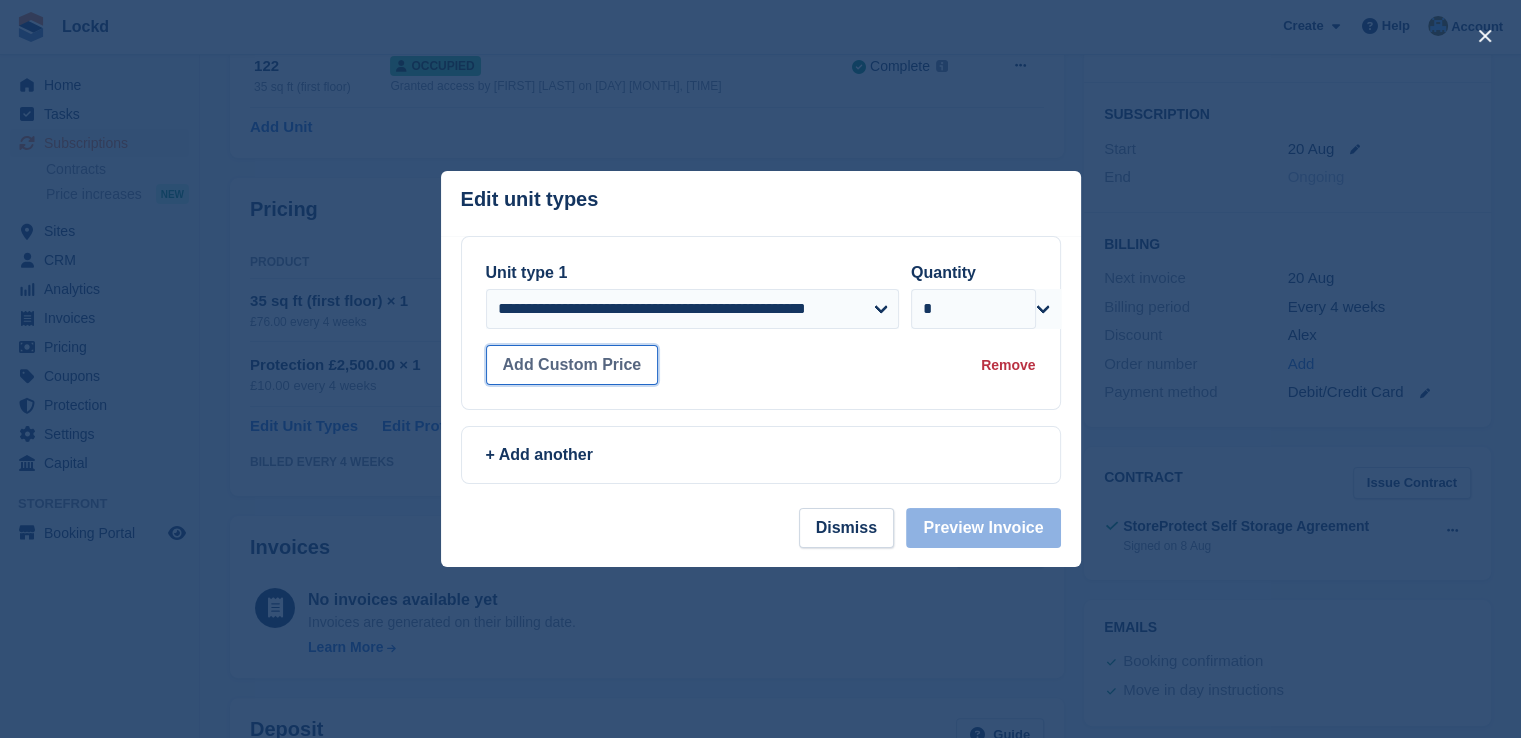 click on "Add Custom Price" at bounding box center [572, 365] 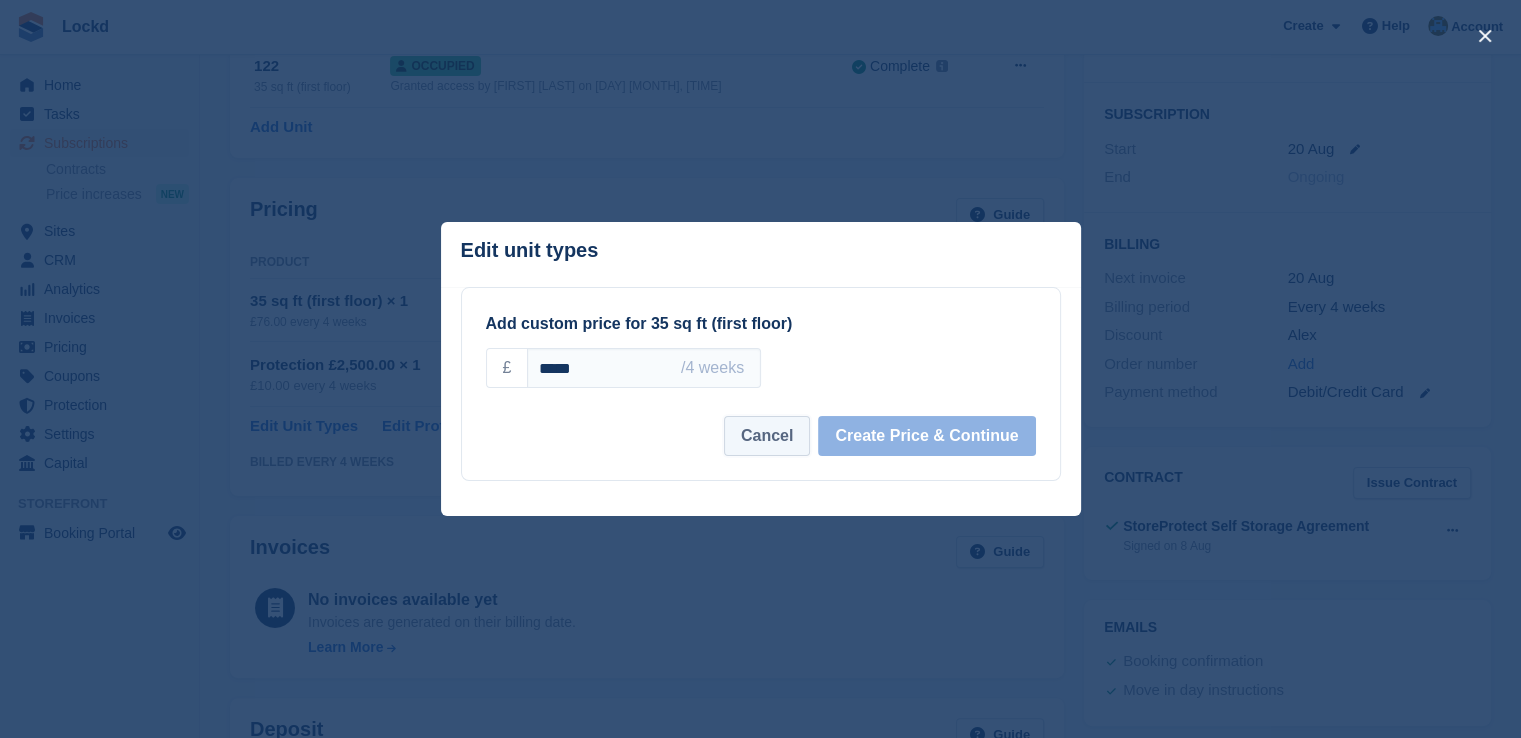 click on "Cancel" at bounding box center [767, 436] 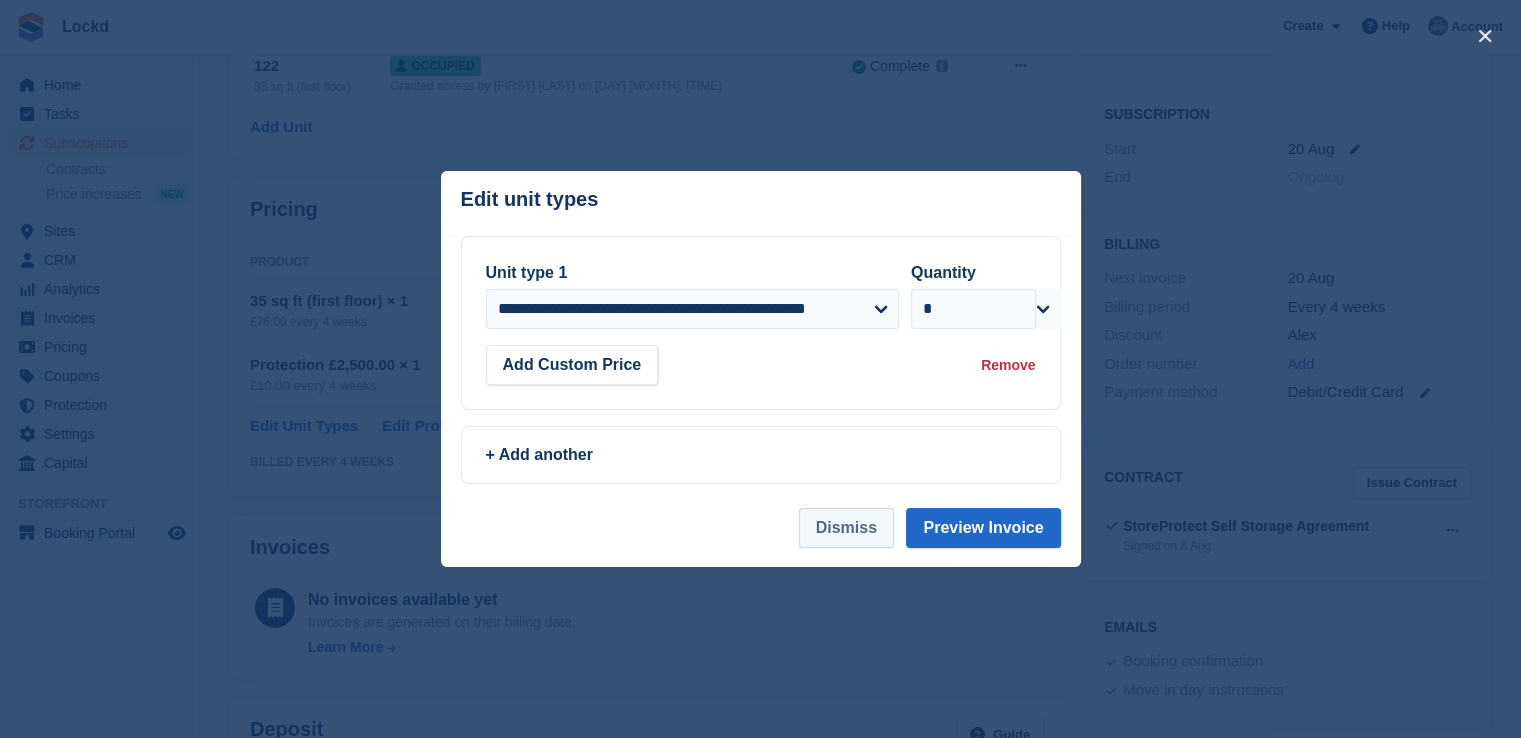 click on "Dismiss" at bounding box center (846, 528) 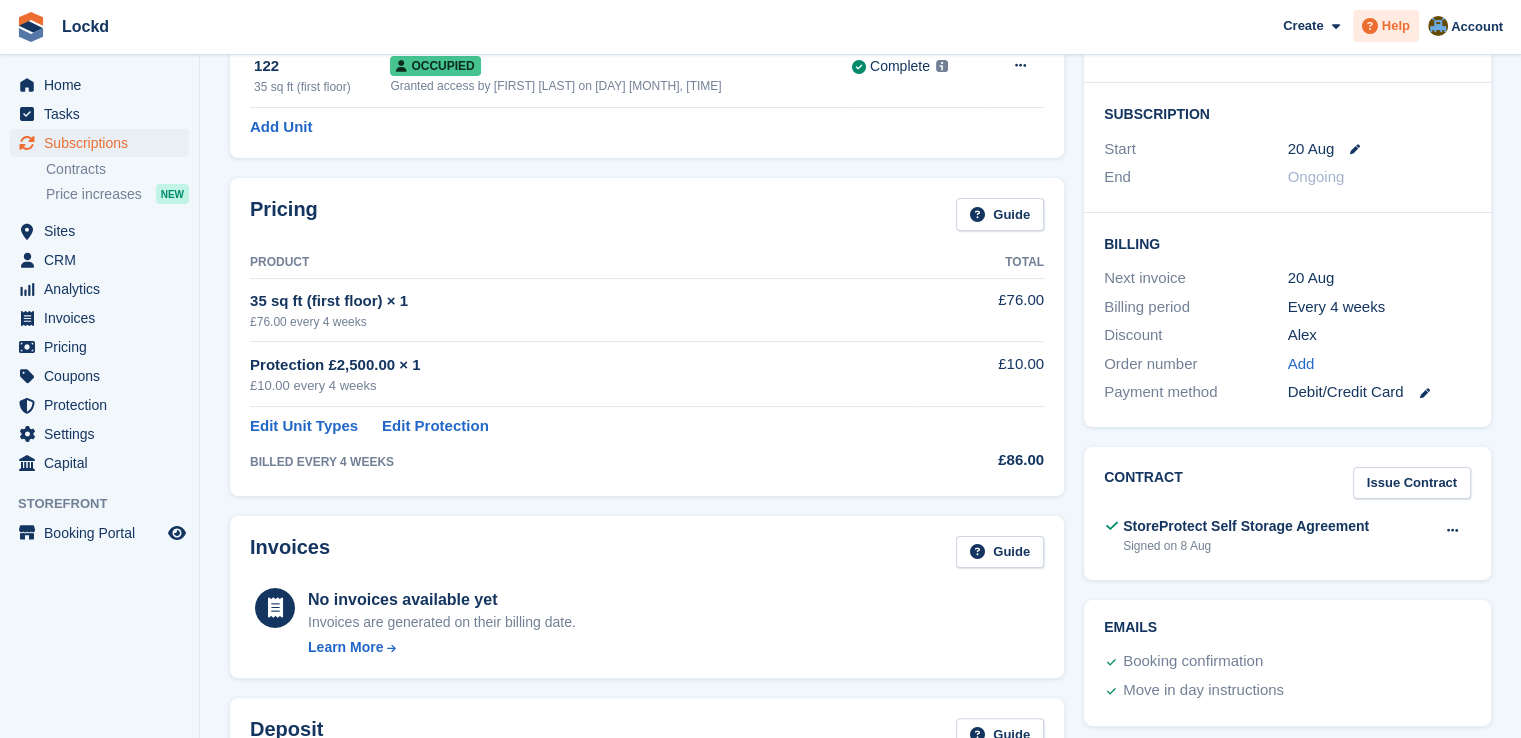 click on "Help" at bounding box center (1396, 26) 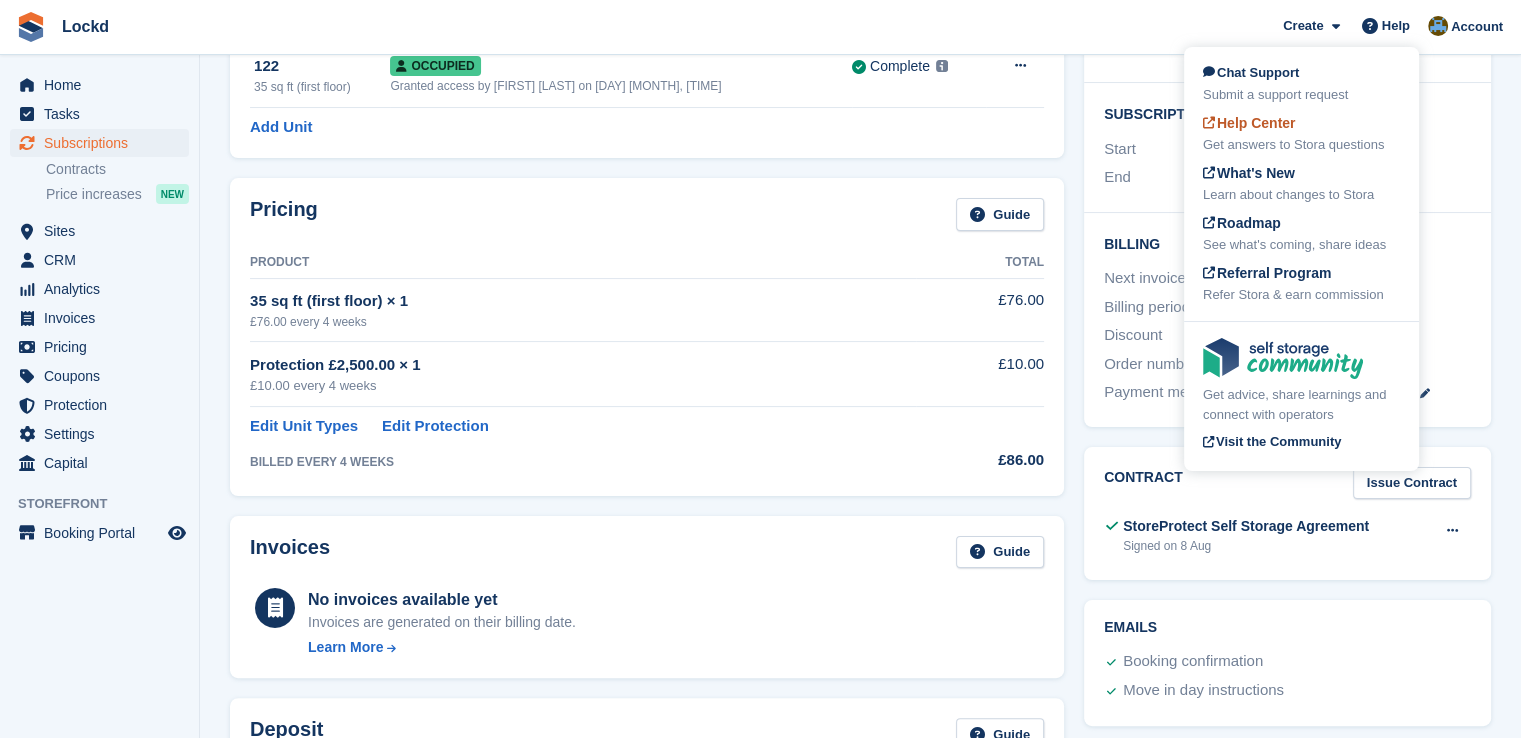 click on "Help Center" at bounding box center [1249, 123] 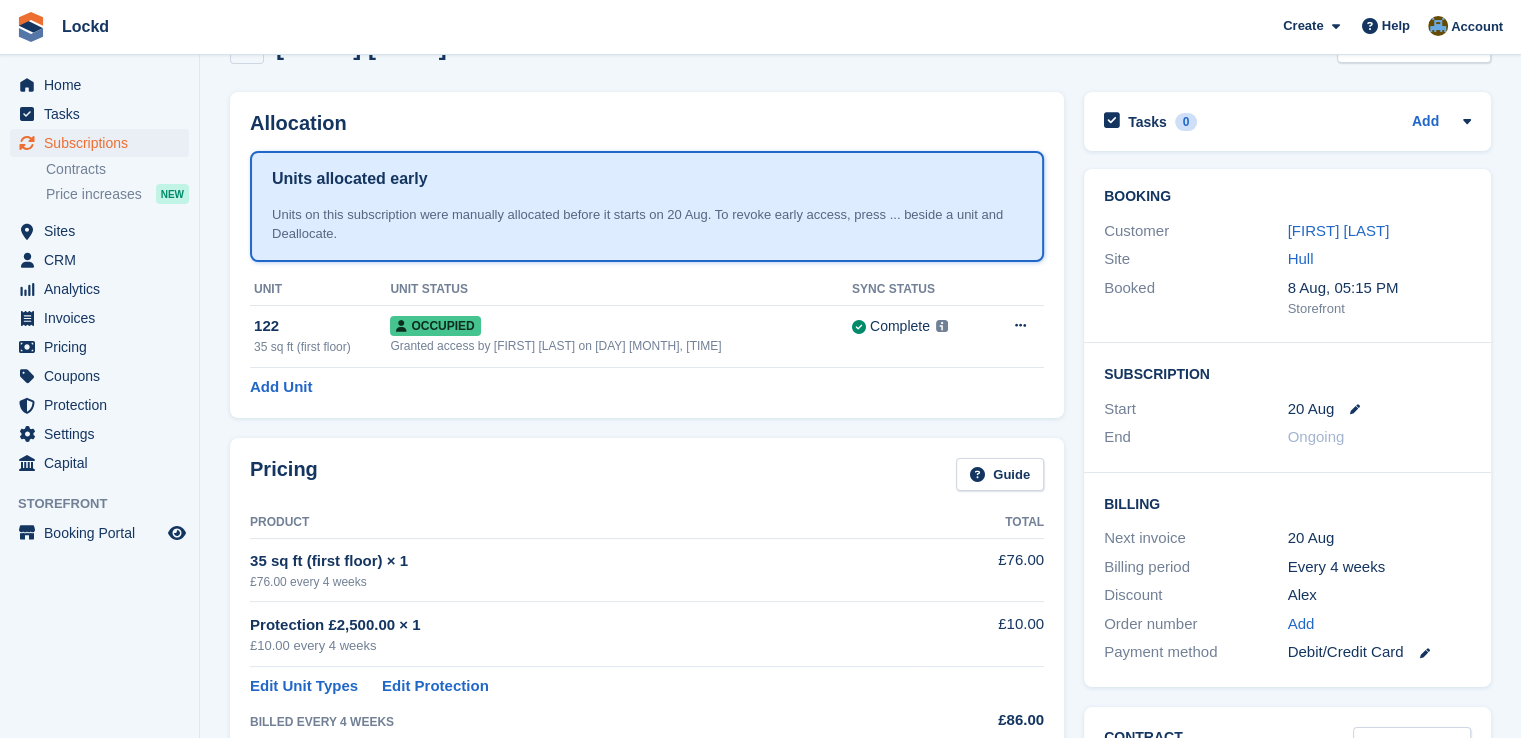 scroll, scrollTop: 0, scrollLeft: 0, axis: both 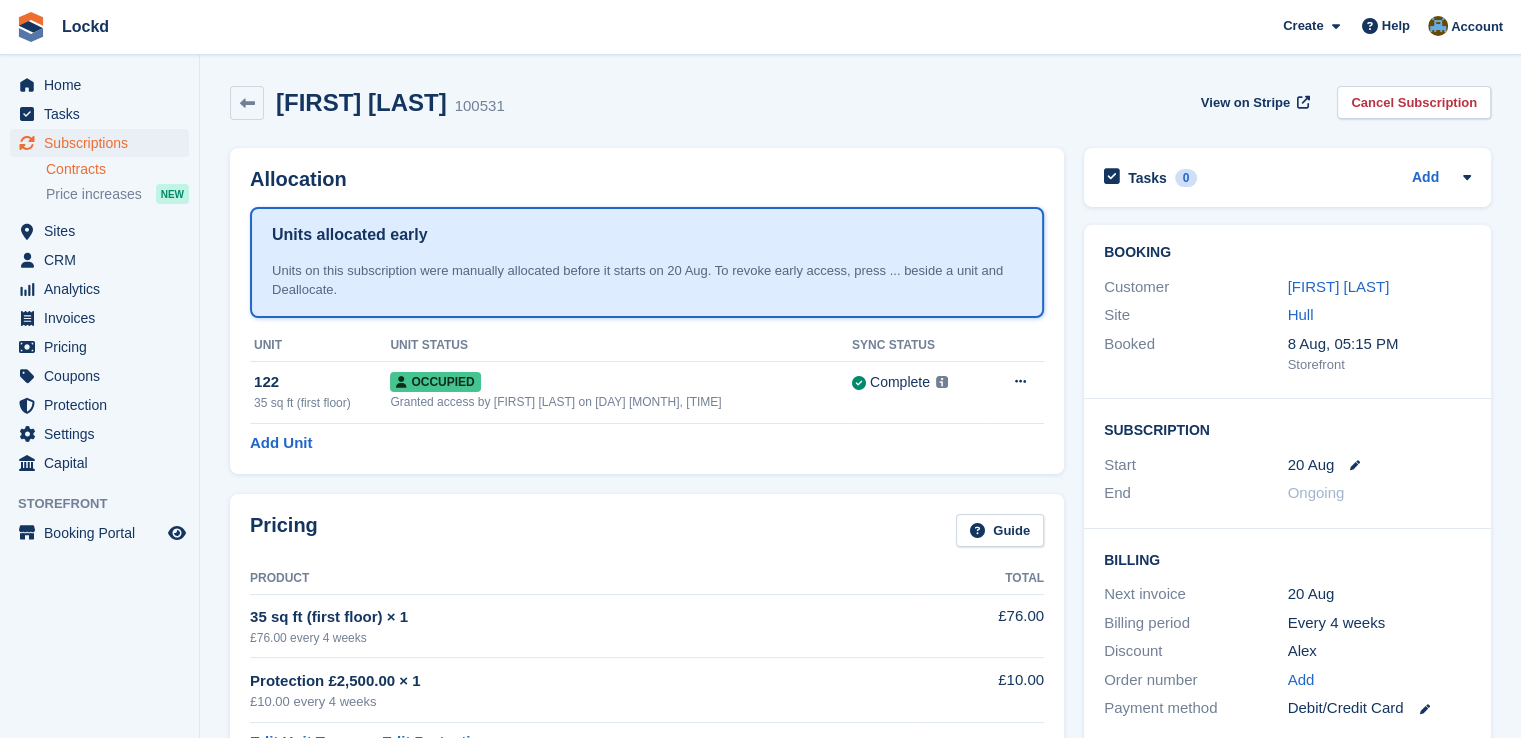 click on "Contracts" at bounding box center (117, 169) 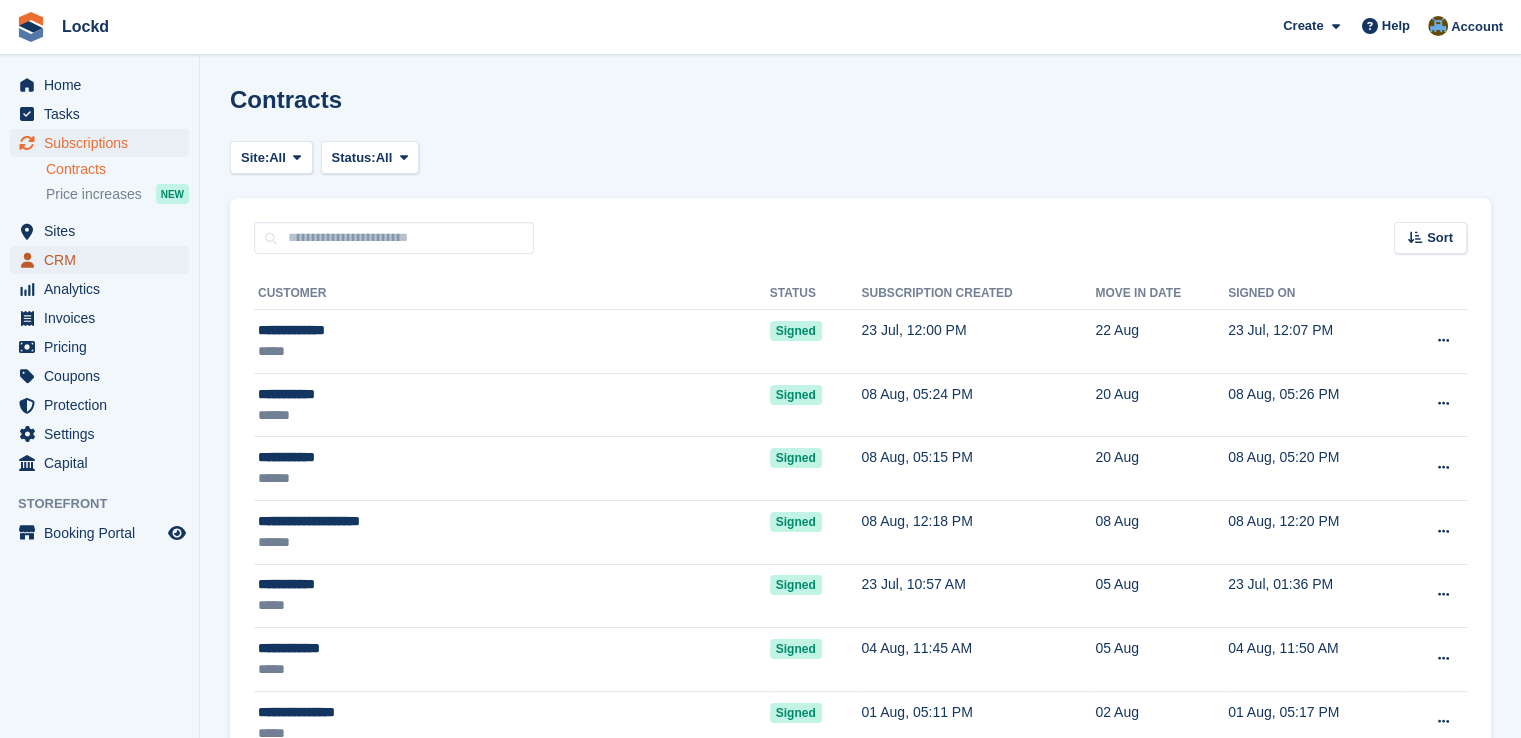 click on "CRM" at bounding box center [104, 260] 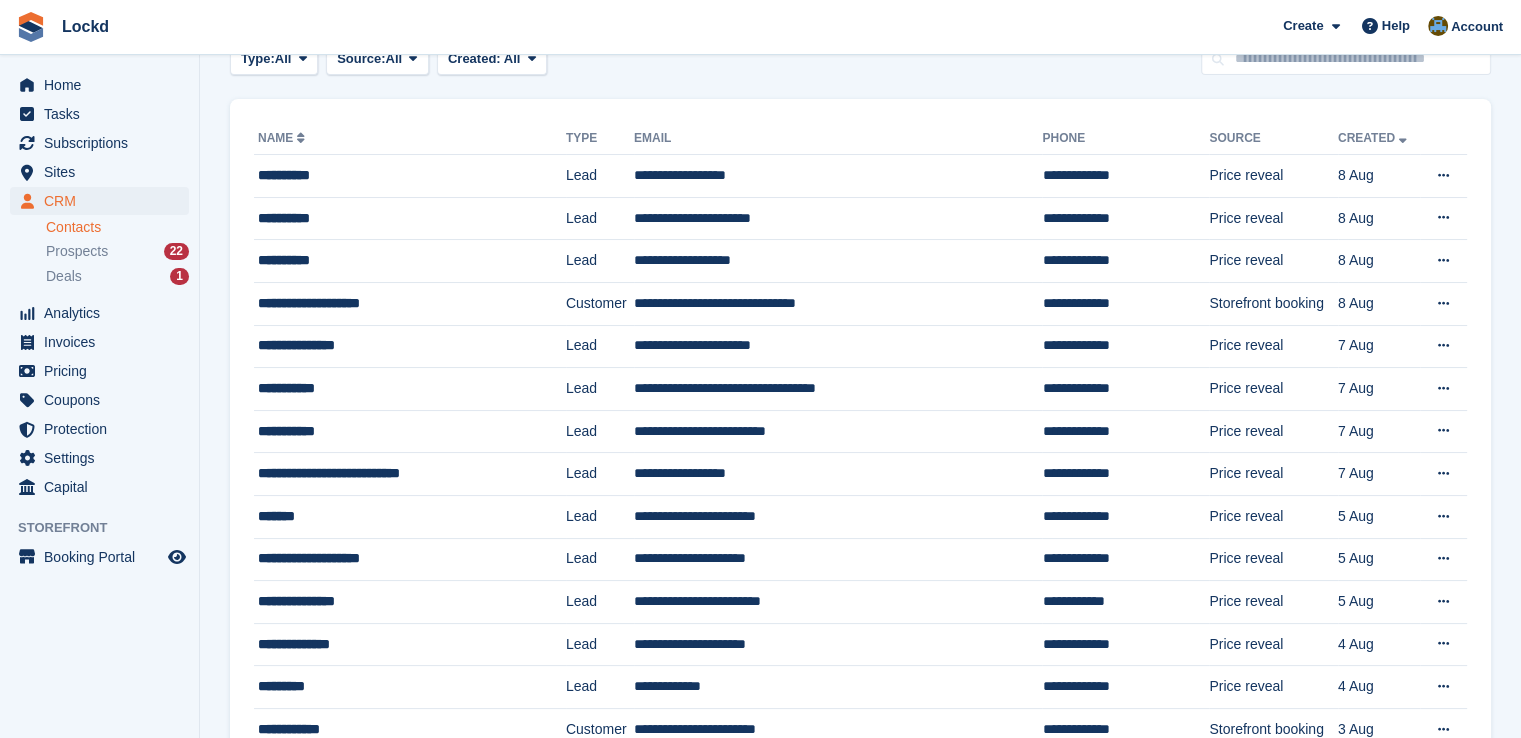 scroll, scrollTop: 0, scrollLeft: 0, axis: both 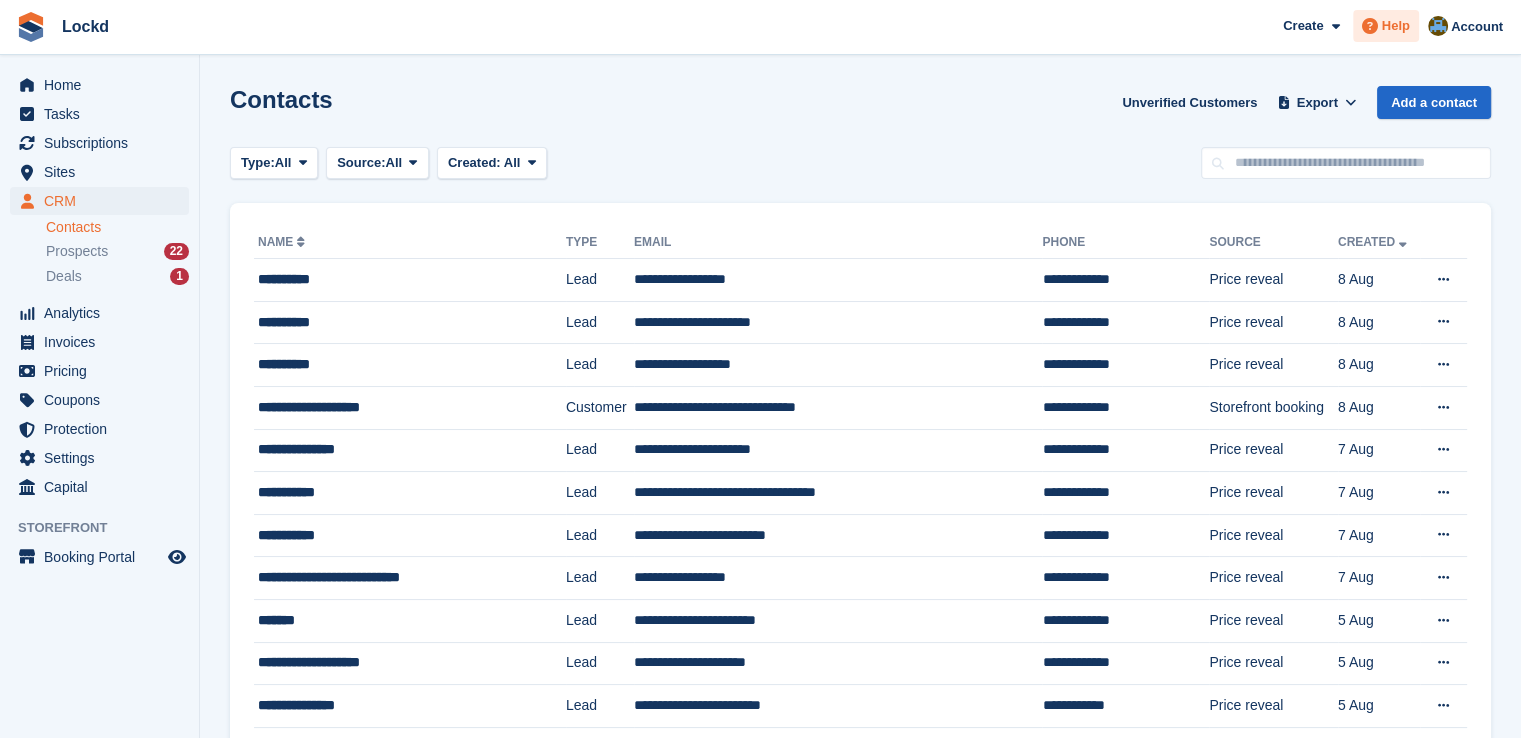 click on "Help" at bounding box center [1396, 26] 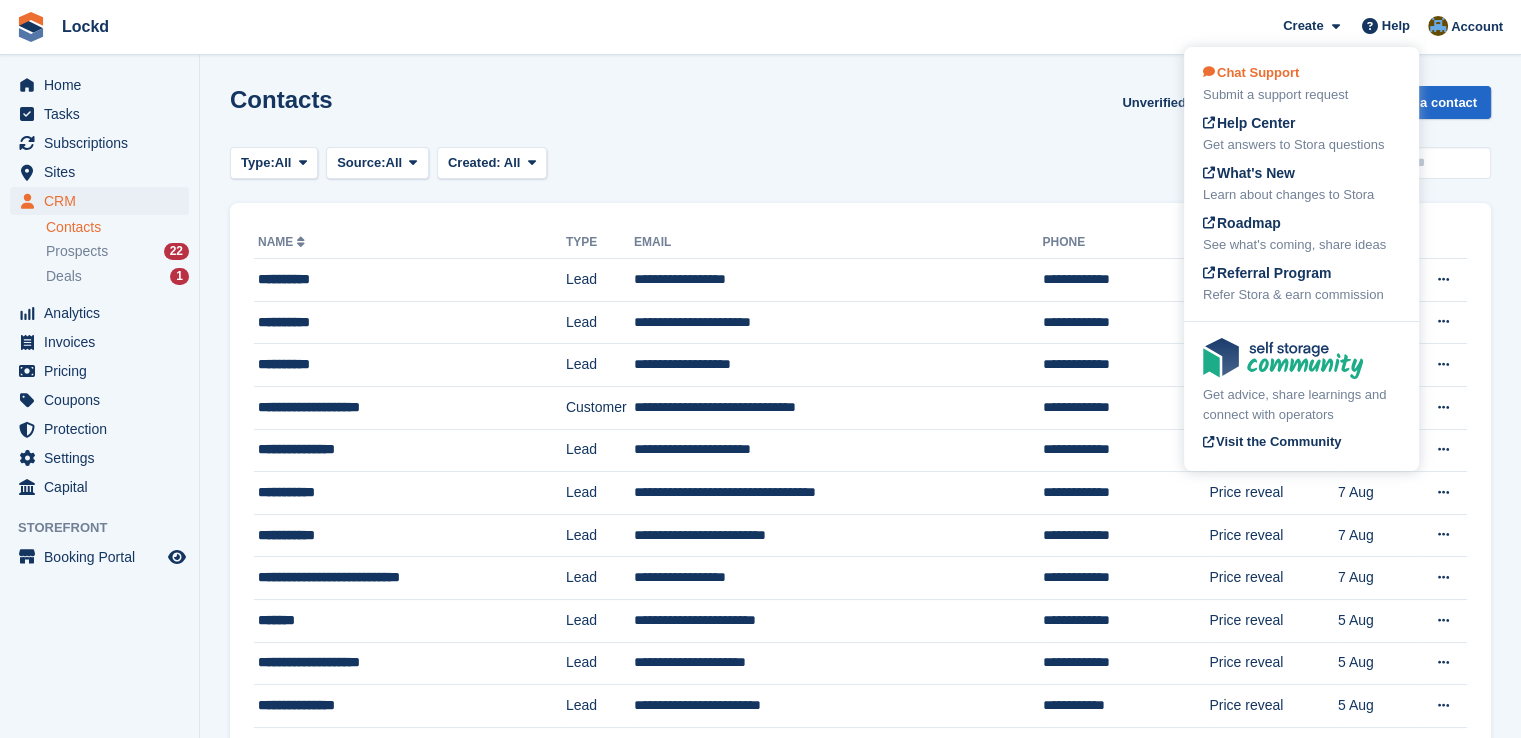 click on "Chat Support" at bounding box center [1251, 72] 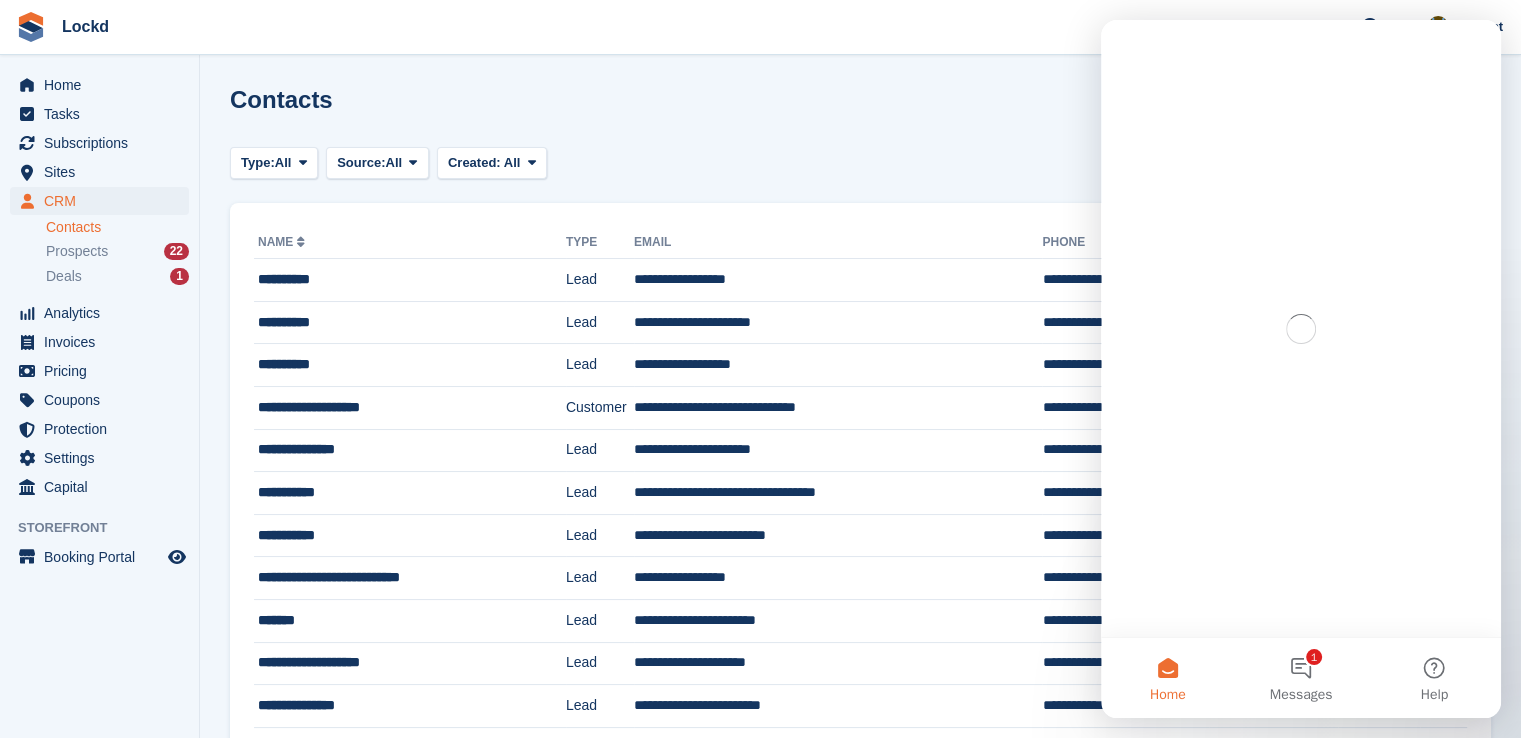scroll, scrollTop: 0, scrollLeft: 0, axis: both 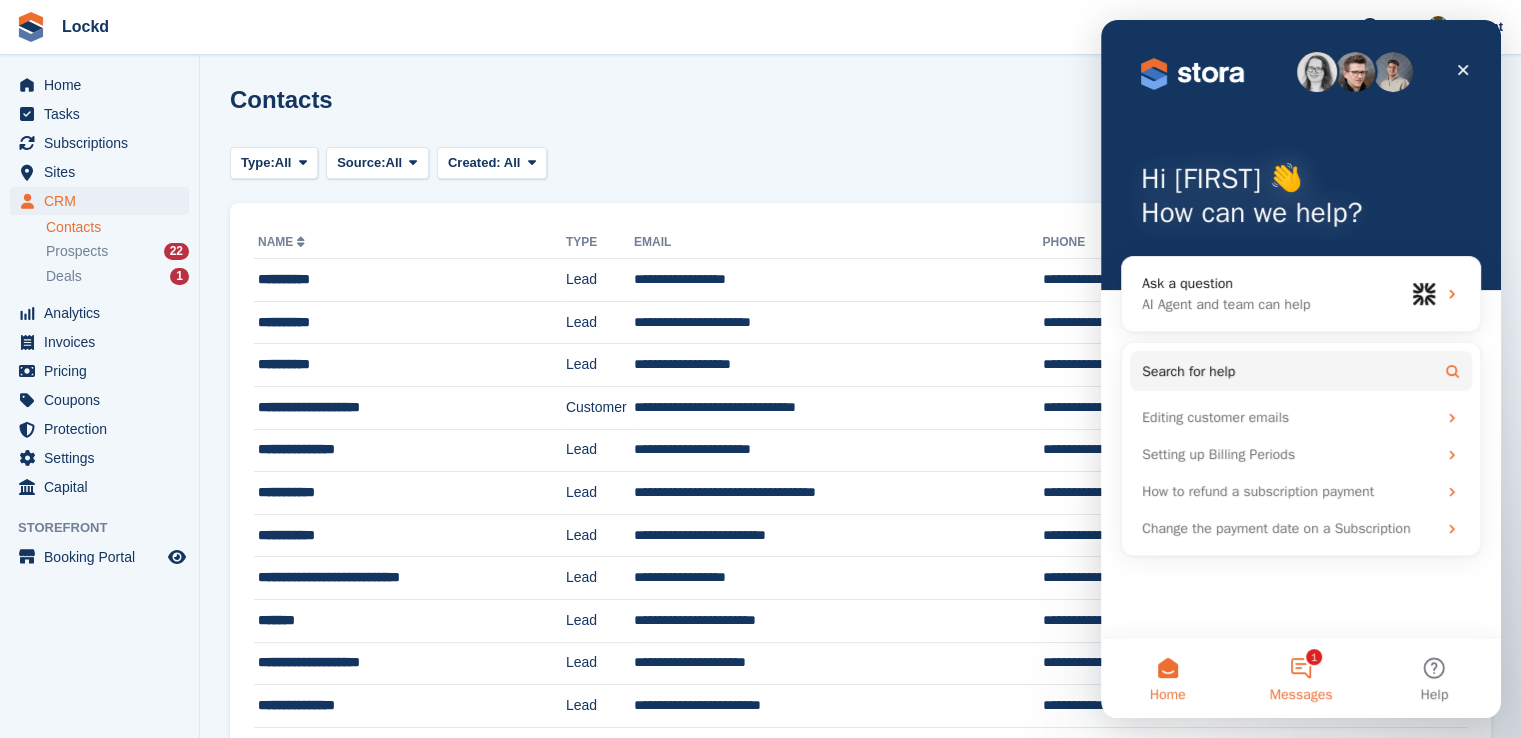 click on "1 Messages" at bounding box center [1300, 678] 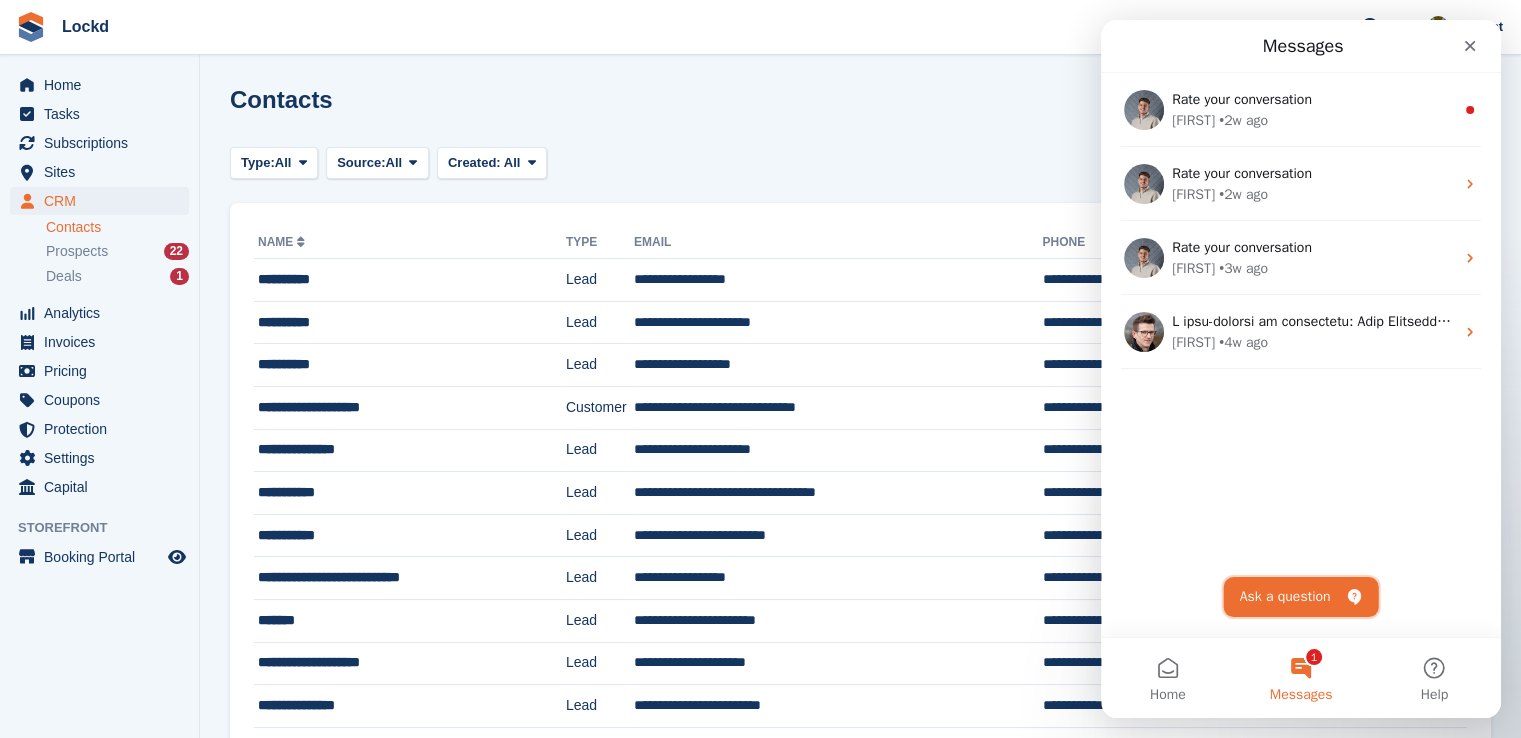 click on "Ask a question" at bounding box center [1301, 597] 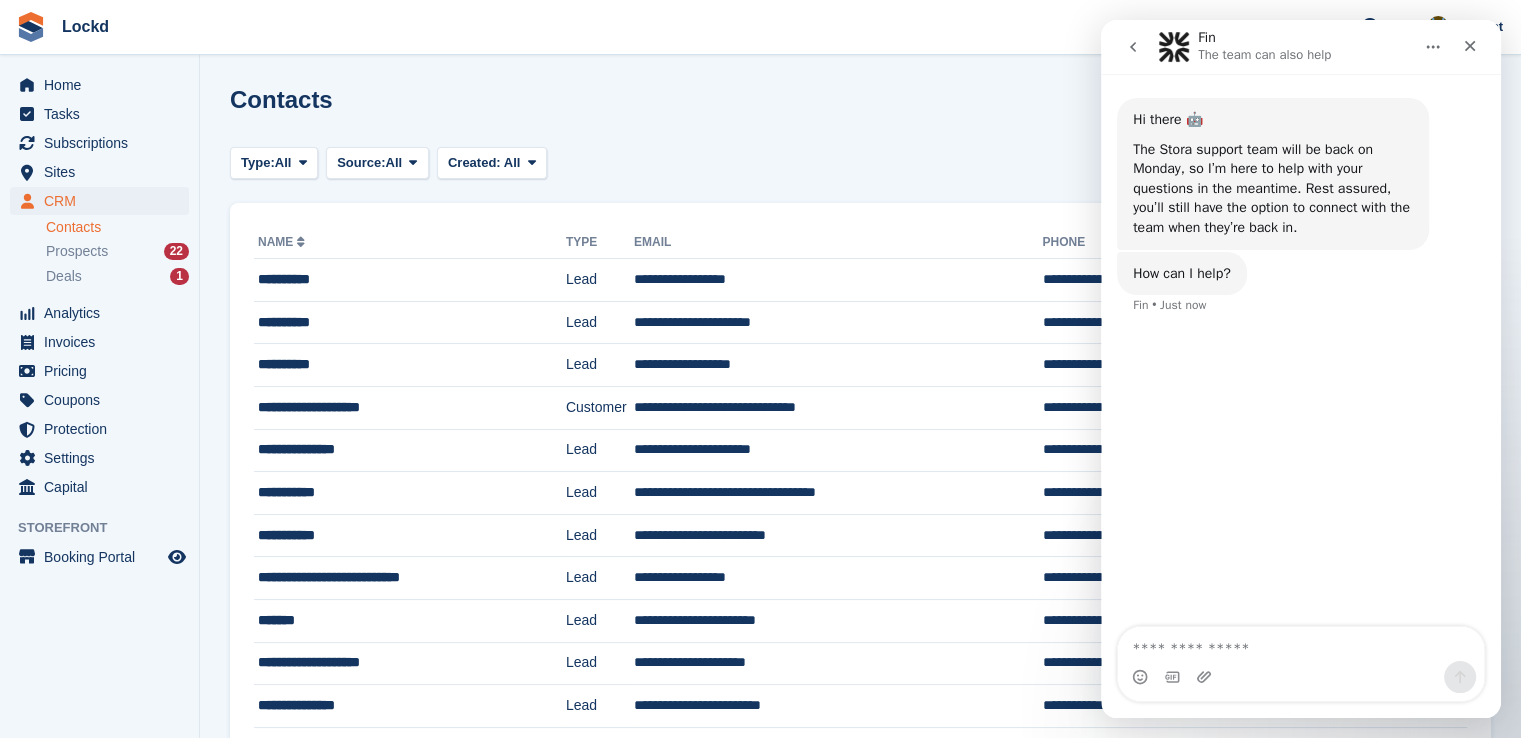 click at bounding box center [1301, 644] 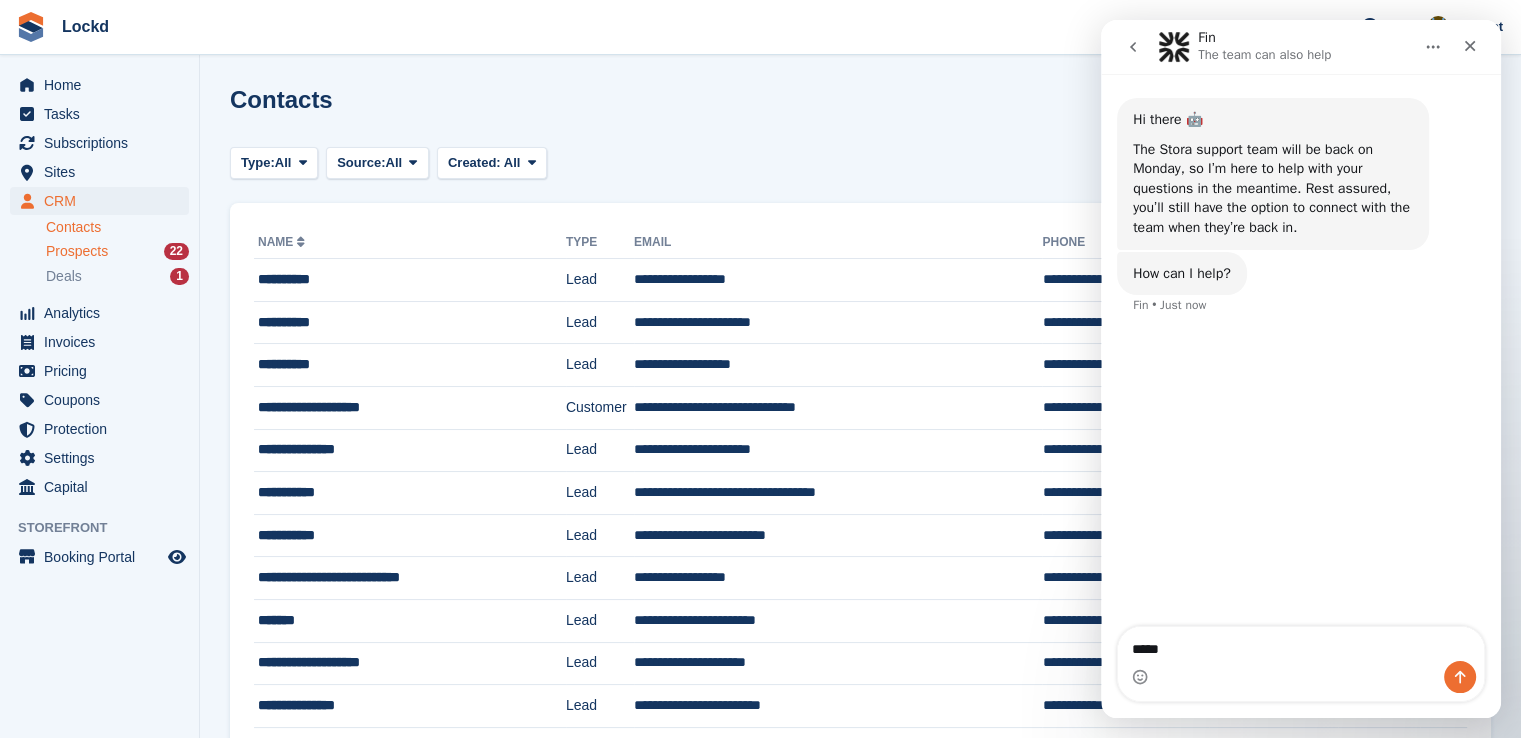 type on "*****" 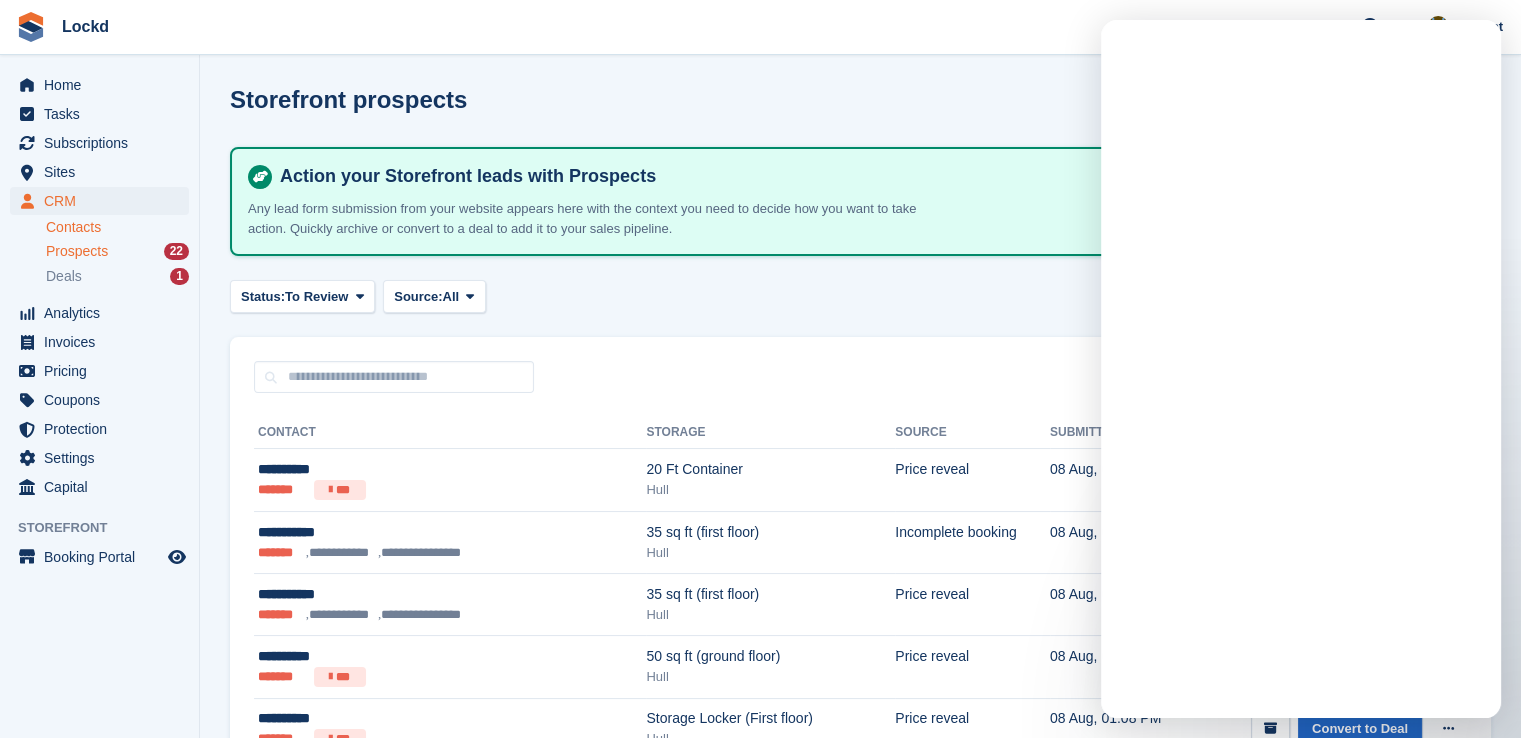 scroll, scrollTop: 0, scrollLeft: 0, axis: both 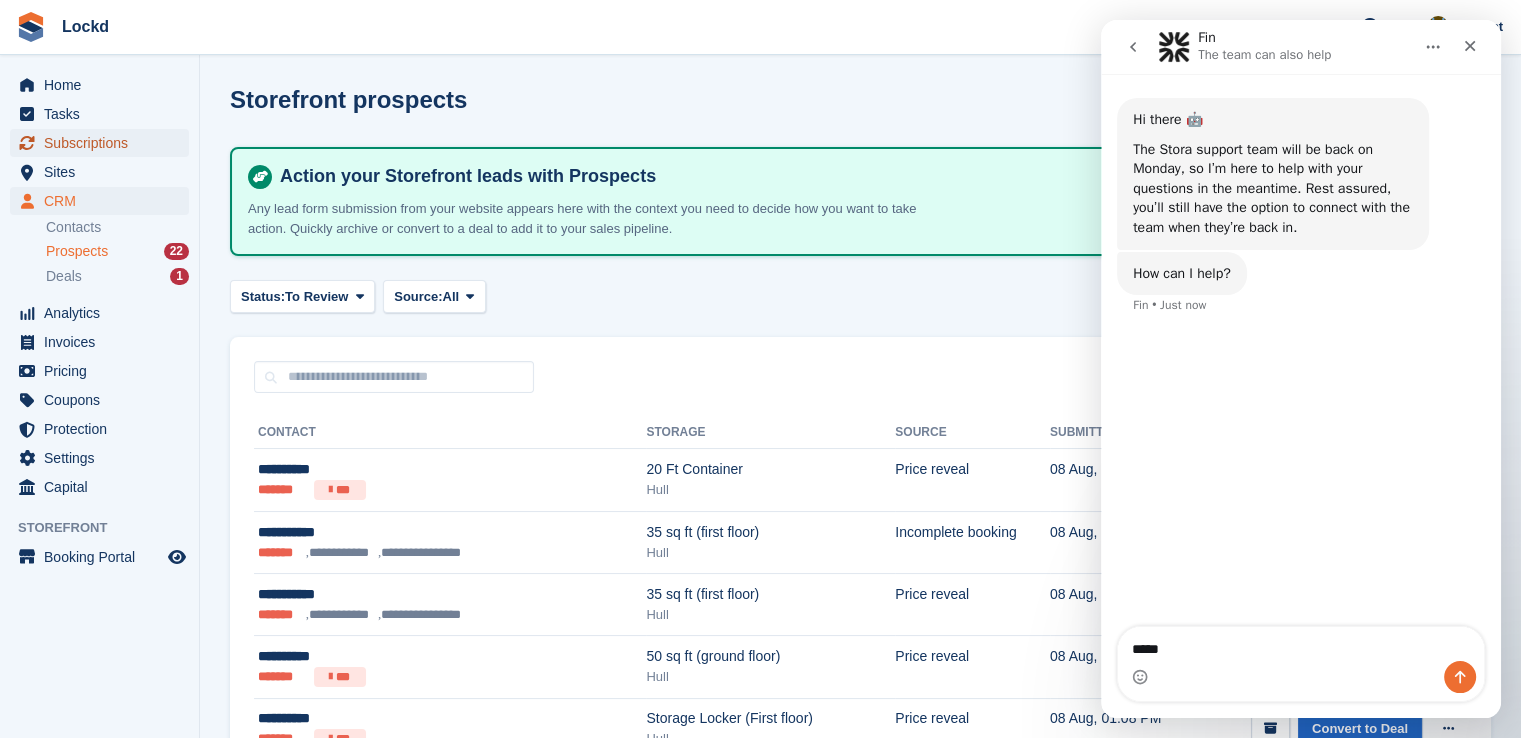 click on "Subscriptions" at bounding box center (104, 143) 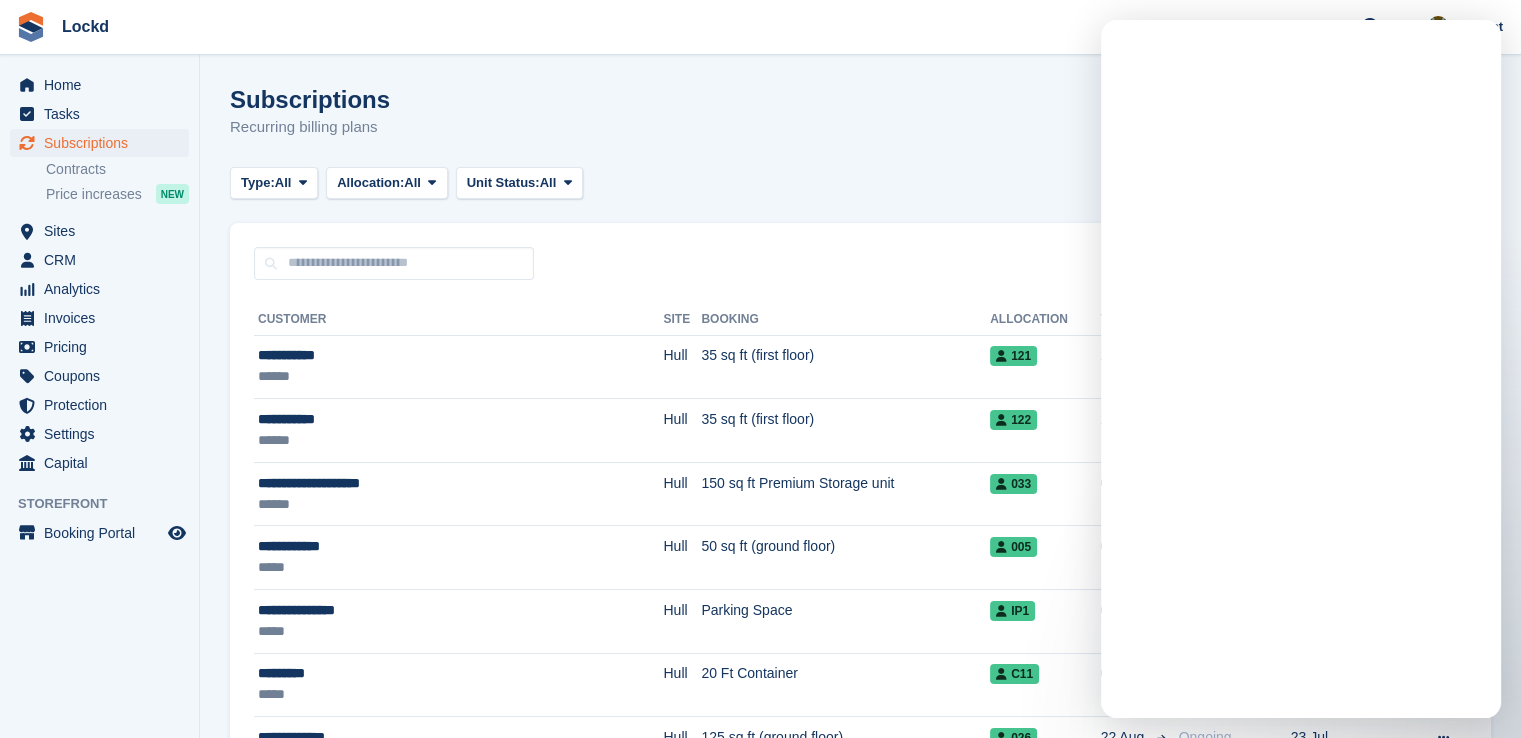 scroll, scrollTop: 0, scrollLeft: 0, axis: both 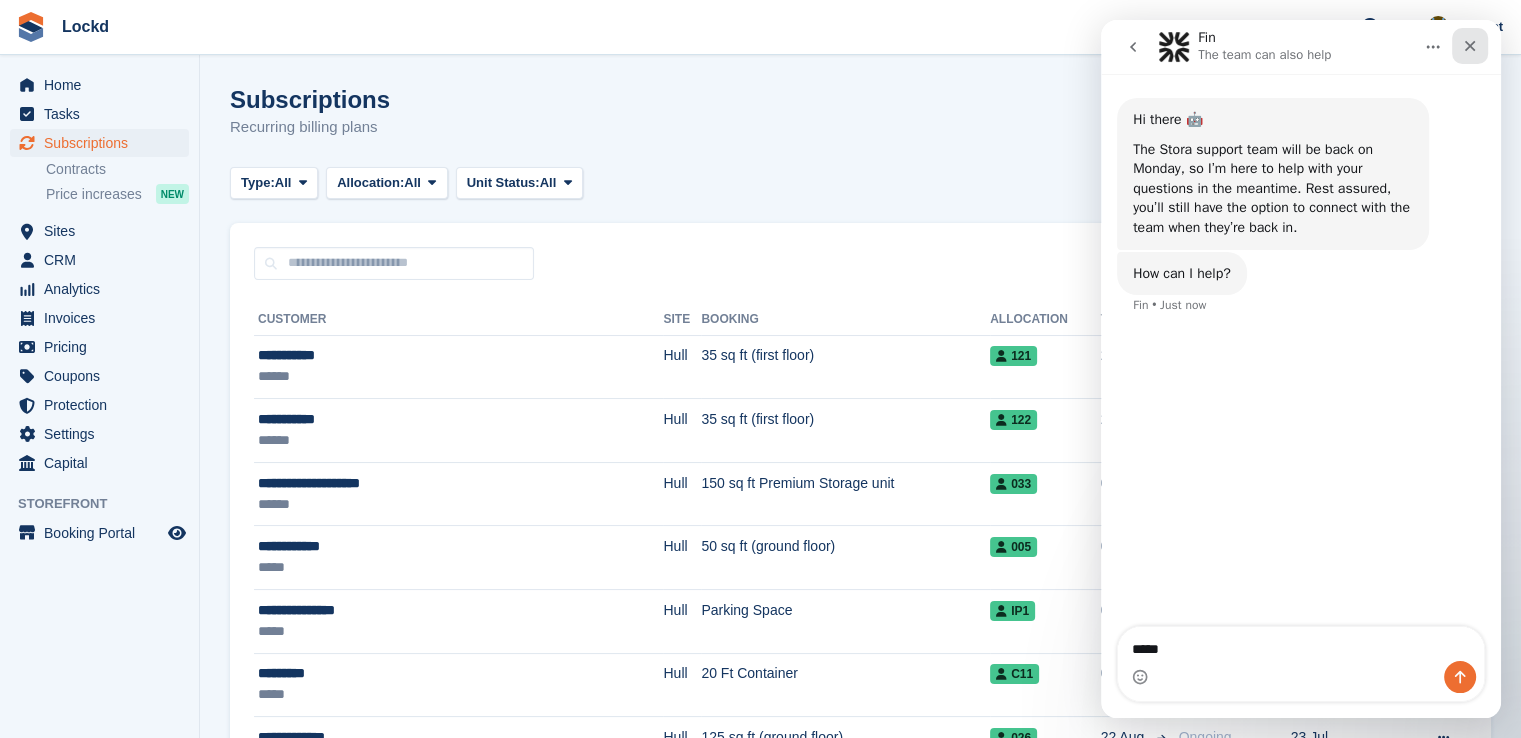 click at bounding box center (1470, 46) 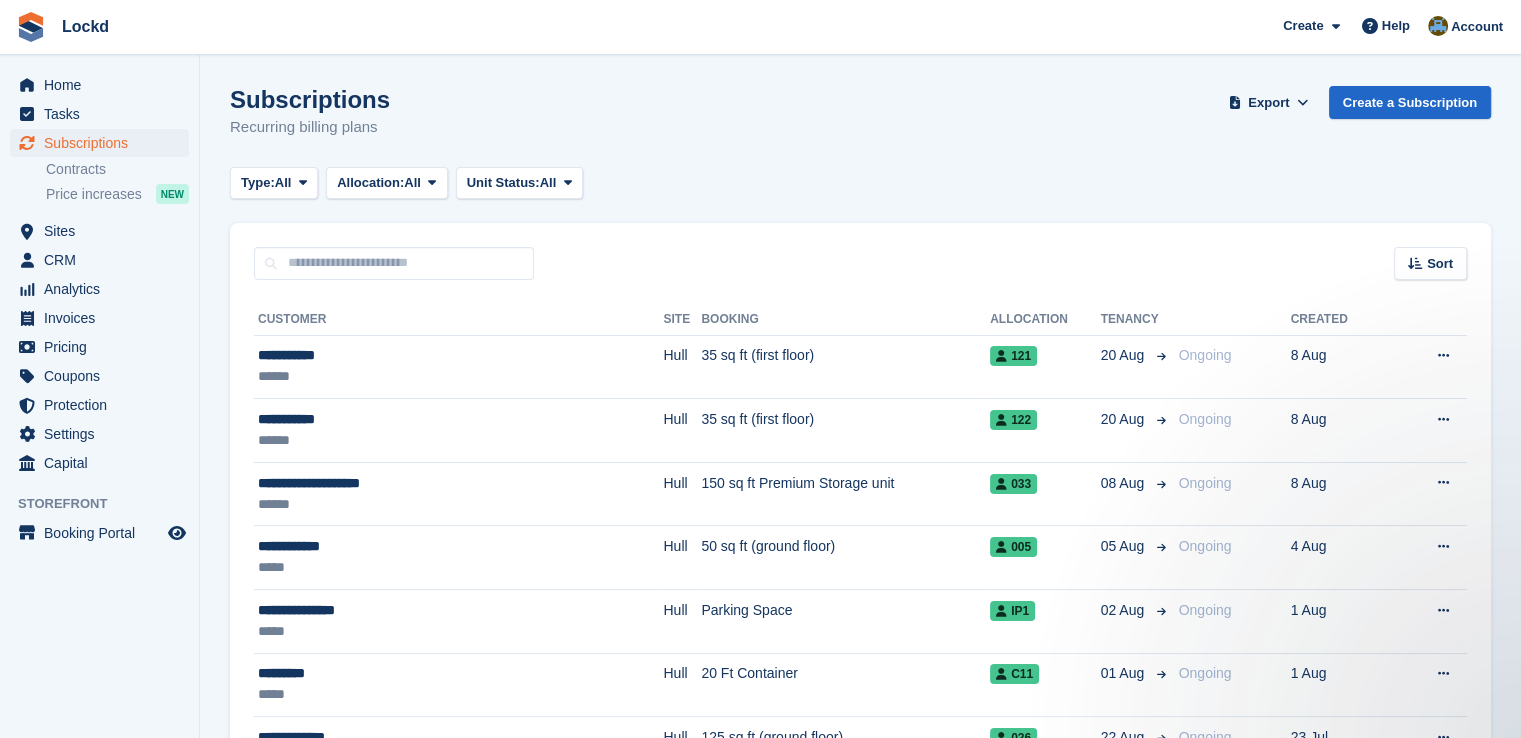 scroll, scrollTop: 0, scrollLeft: 0, axis: both 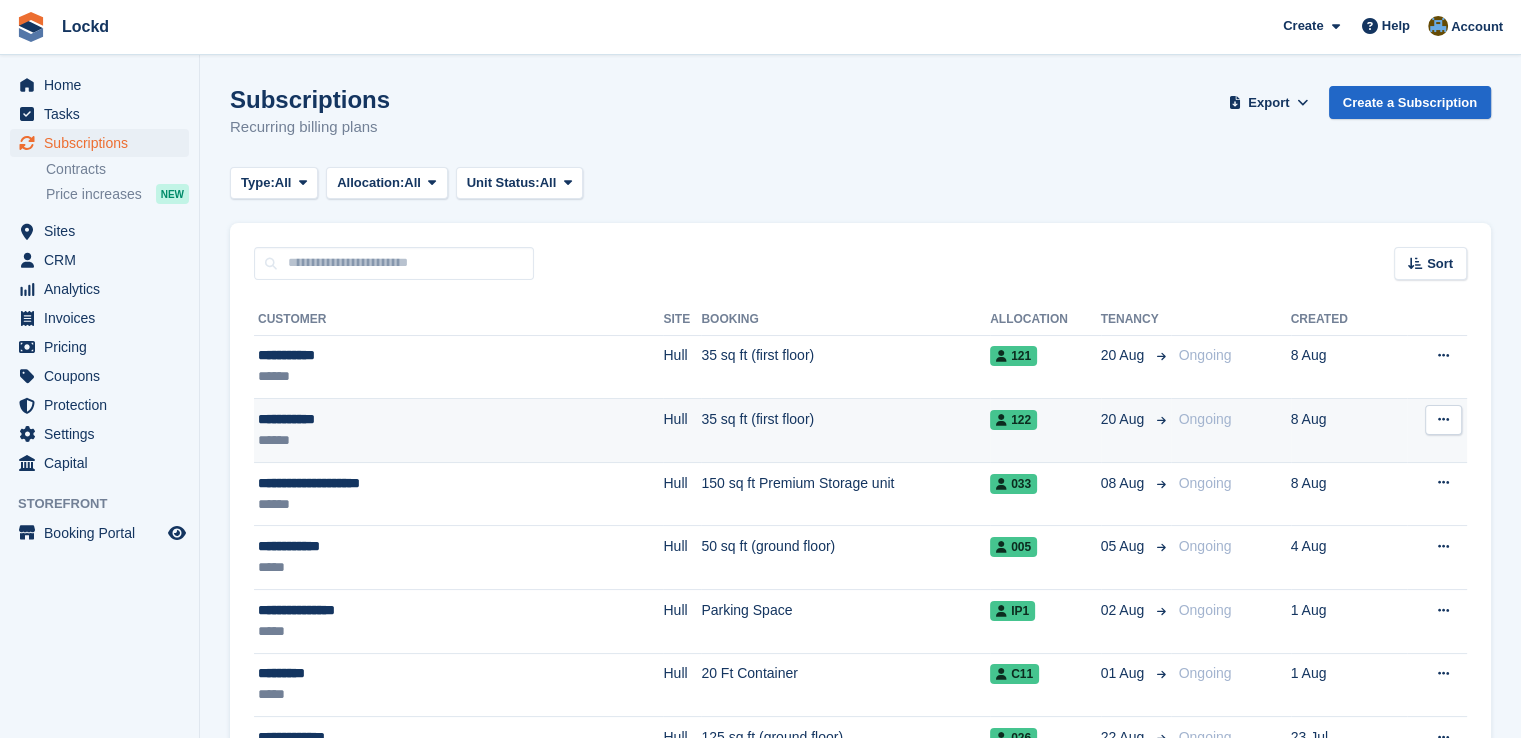 click on "35 sq ft (first floor)" at bounding box center (845, 431) 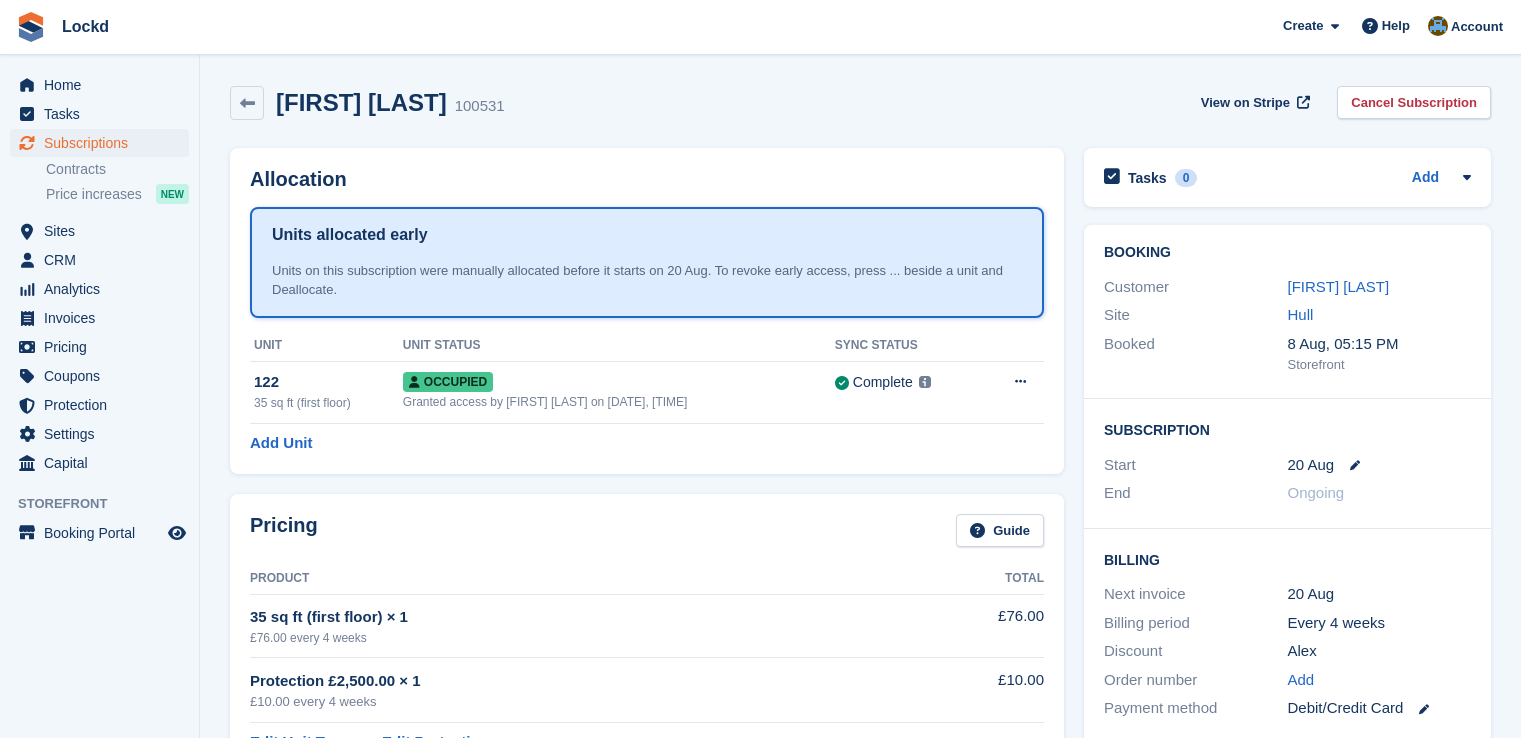 scroll, scrollTop: 0, scrollLeft: 0, axis: both 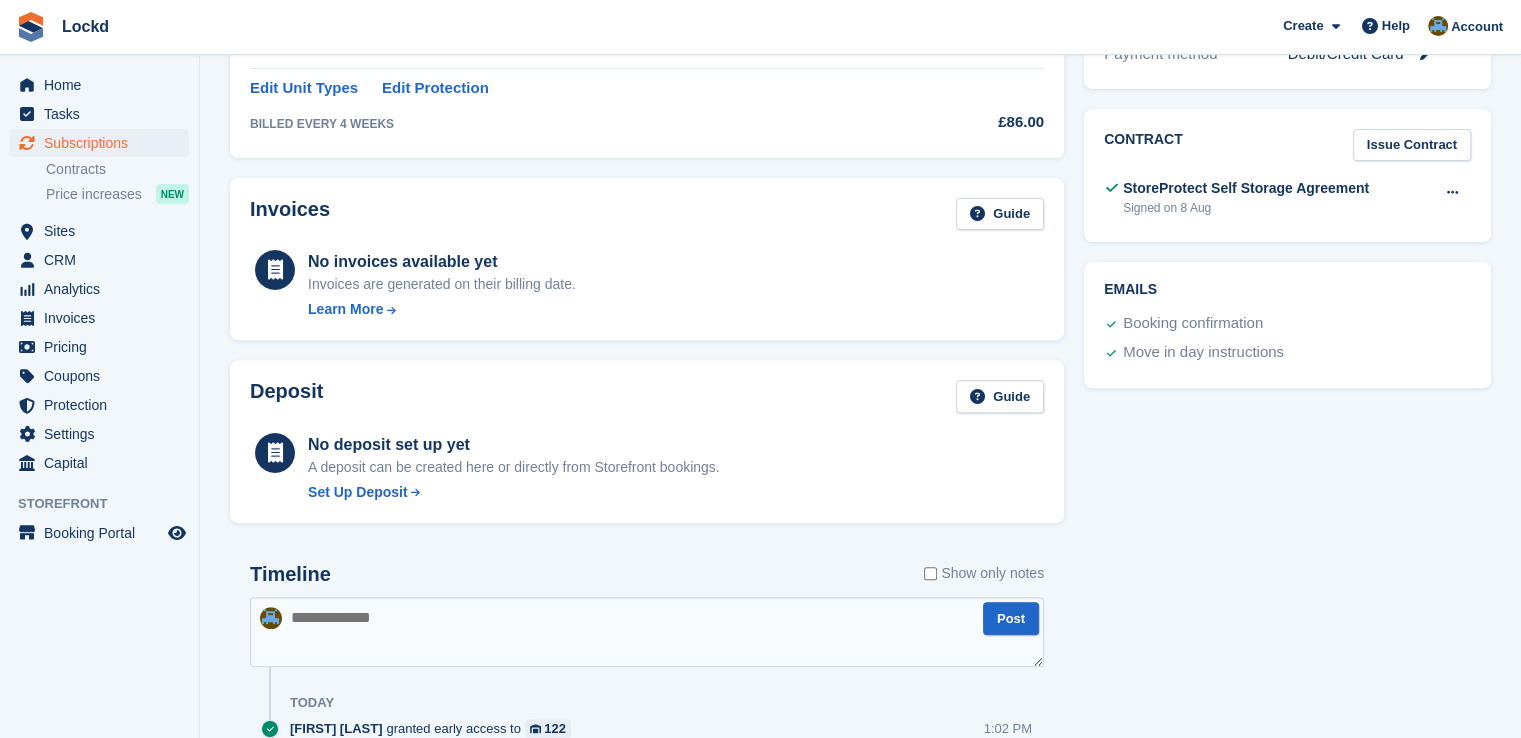 click on "No invoices available yet" at bounding box center [442, 262] 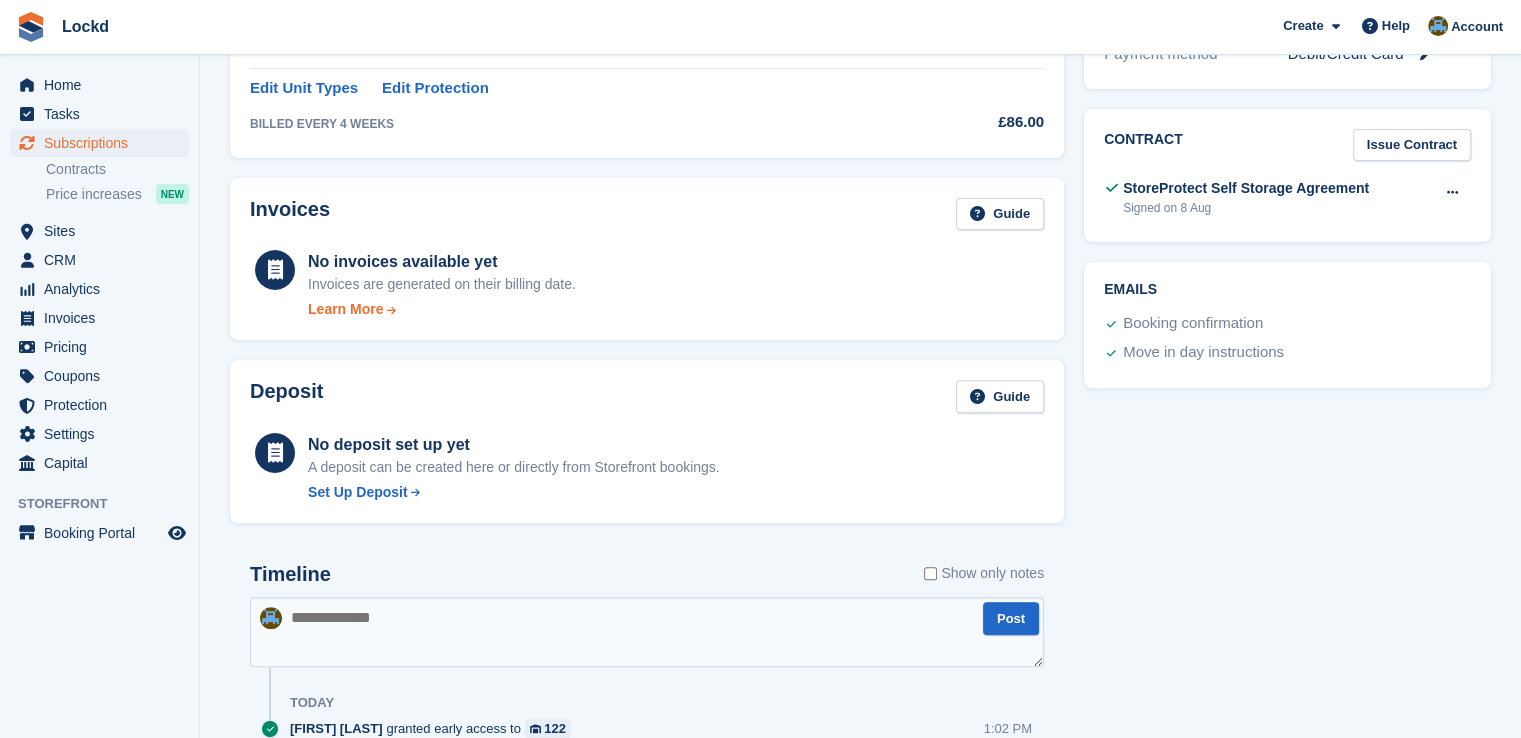click on "Learn More" at bounding box center [345, 309] 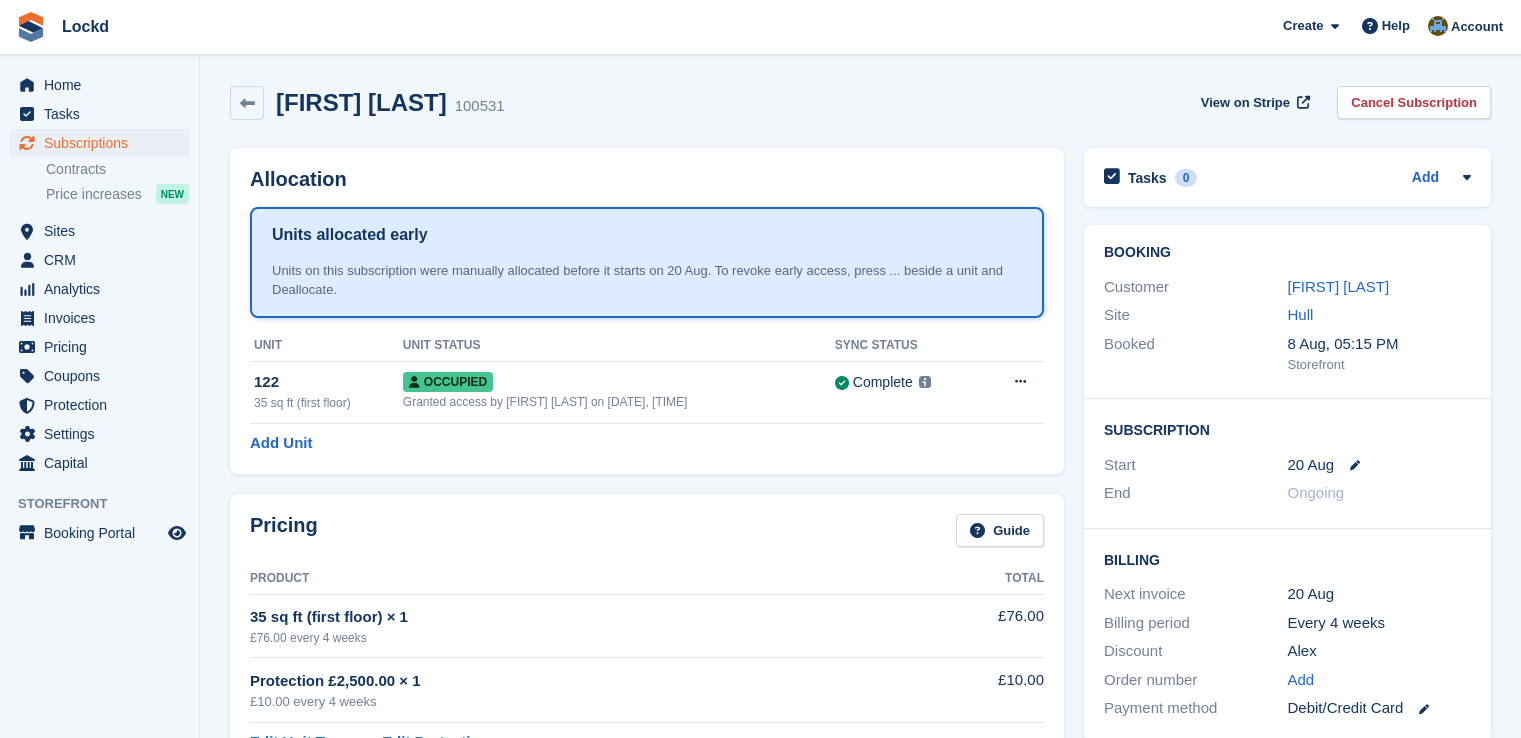 scroll, scrollTop: 654, scrollLeft: 0, axis: vertical 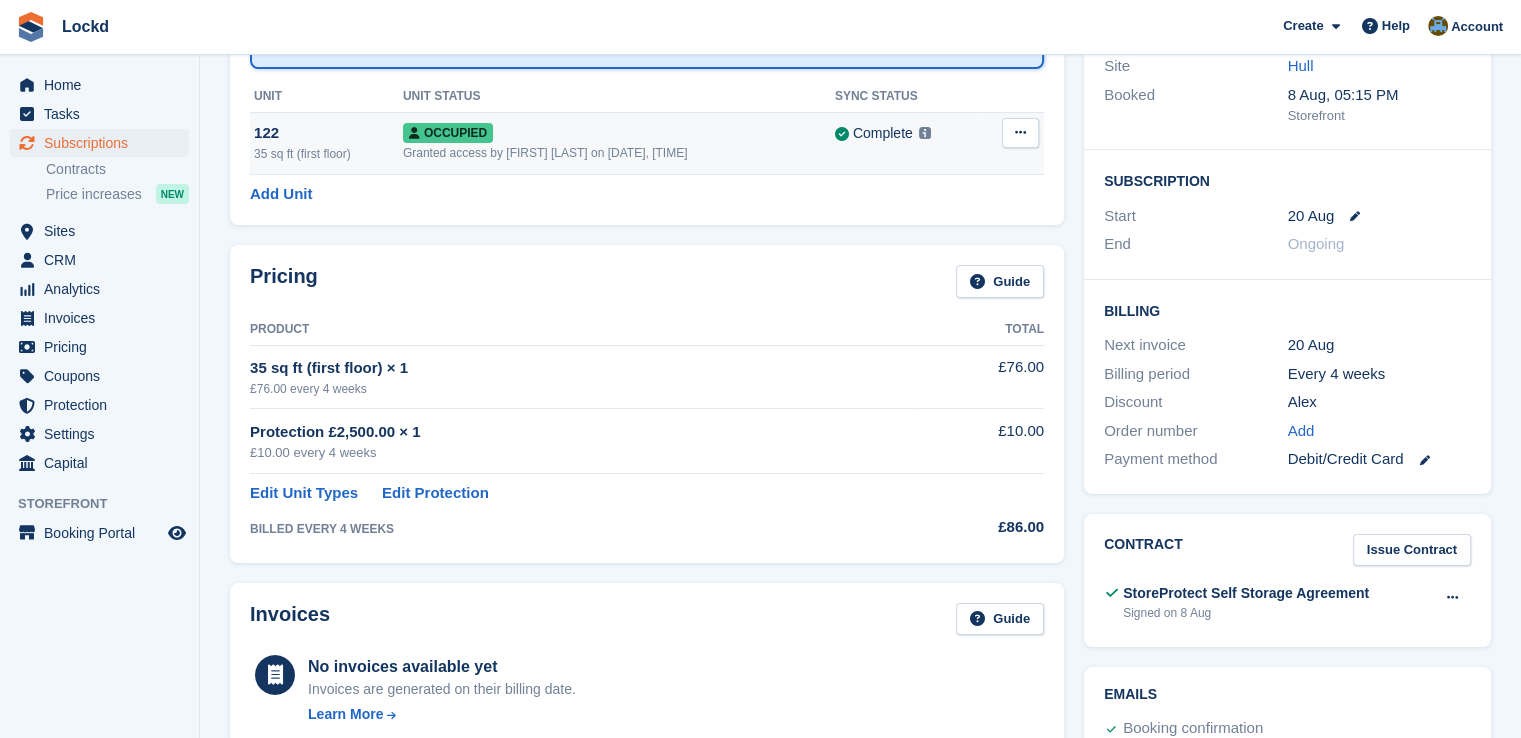 click at bounding box center (1020, 133) 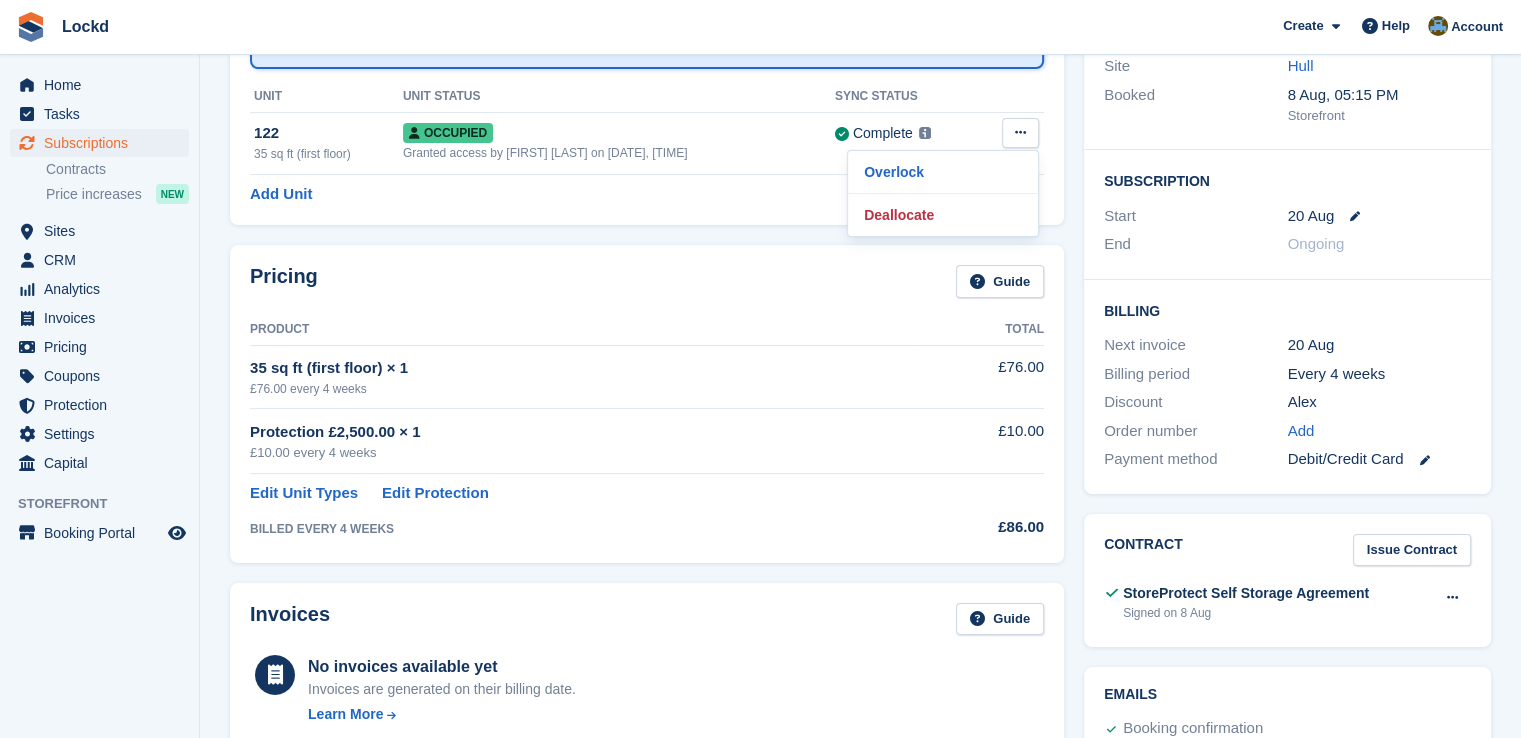 click on "Product" at bounding box center (583, 330) 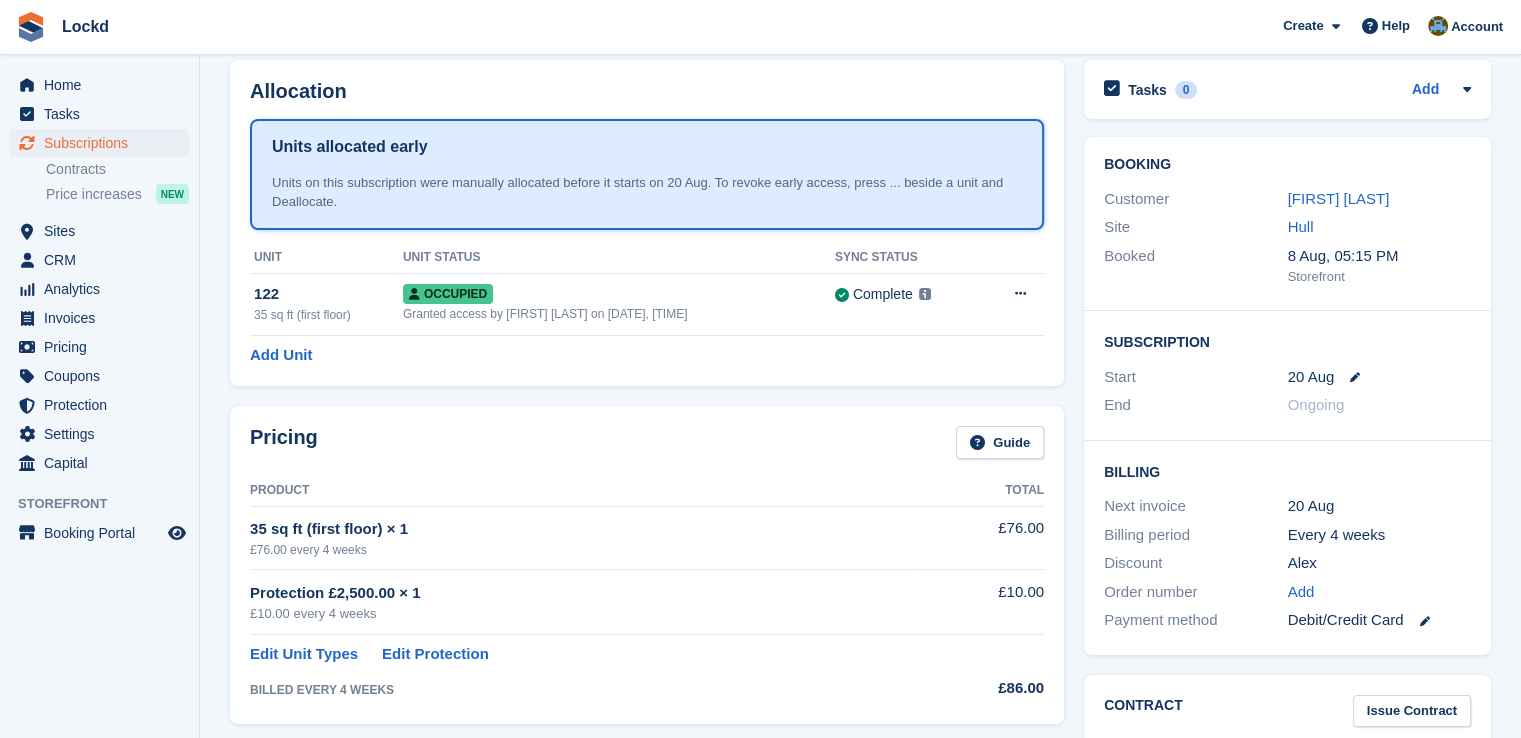 scroll, scrollTop: 0, scrollLeft: 0, axis: both 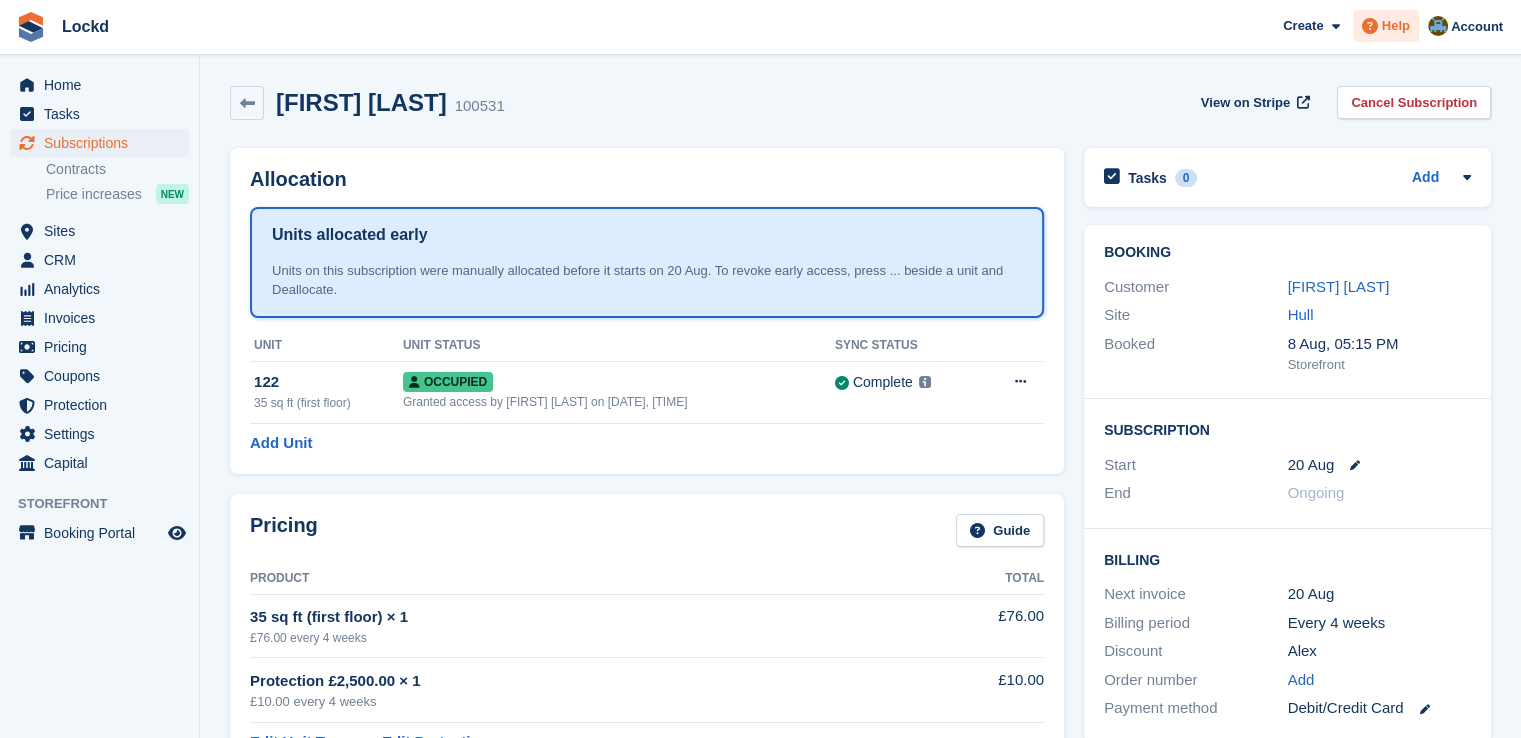 click at bounding box center (1370, 26) 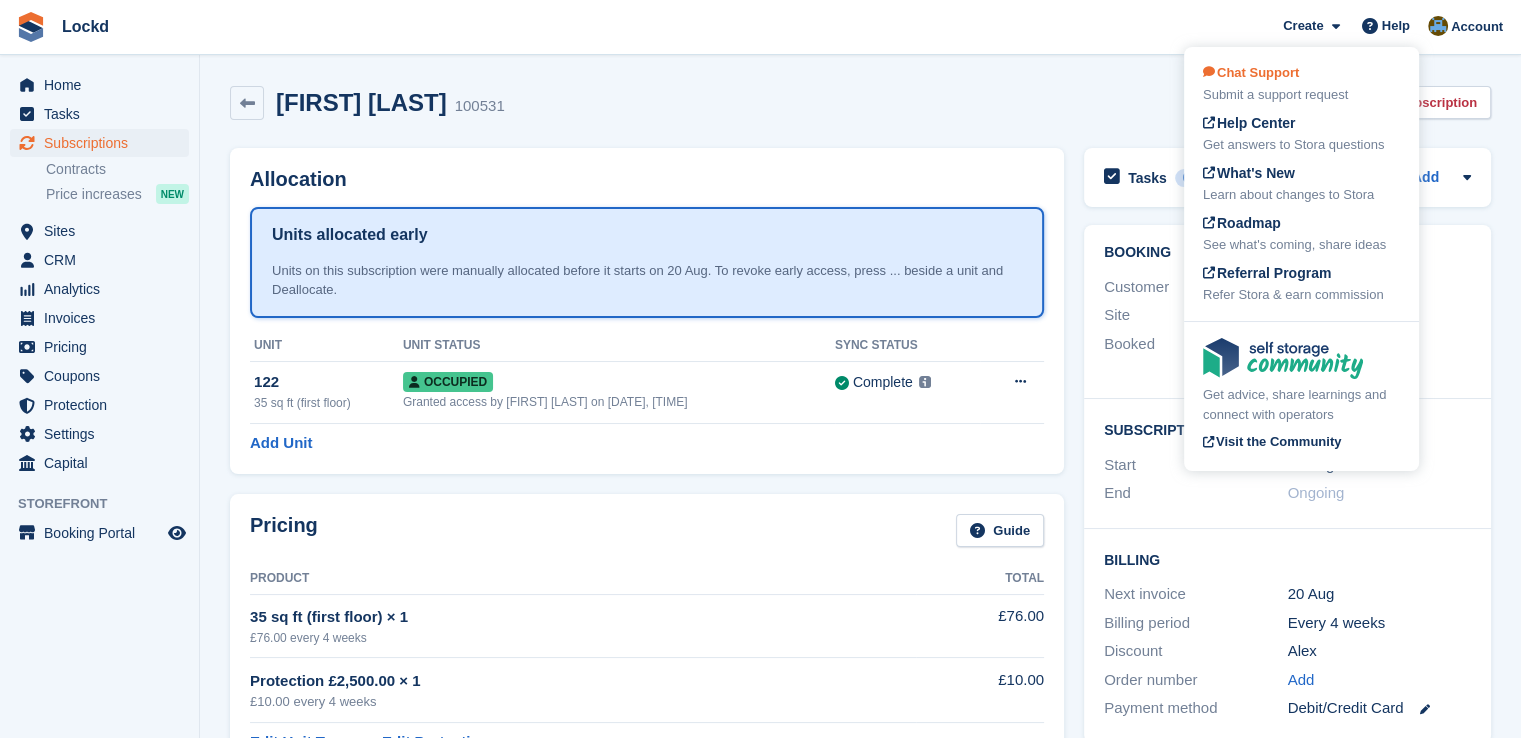 click on "Chat Support
Submit a support request" at bounding box center [1301, 84] 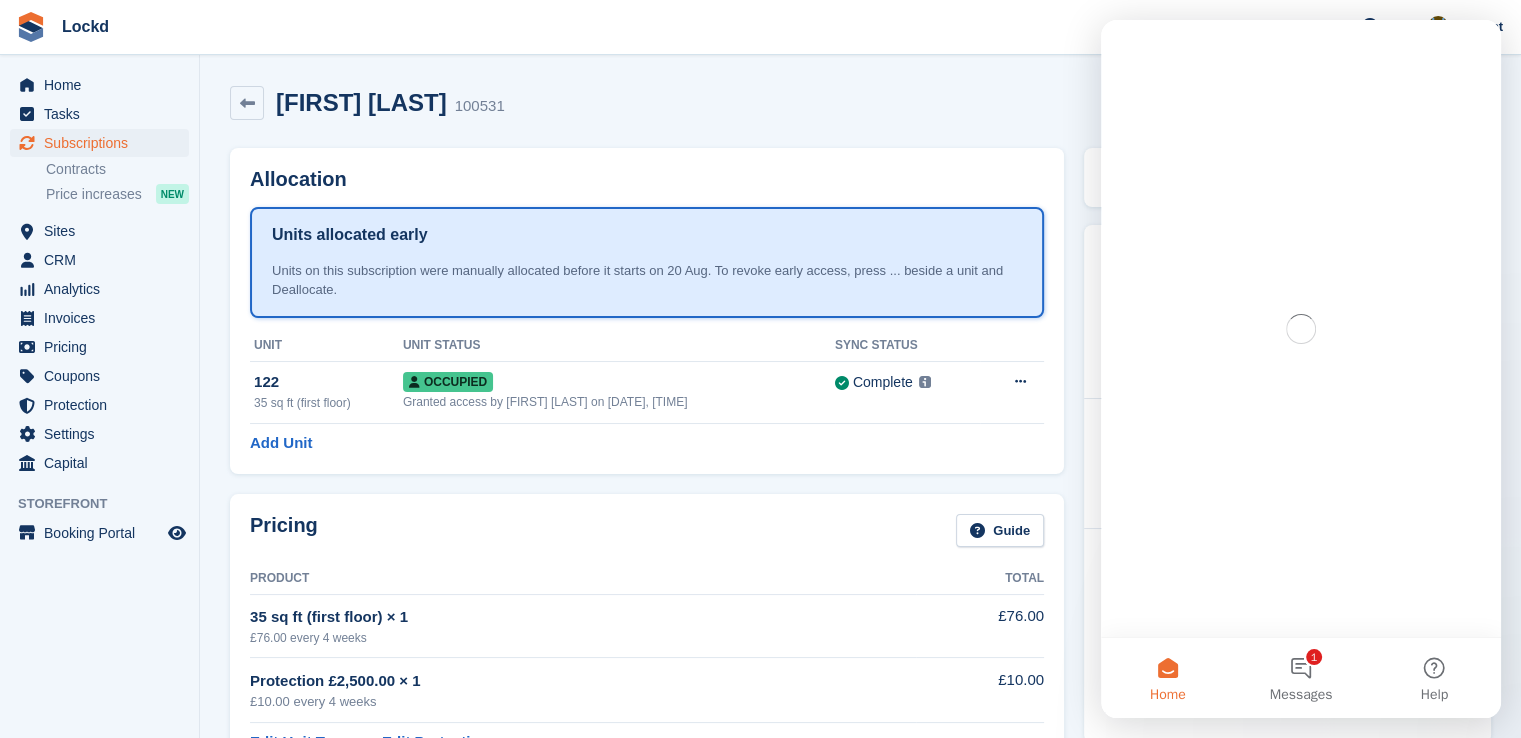 scroll, scrollTop: 0, scrollLeft: 0, axis: both 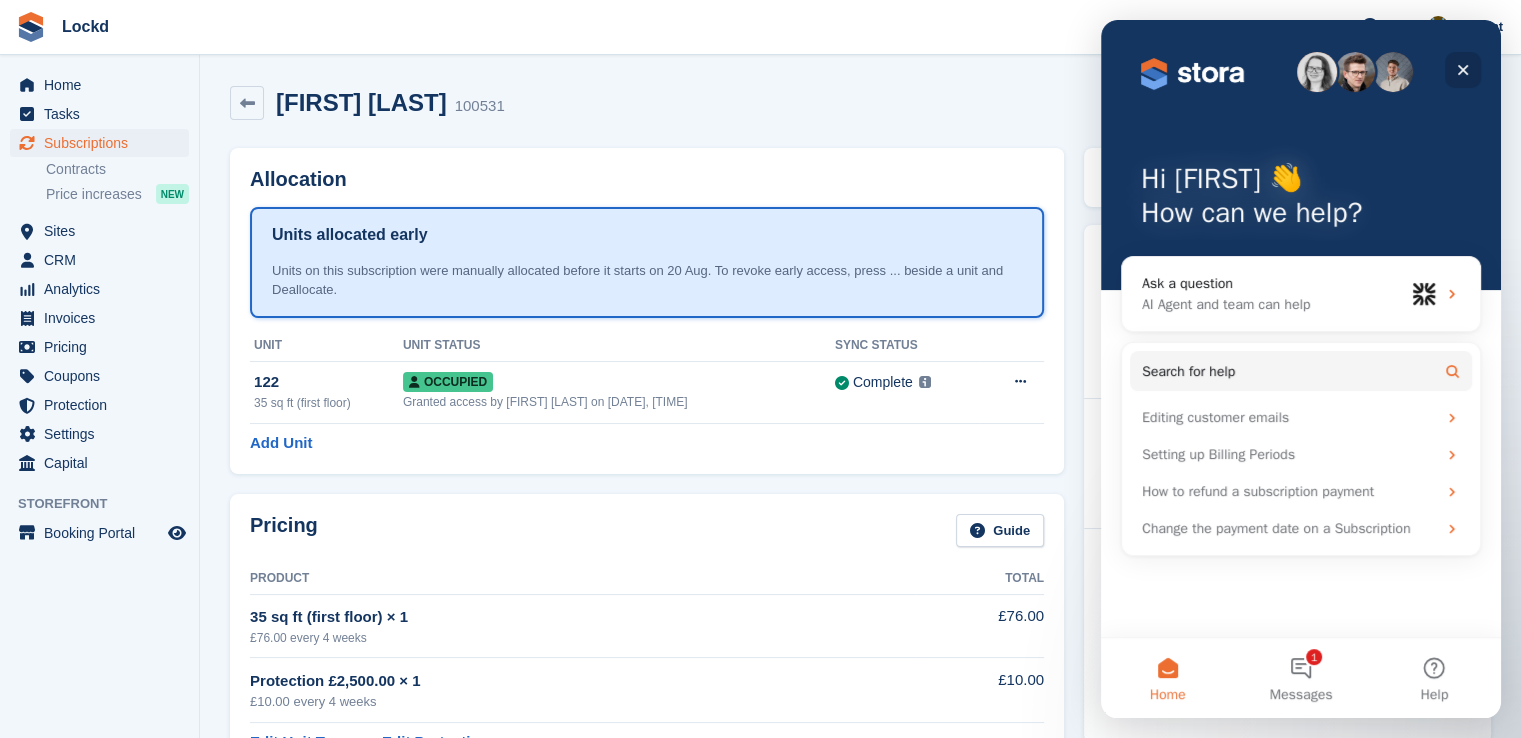 click 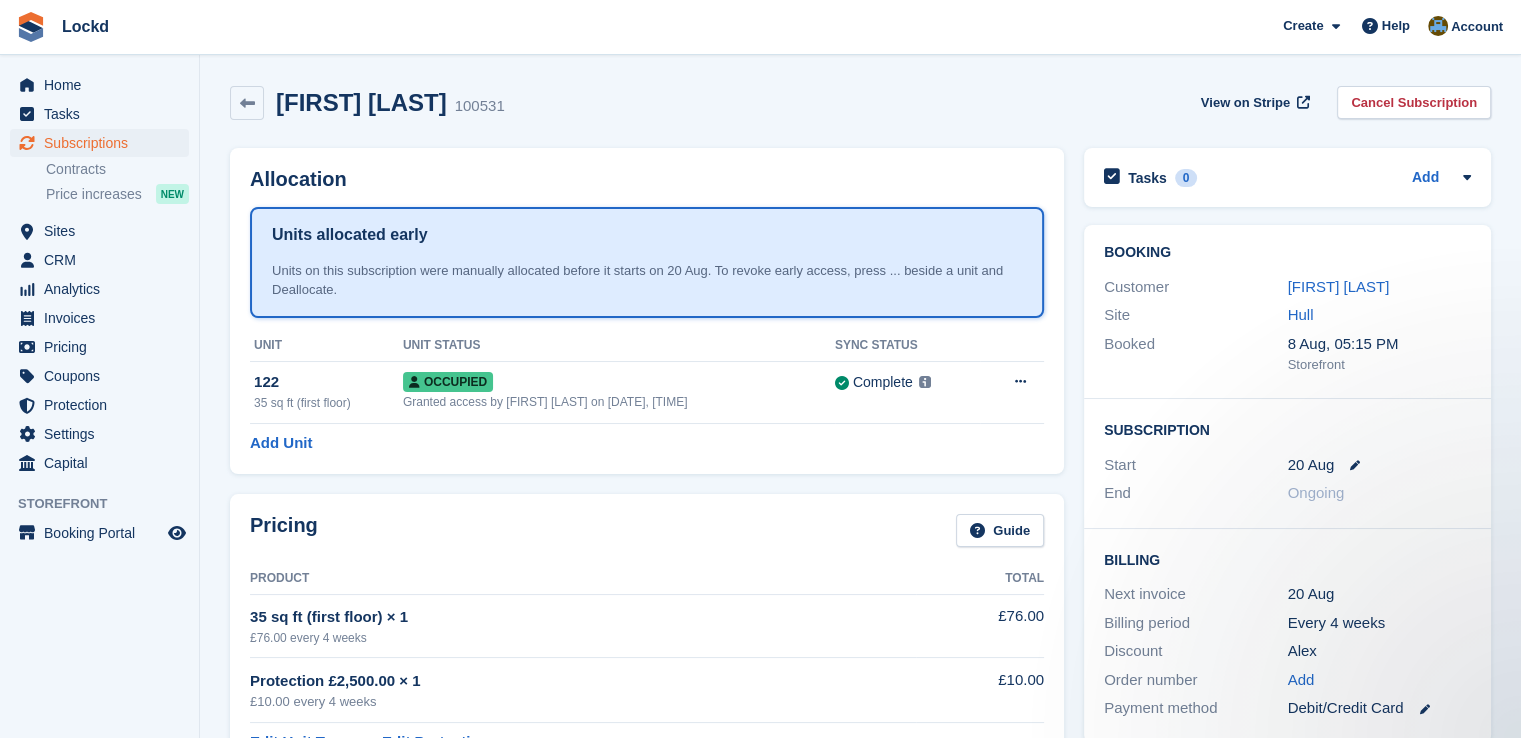 scroll, scrollTop: 0, scrollLeft: 0, axis: both 